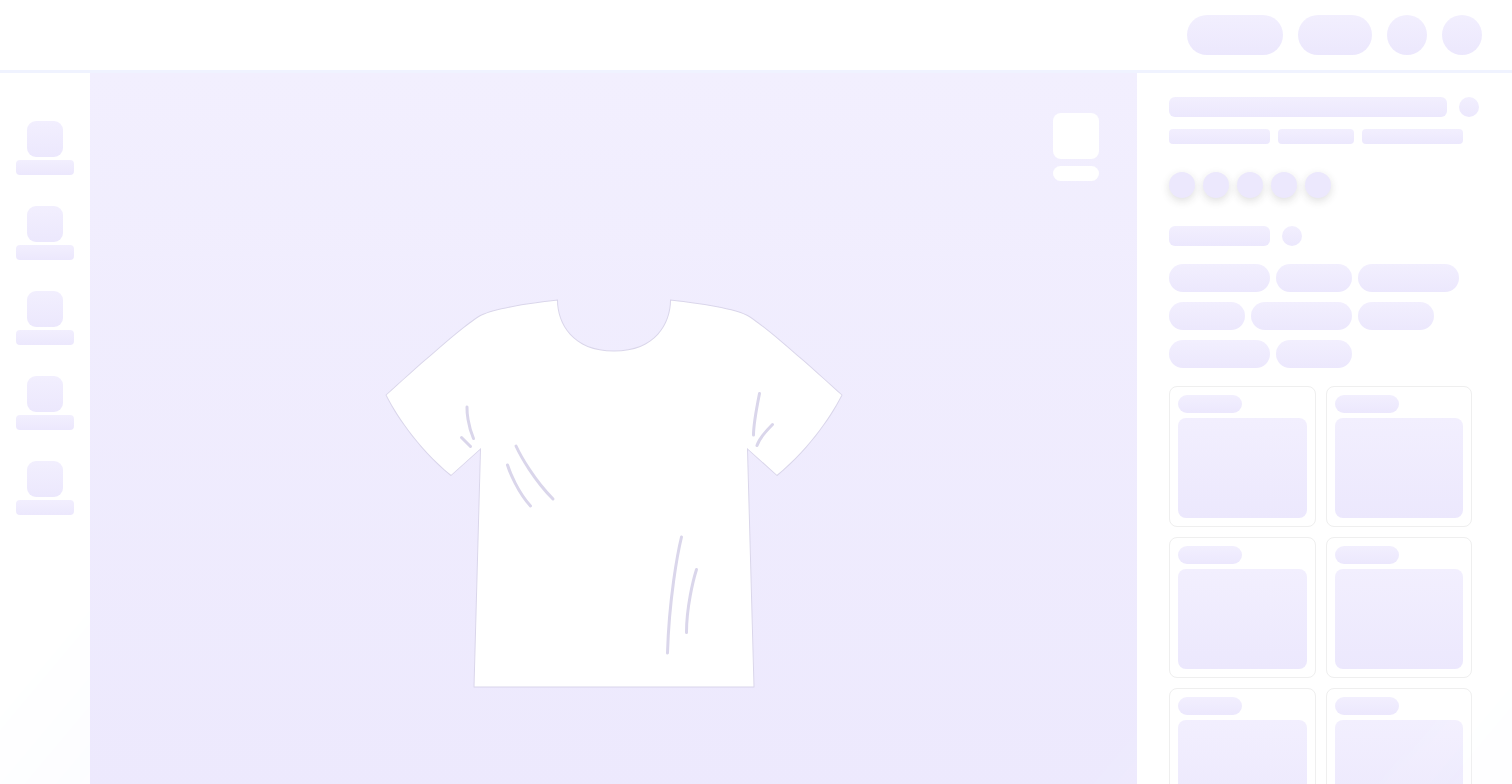 scroll, scrollTop: 0, scrollLeft: 0, axis: both 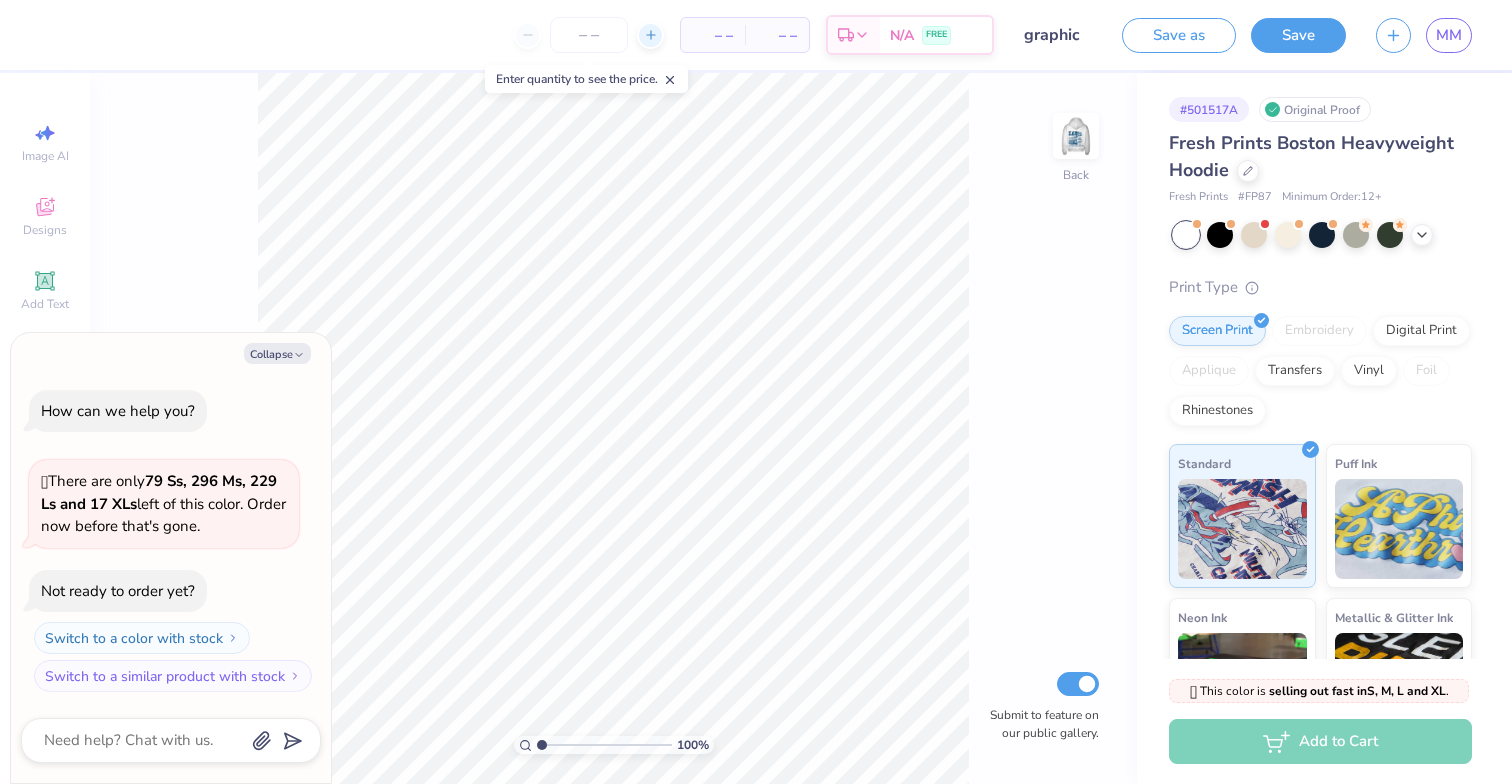 click 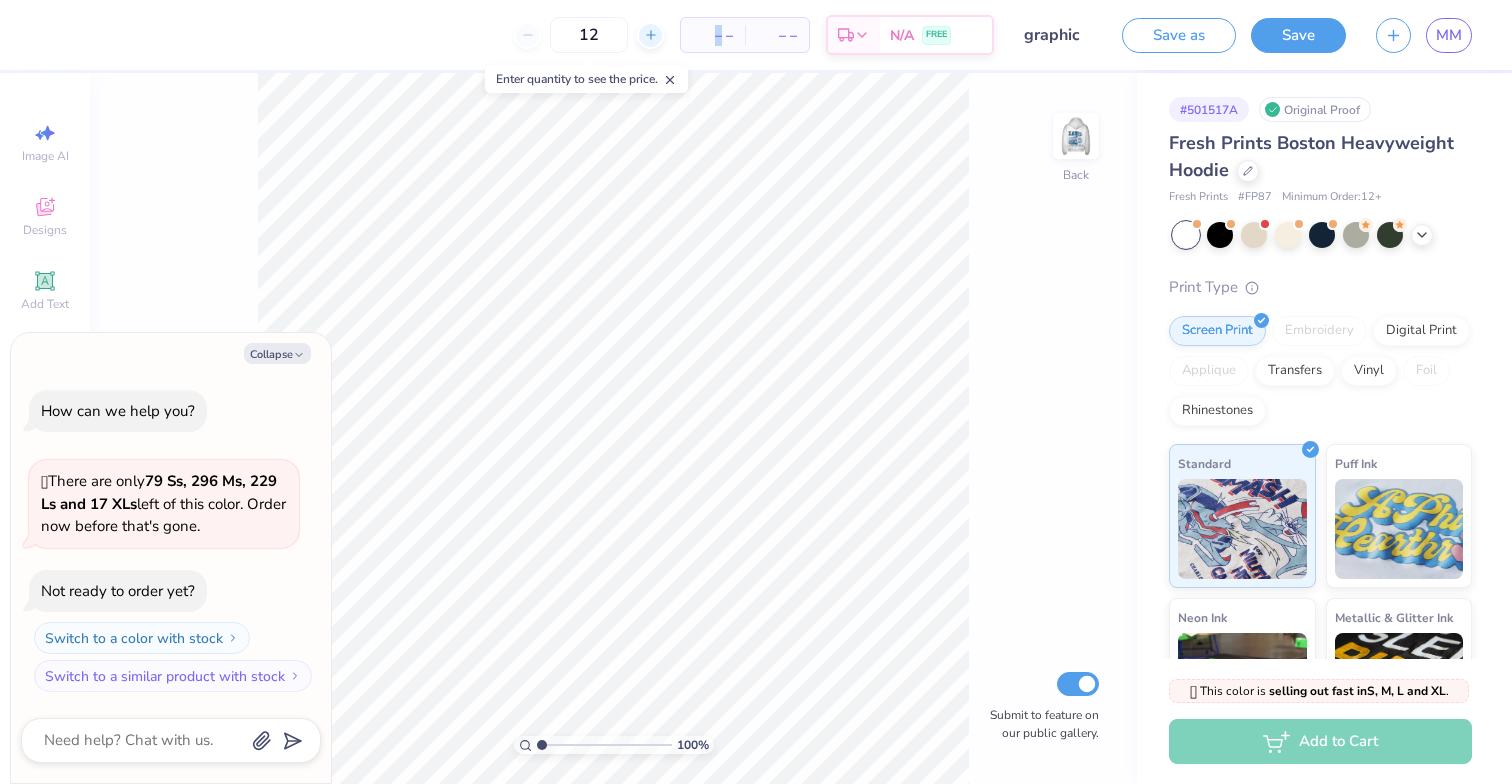 click 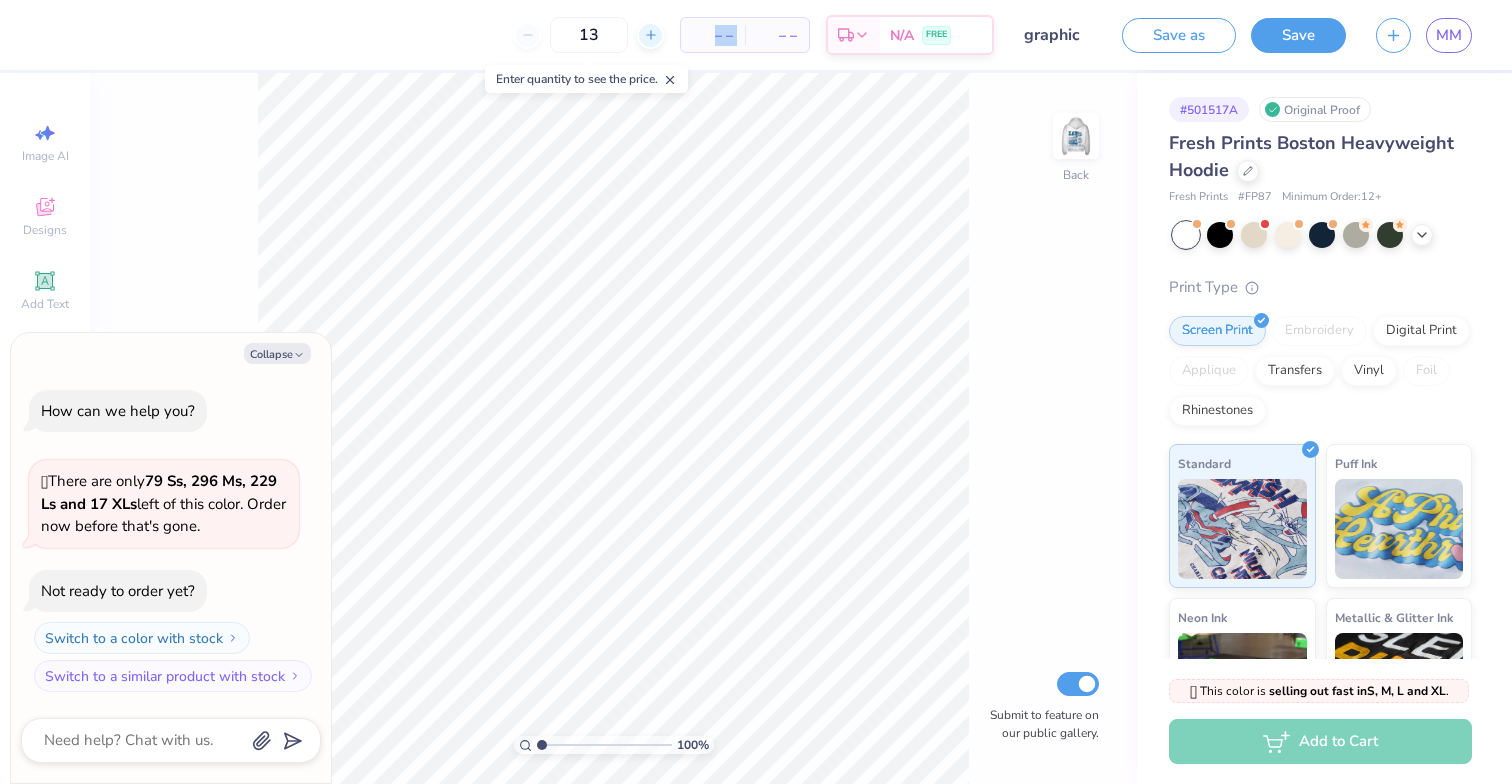 click 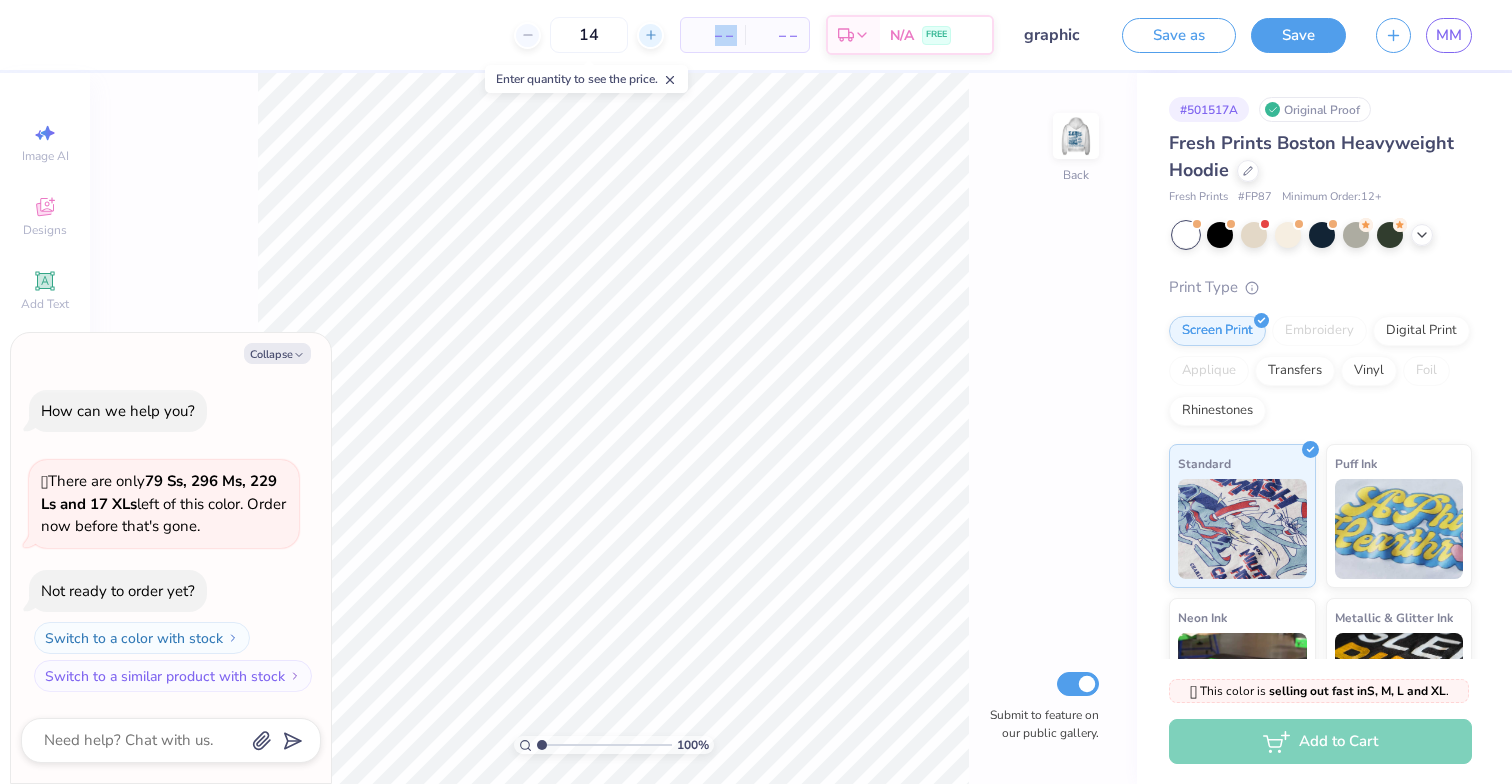 click 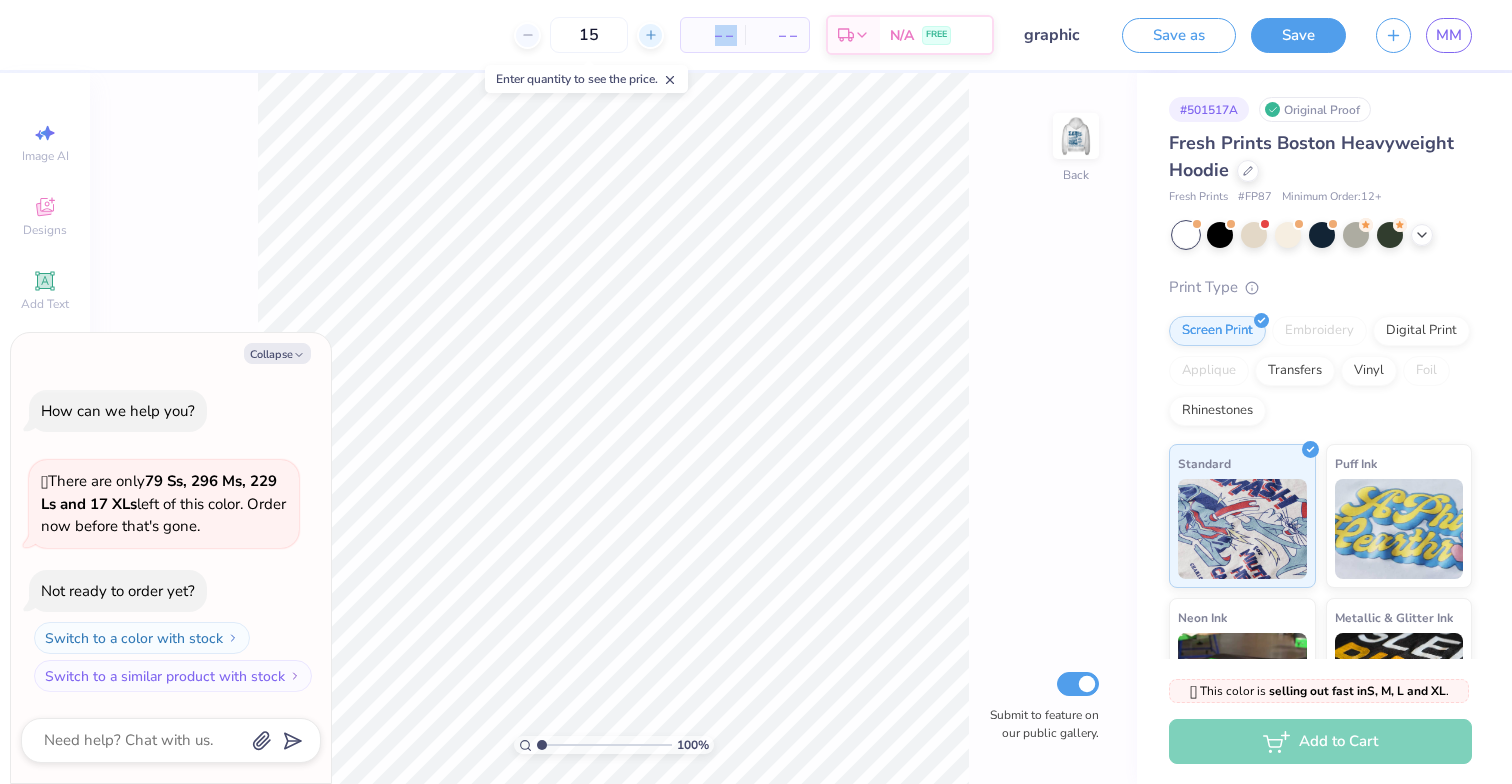 click 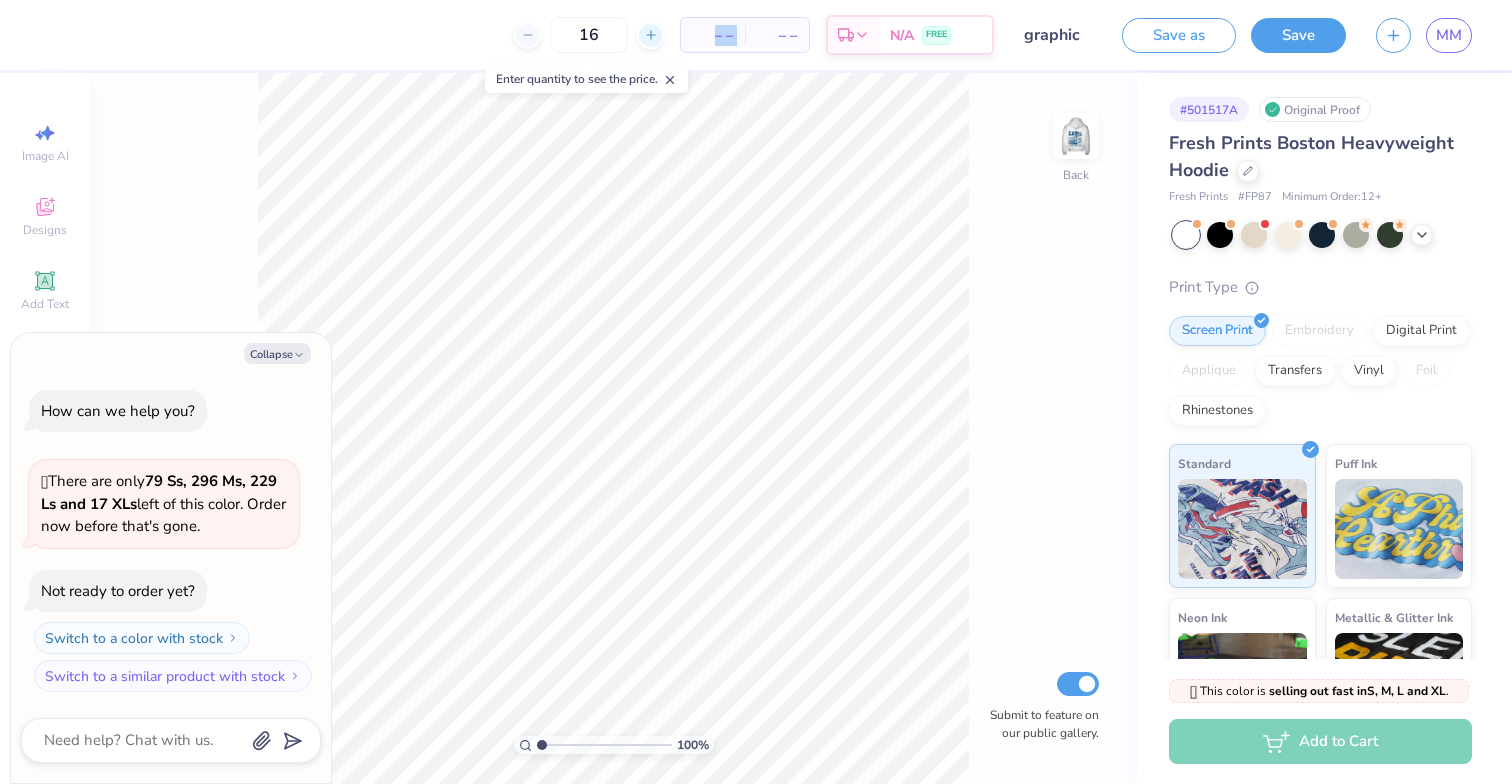 click 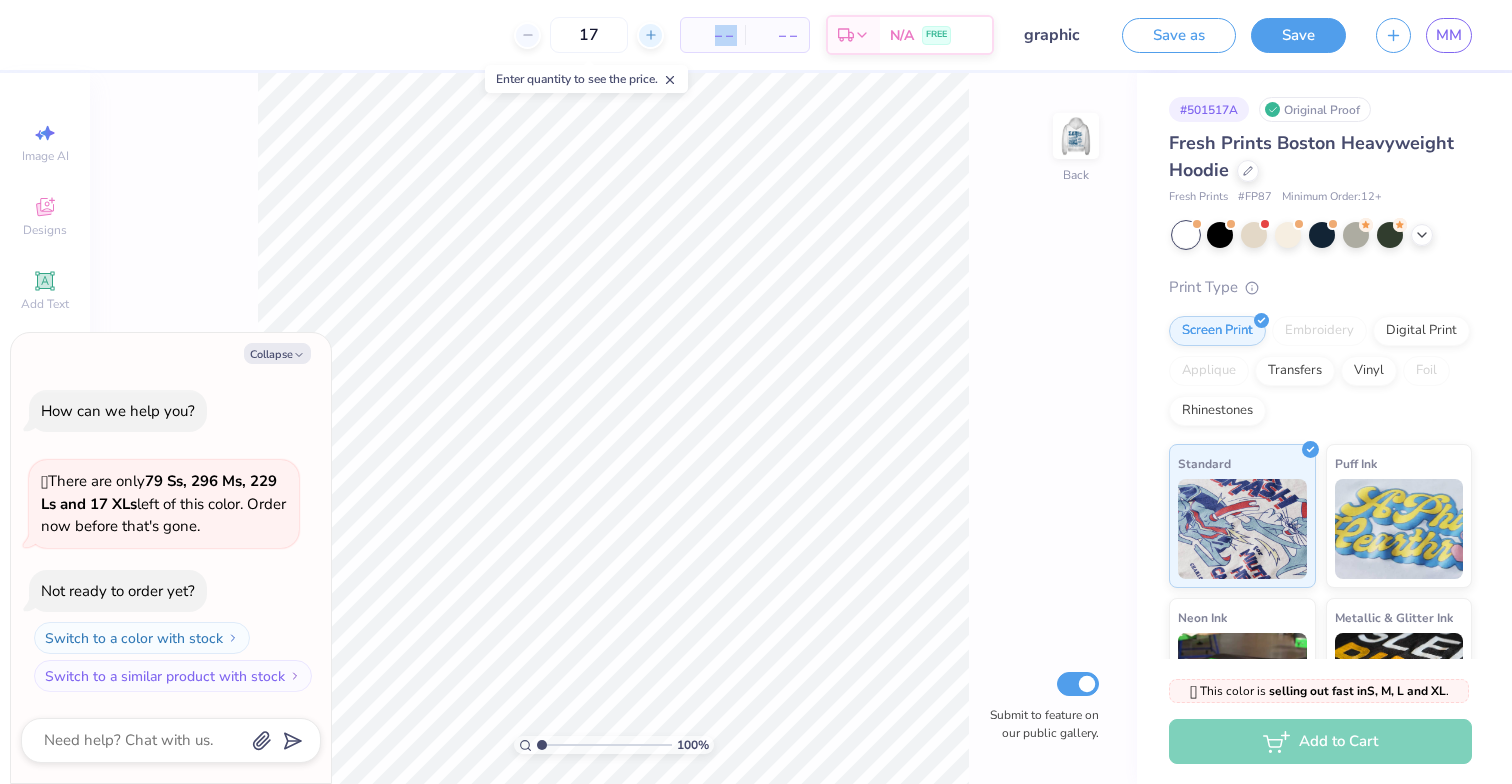 click 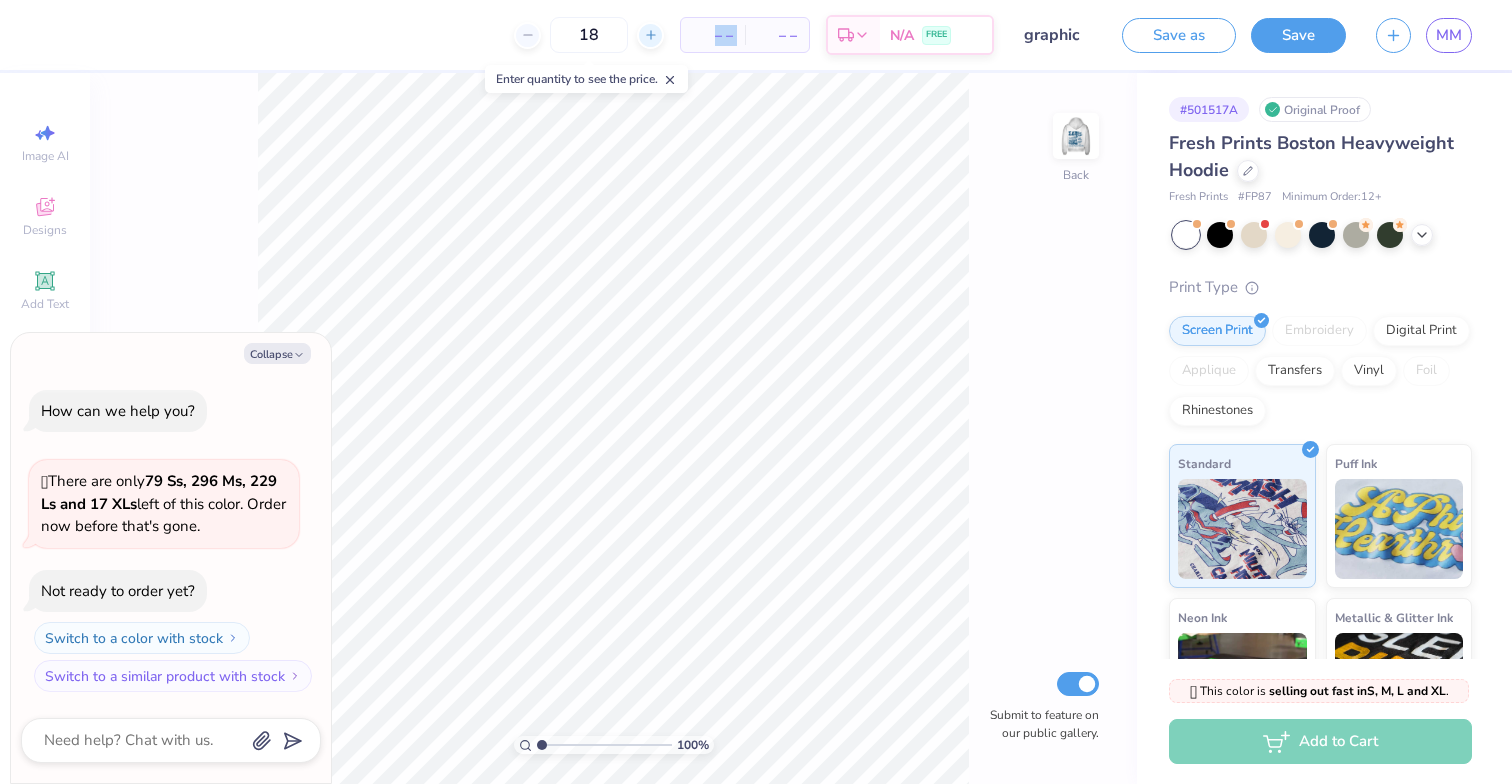 click 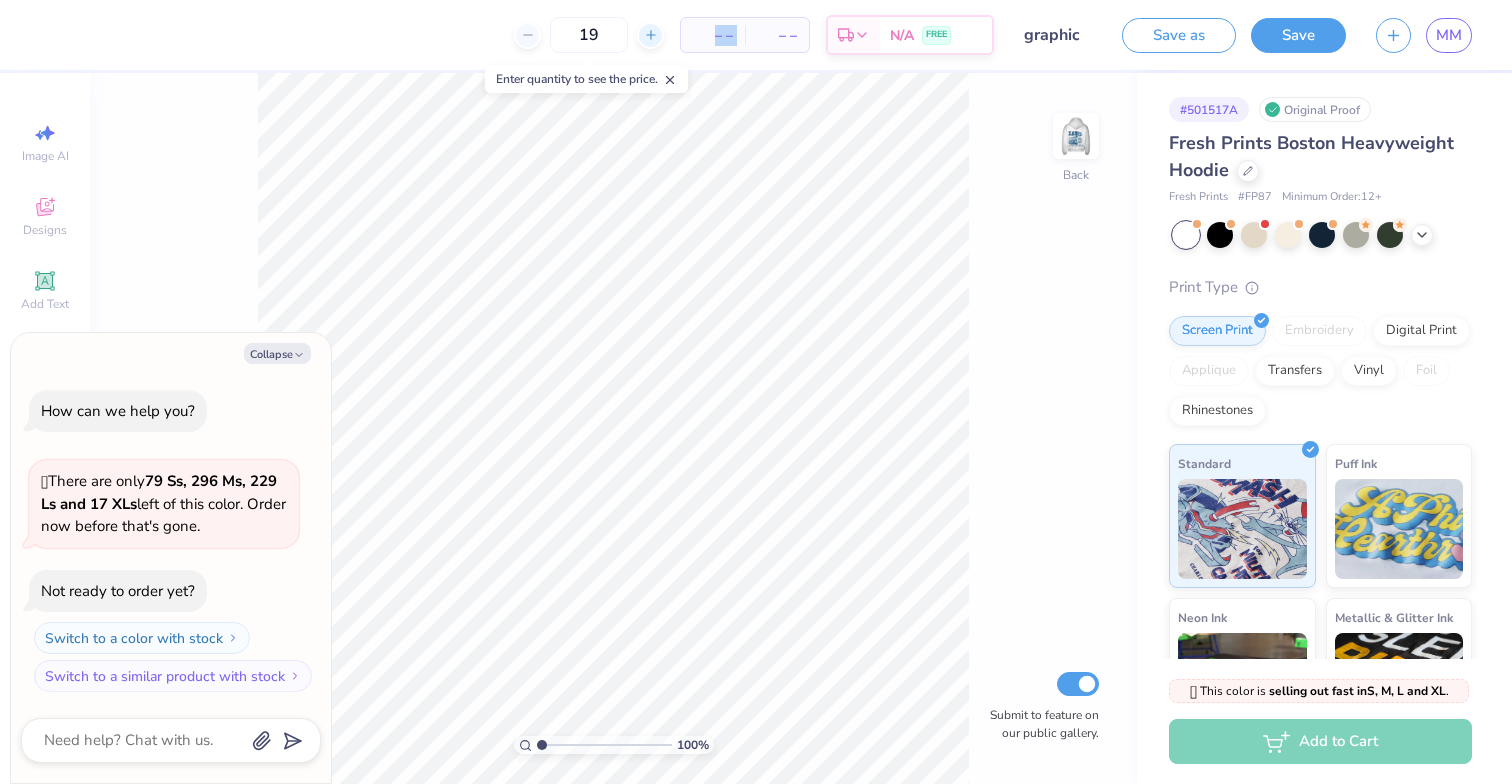 click 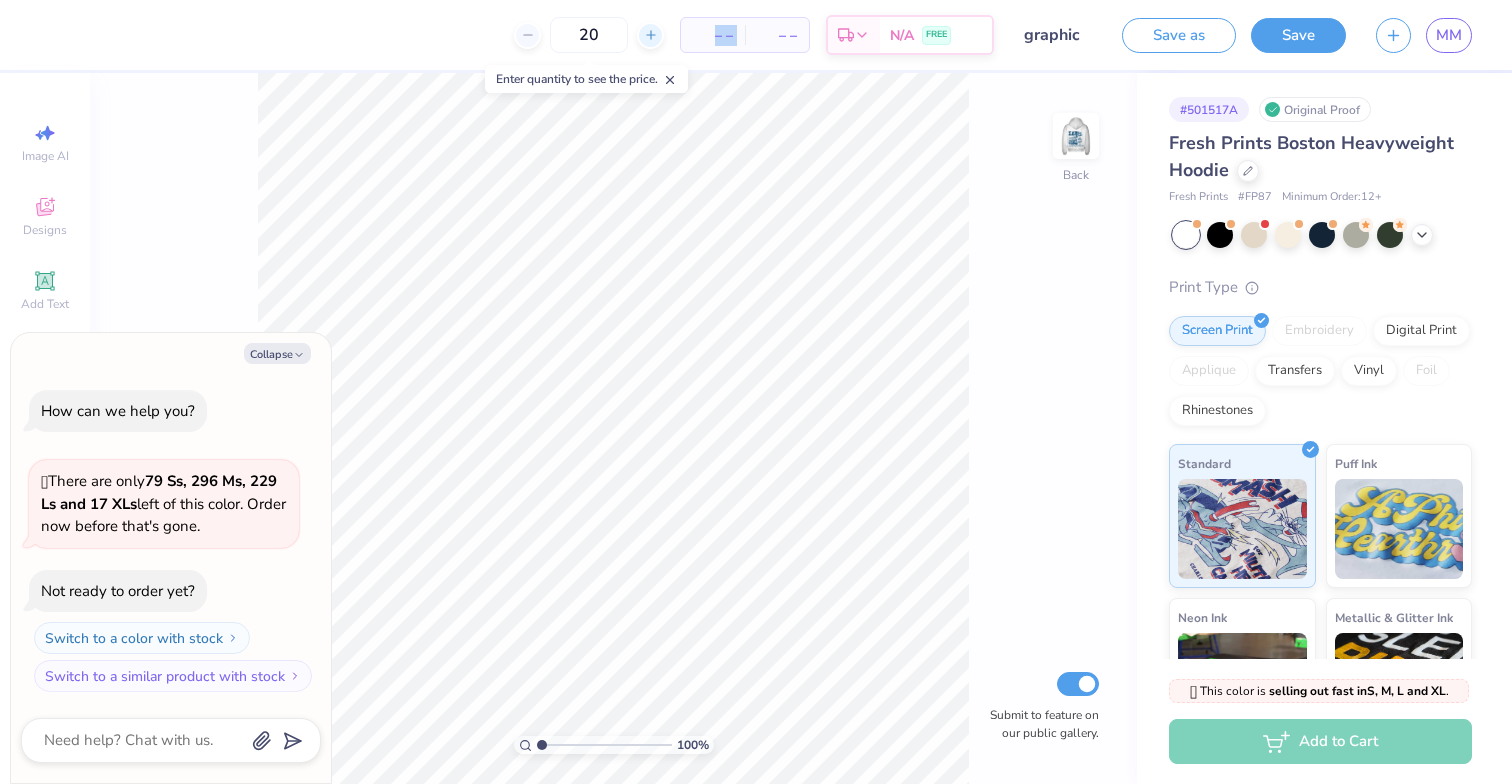 click 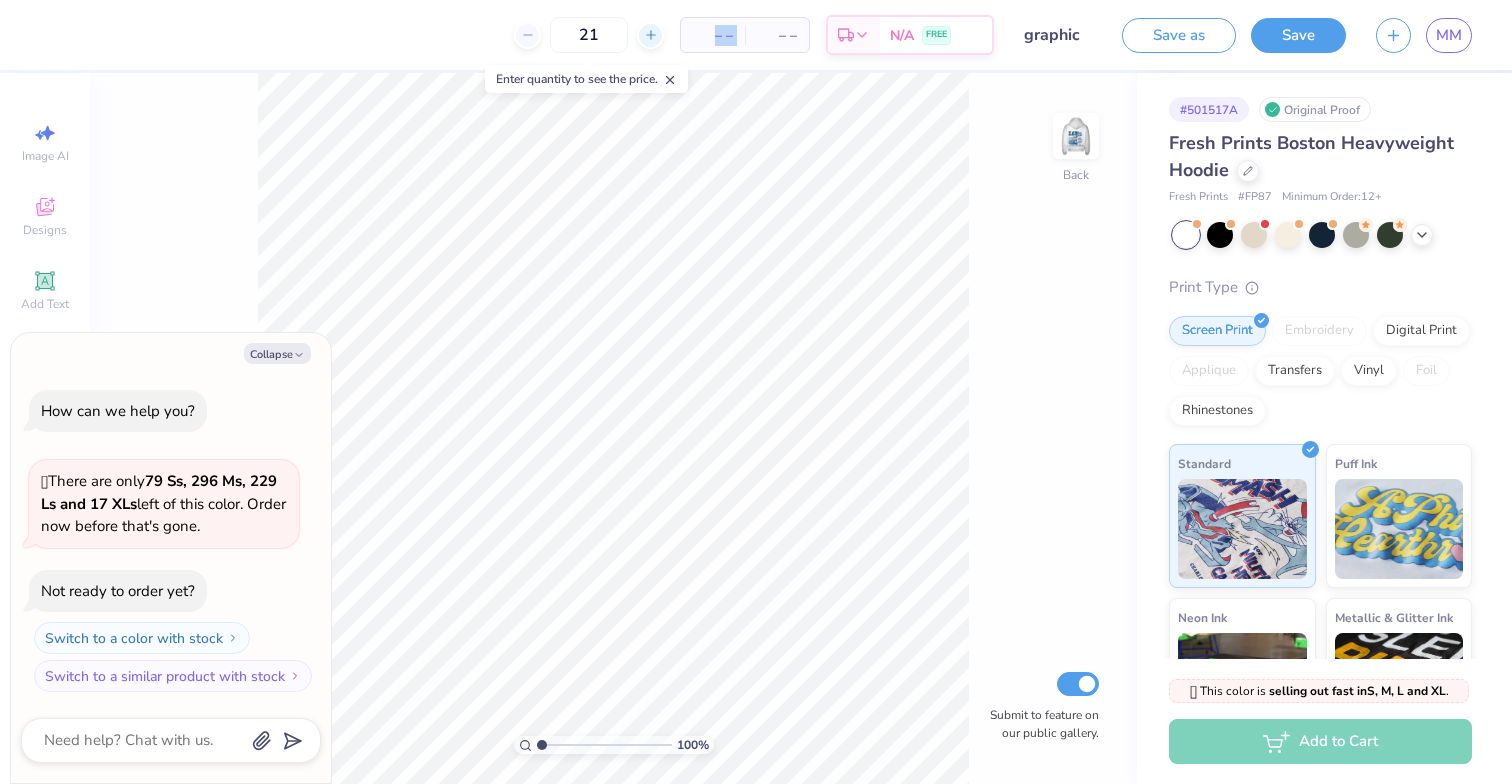 click 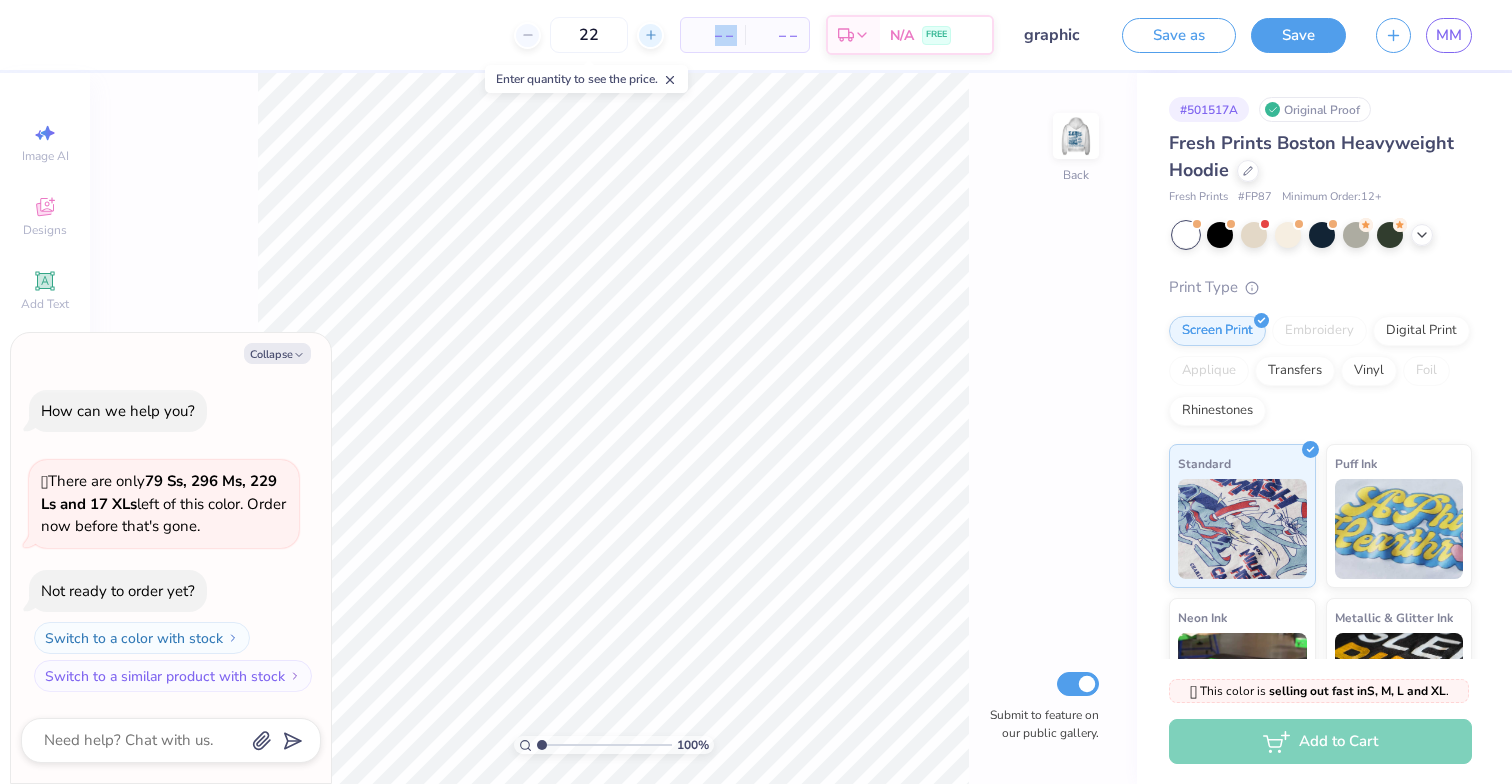 click 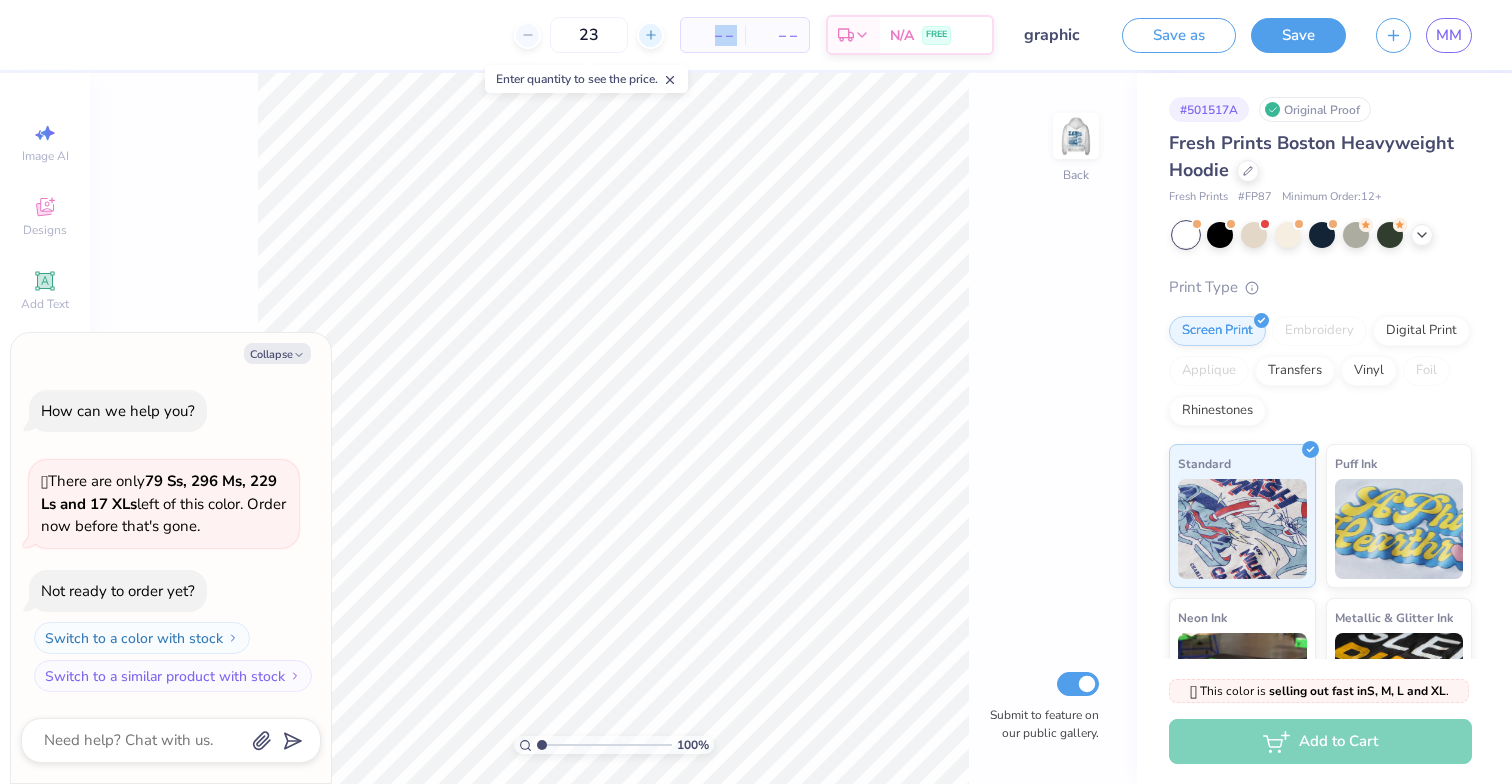 click 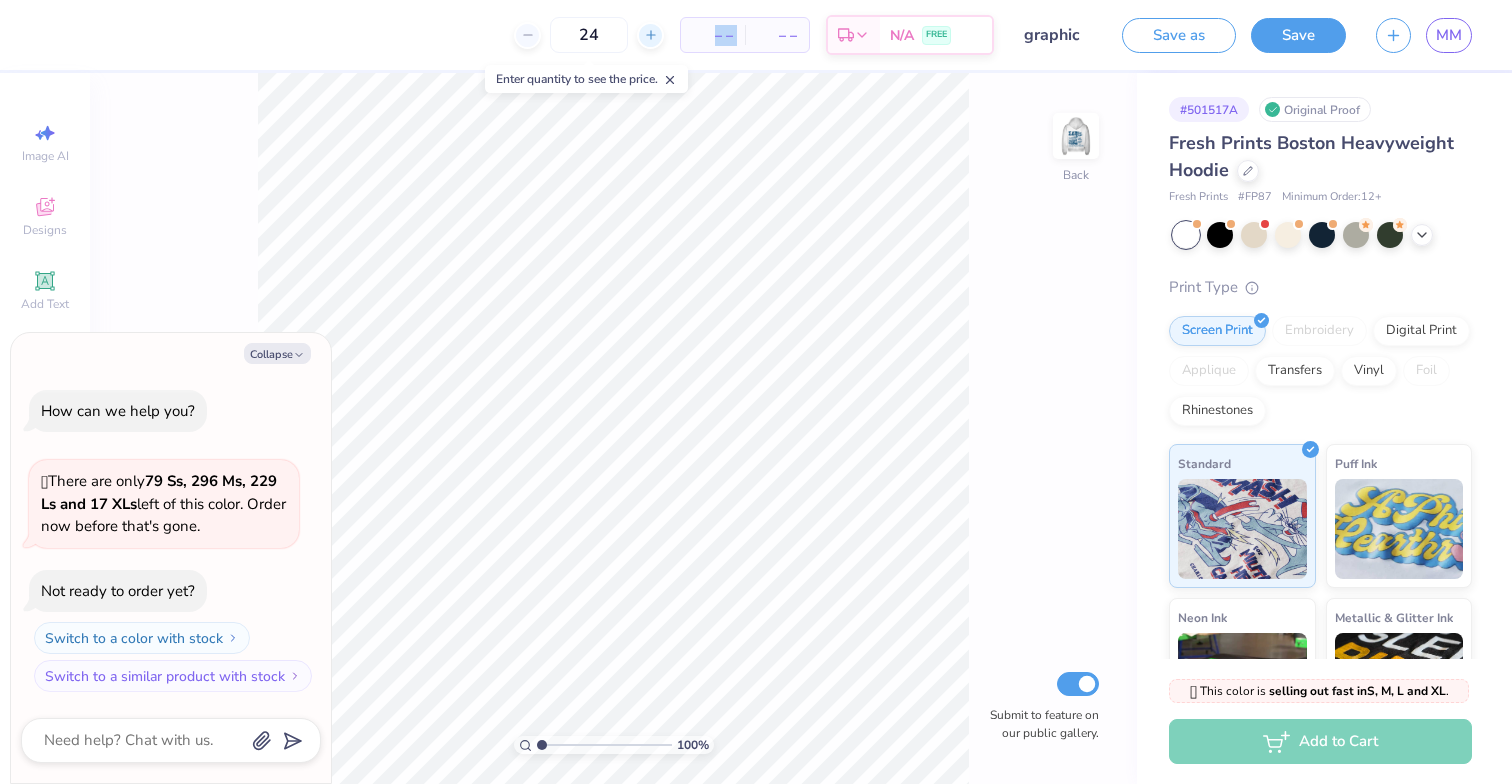 click 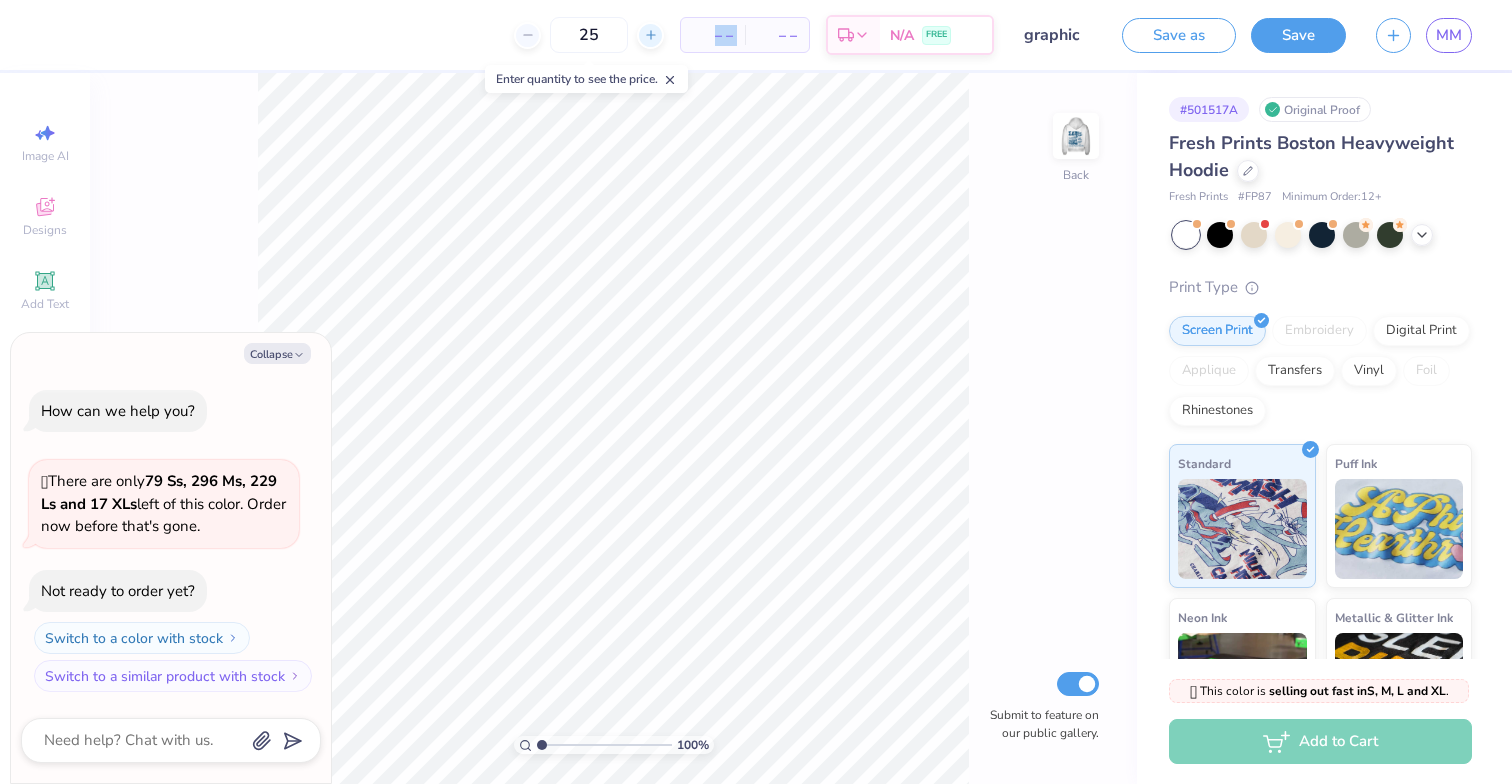 click 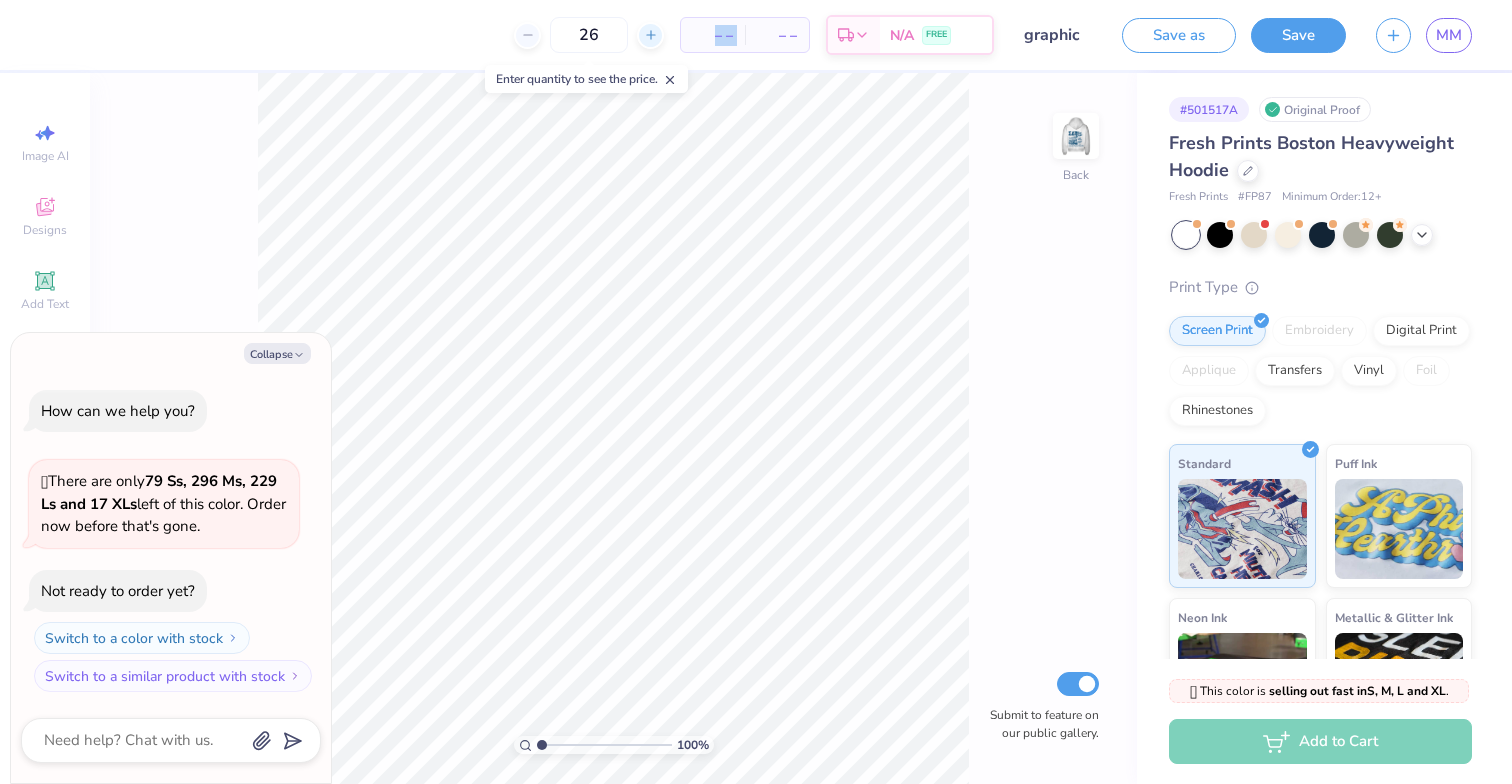 click 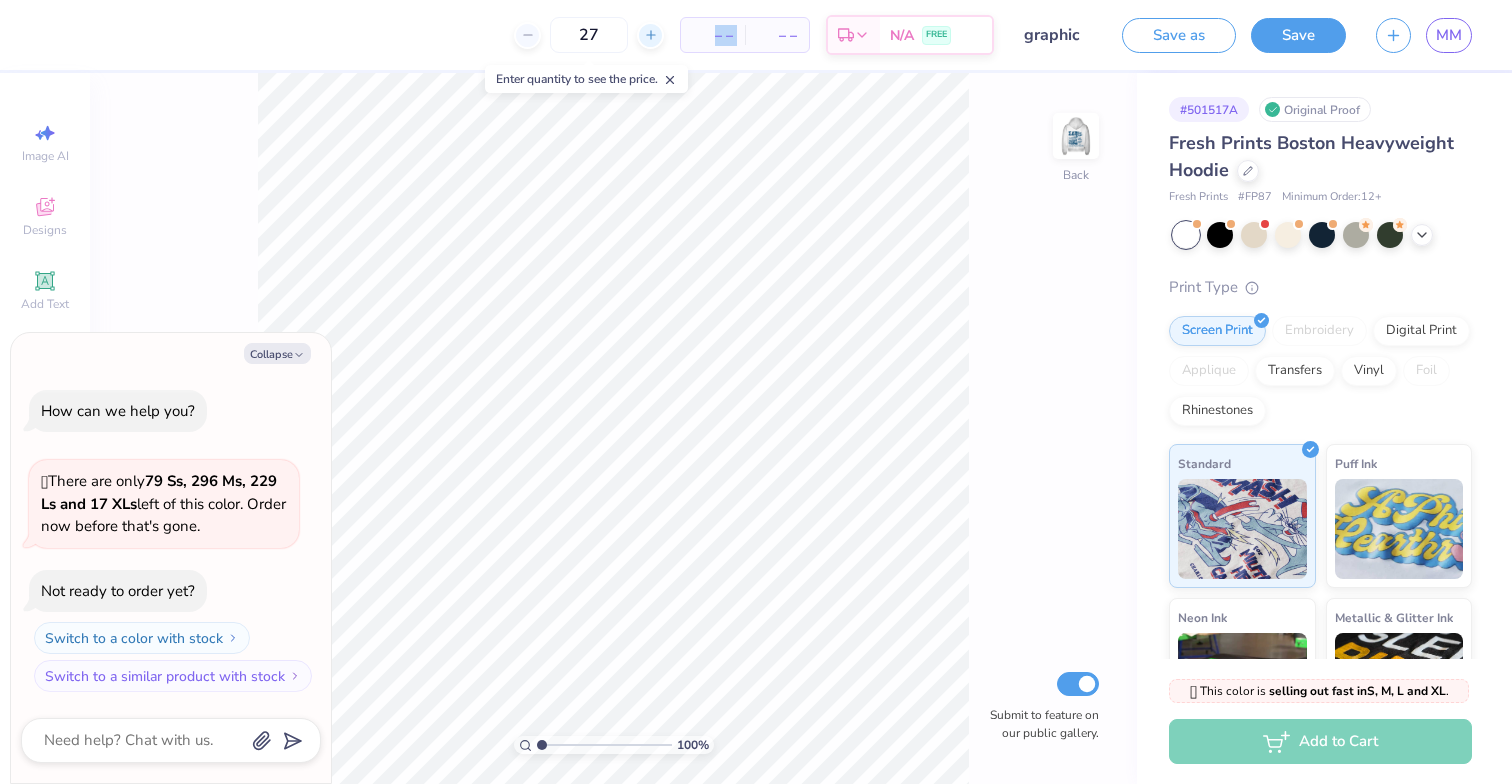 click 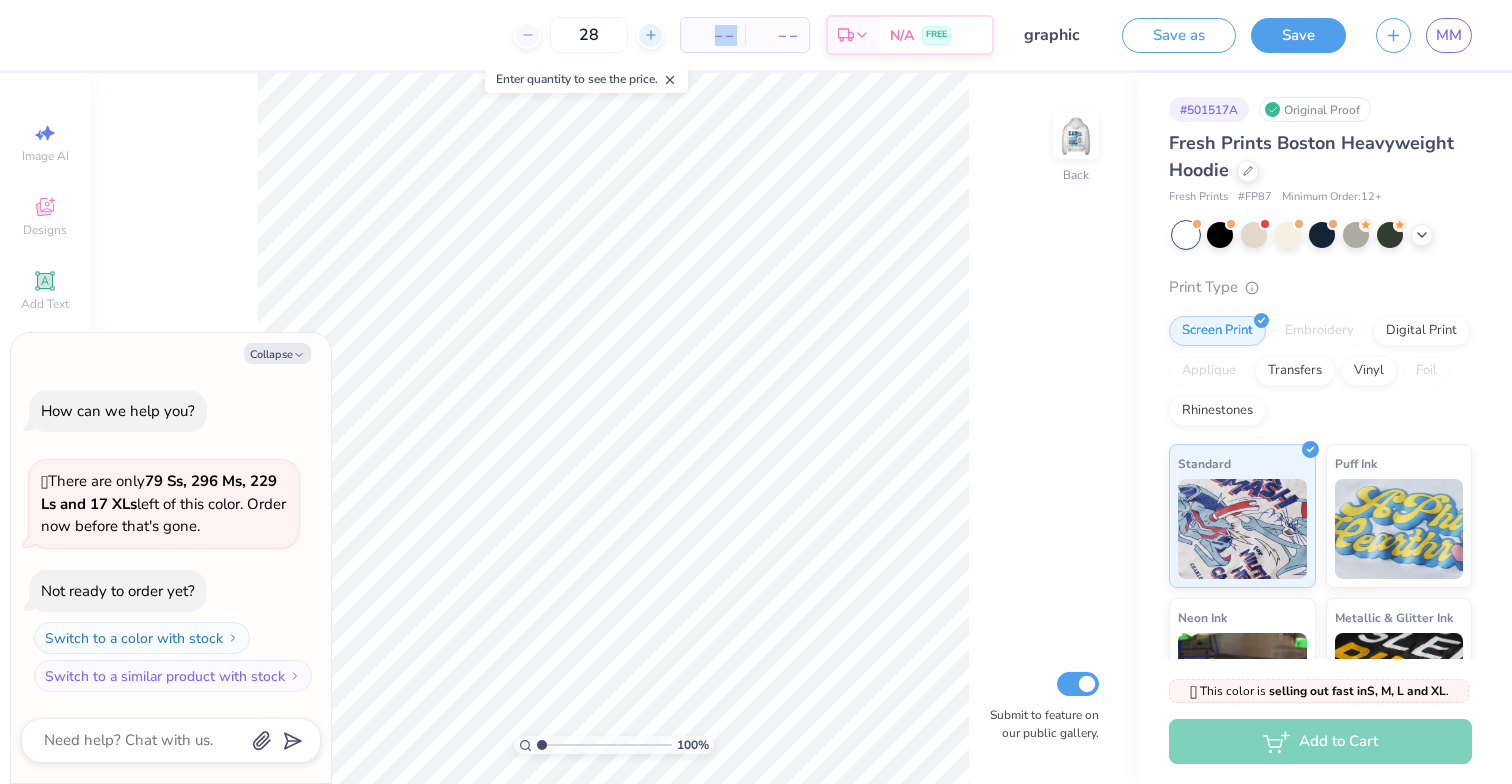 click 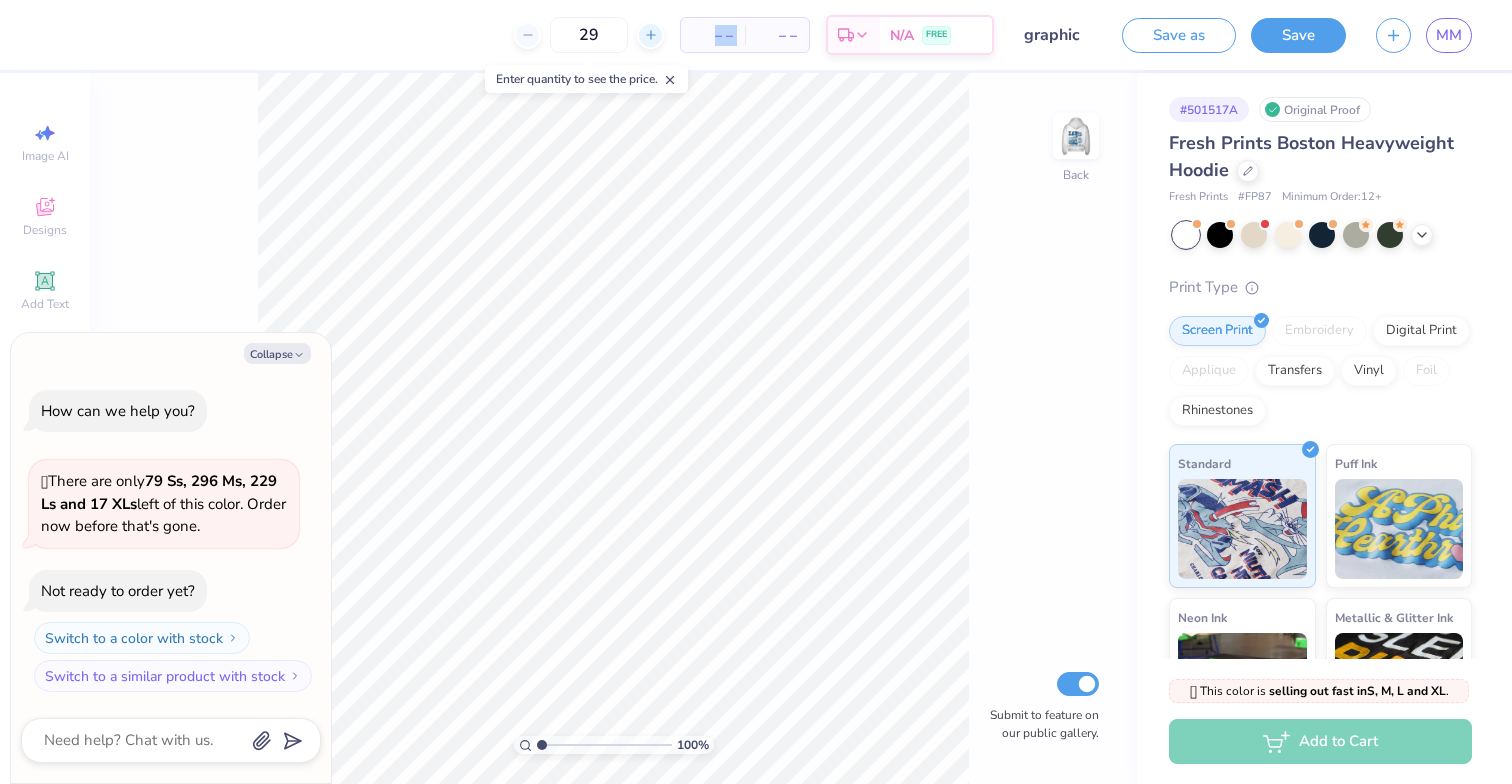 click 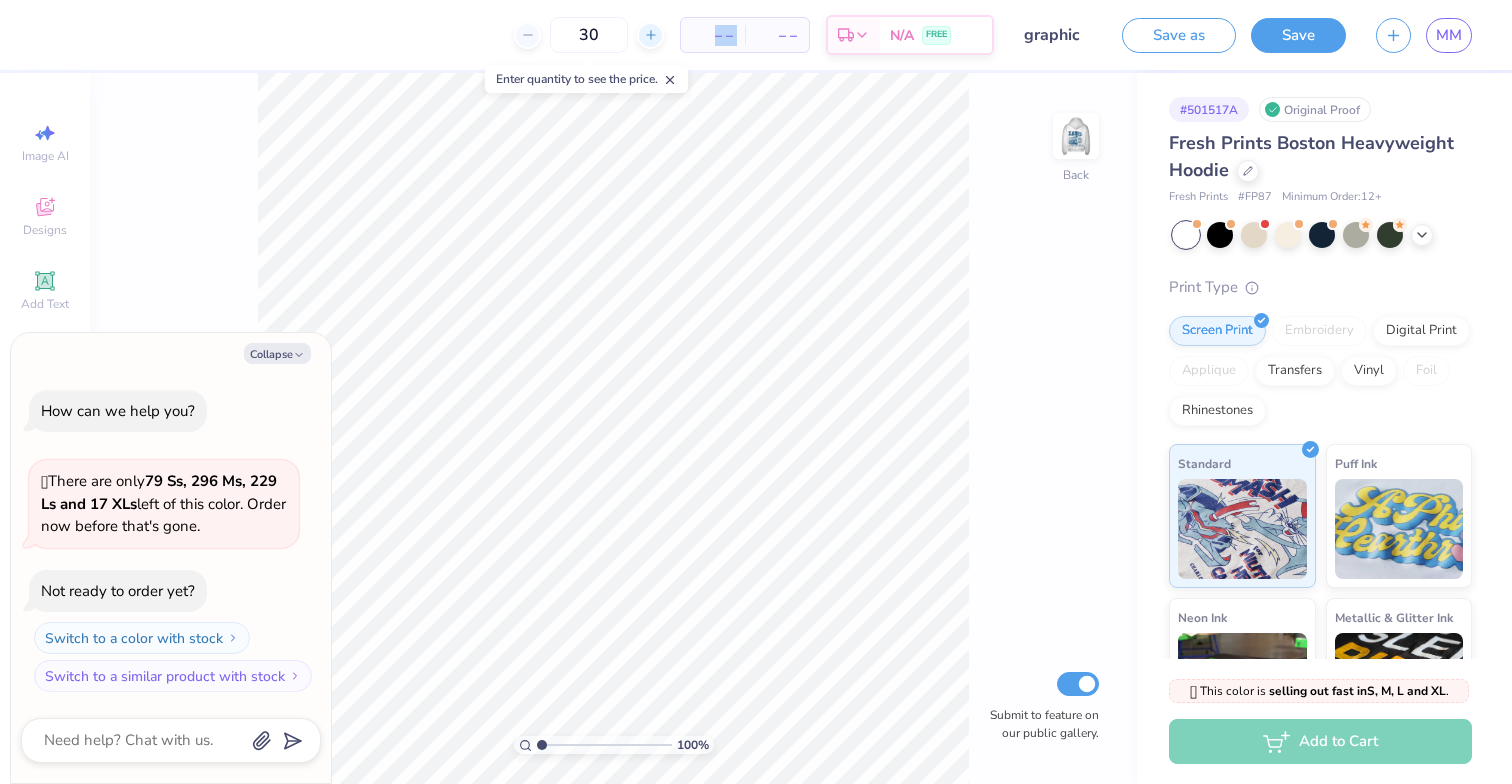 click 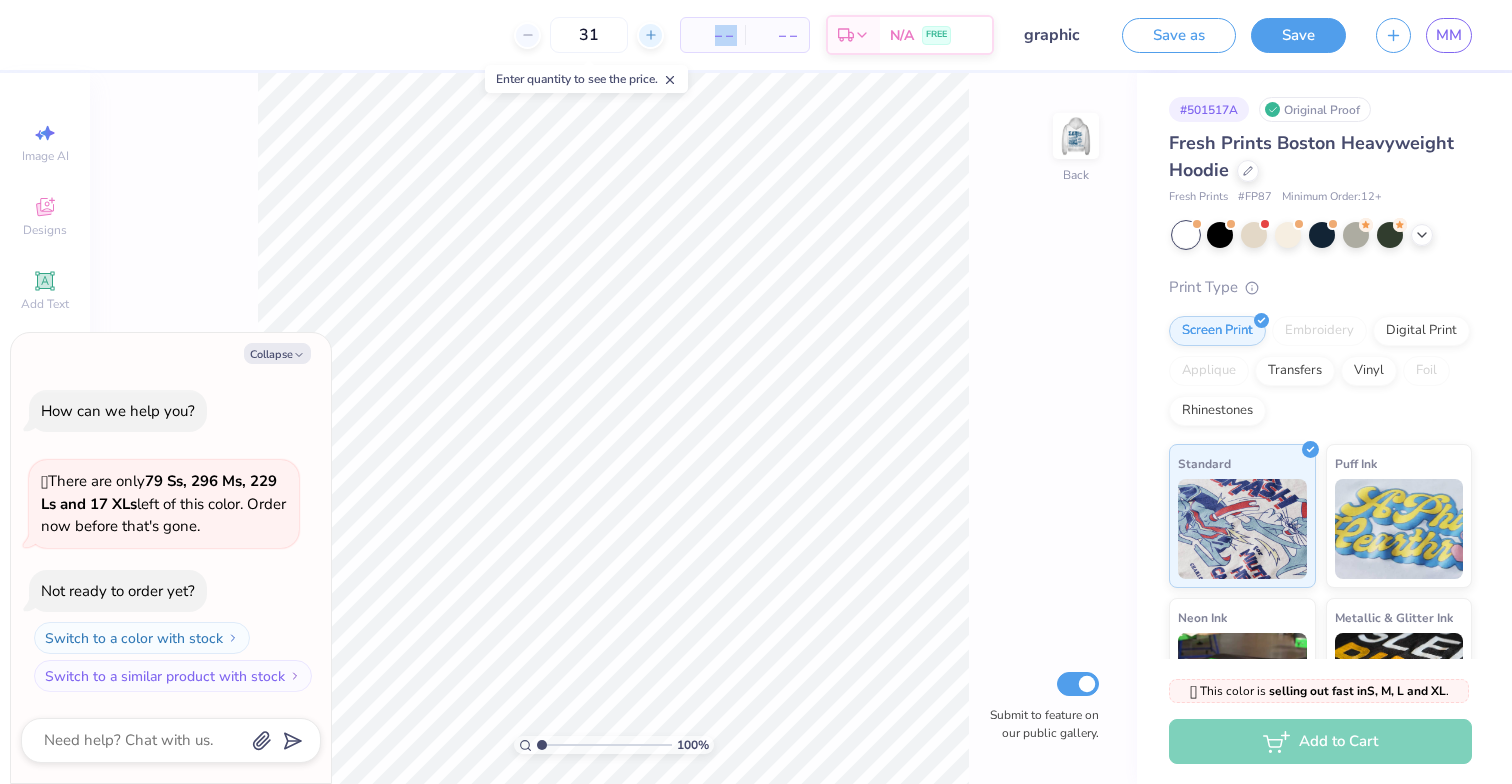 click 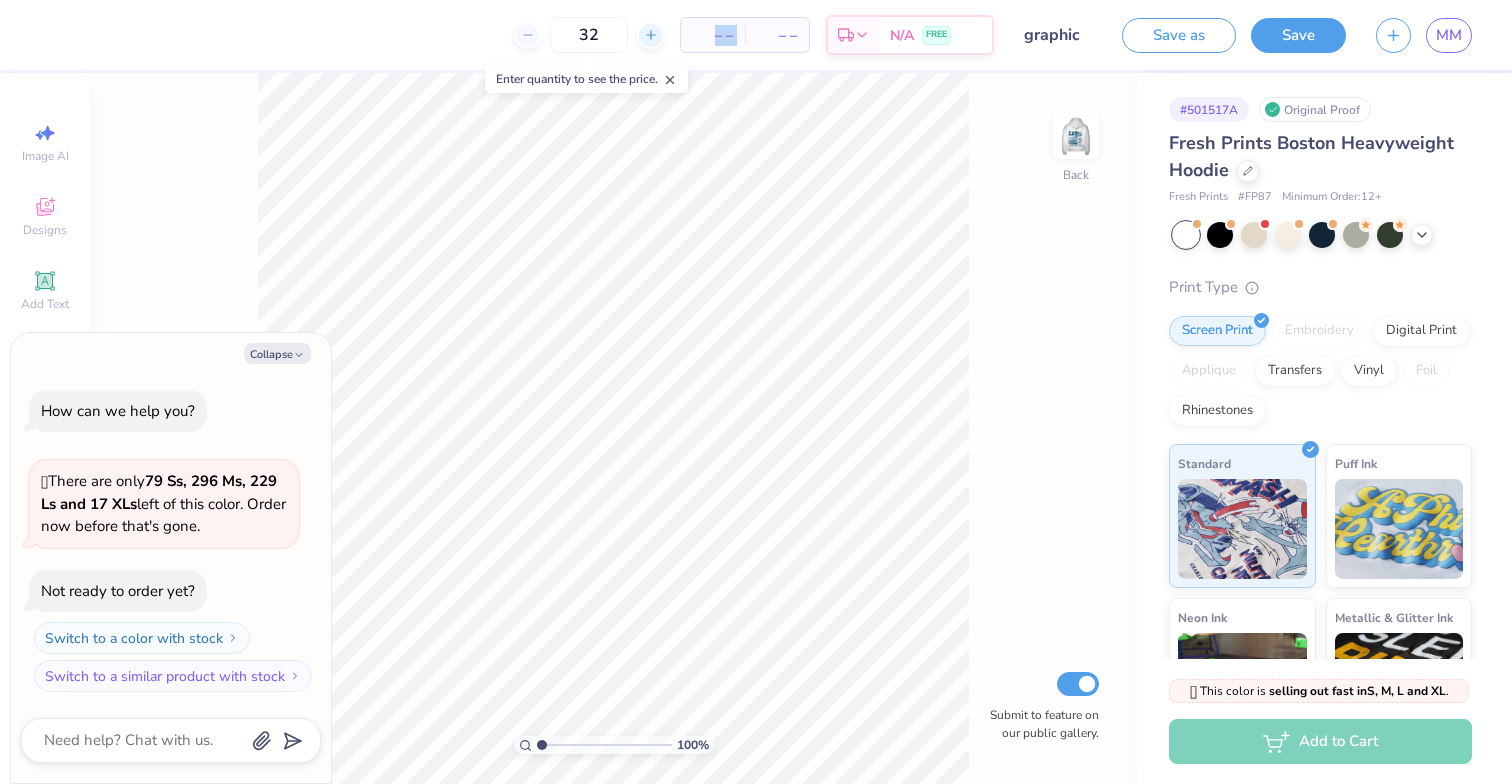 click 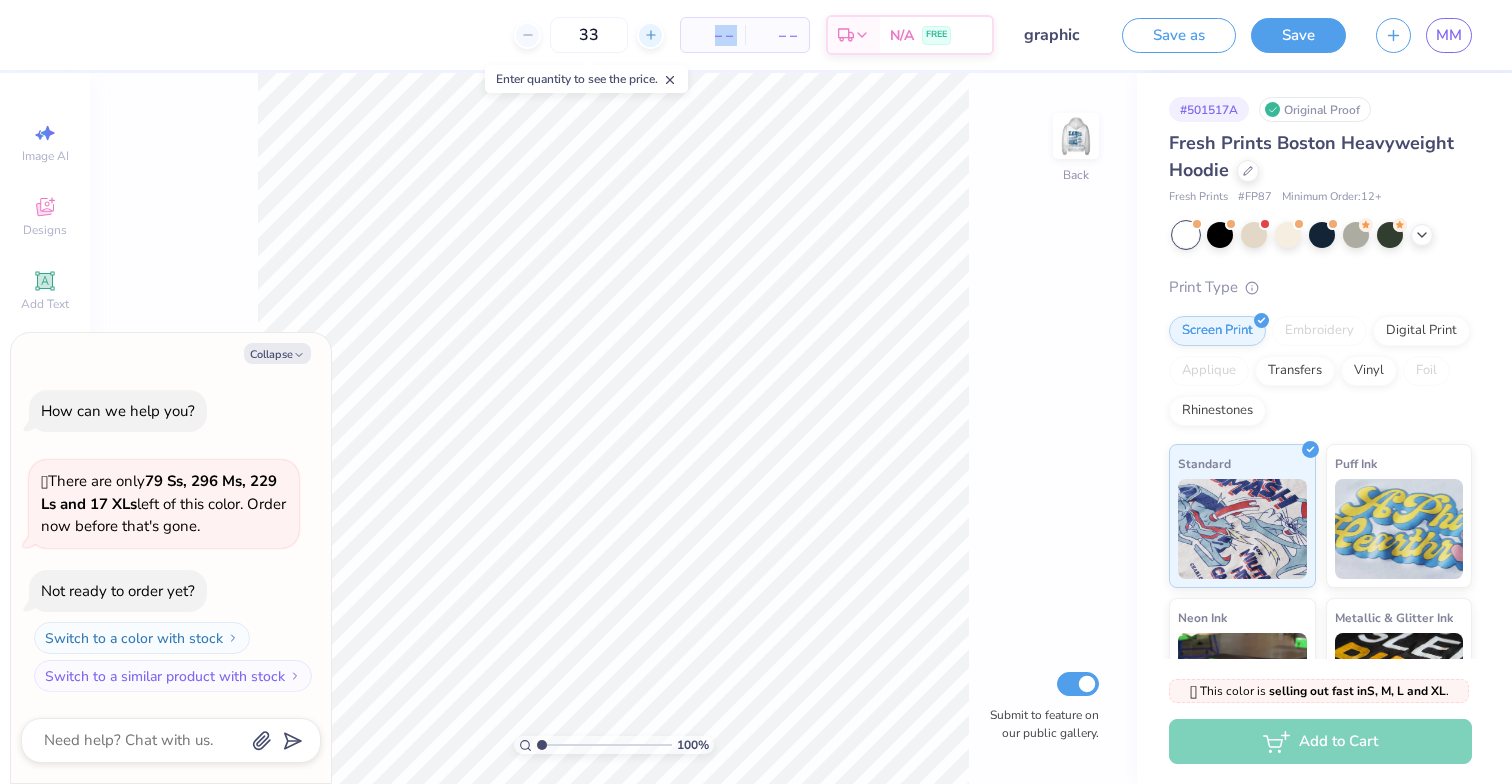 click 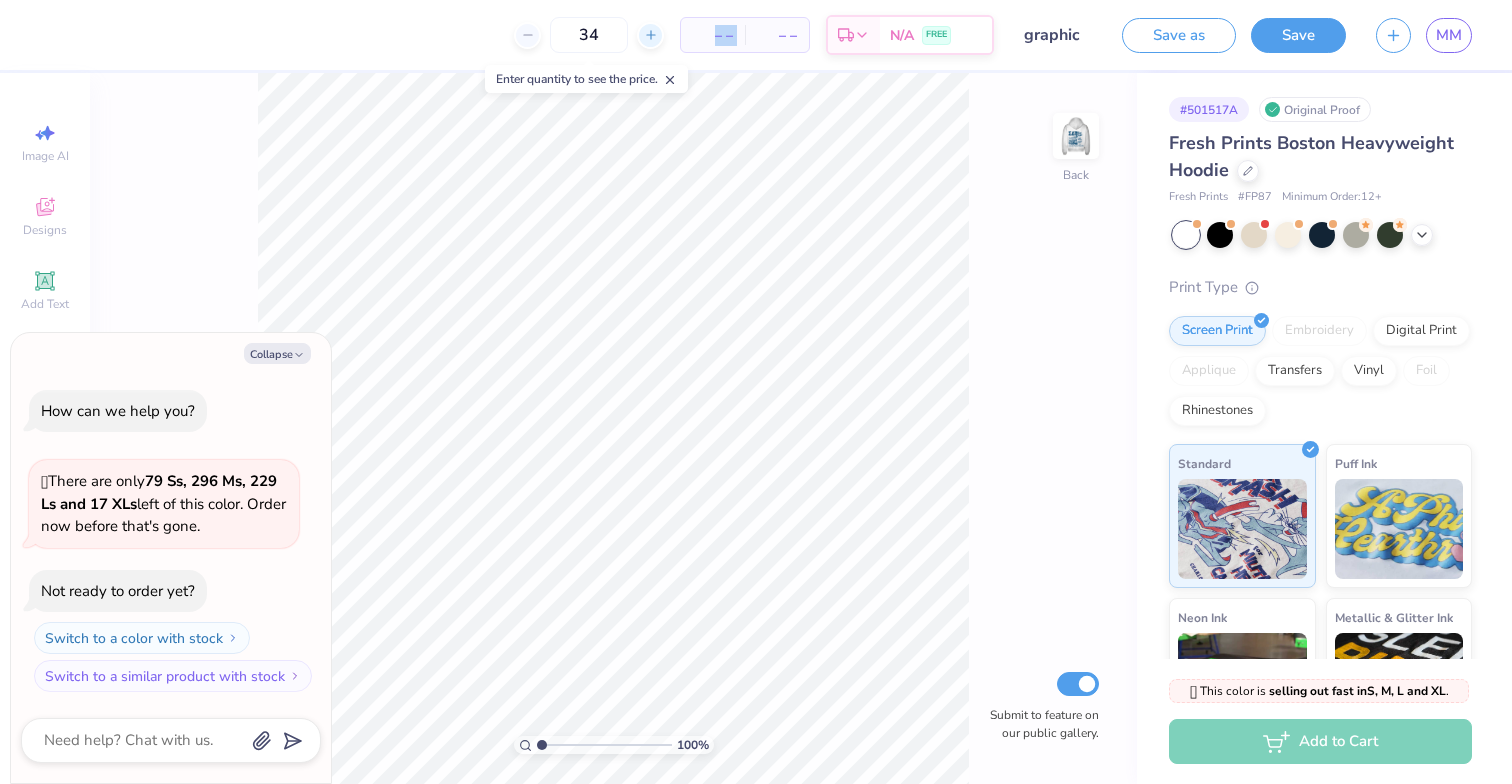 click 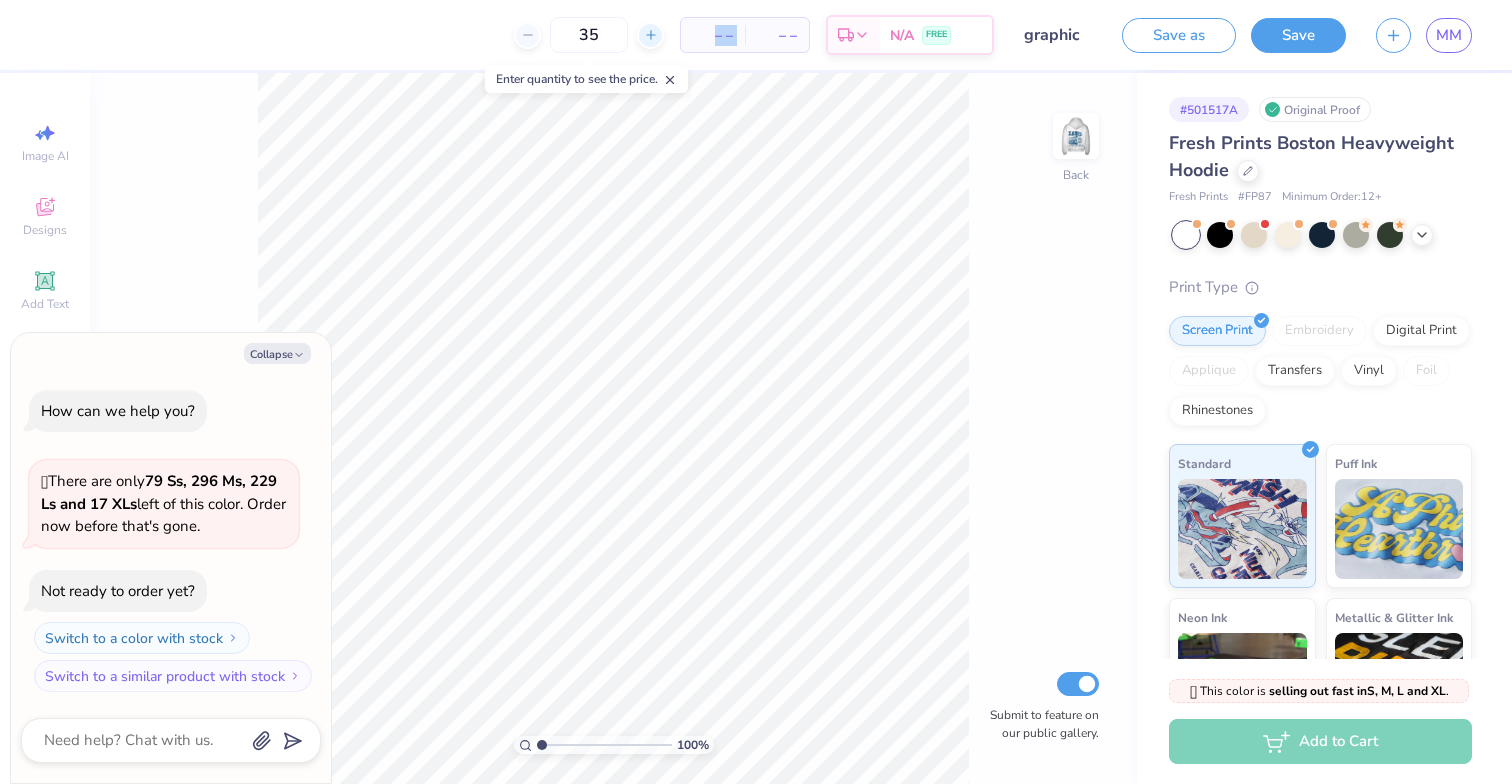 click 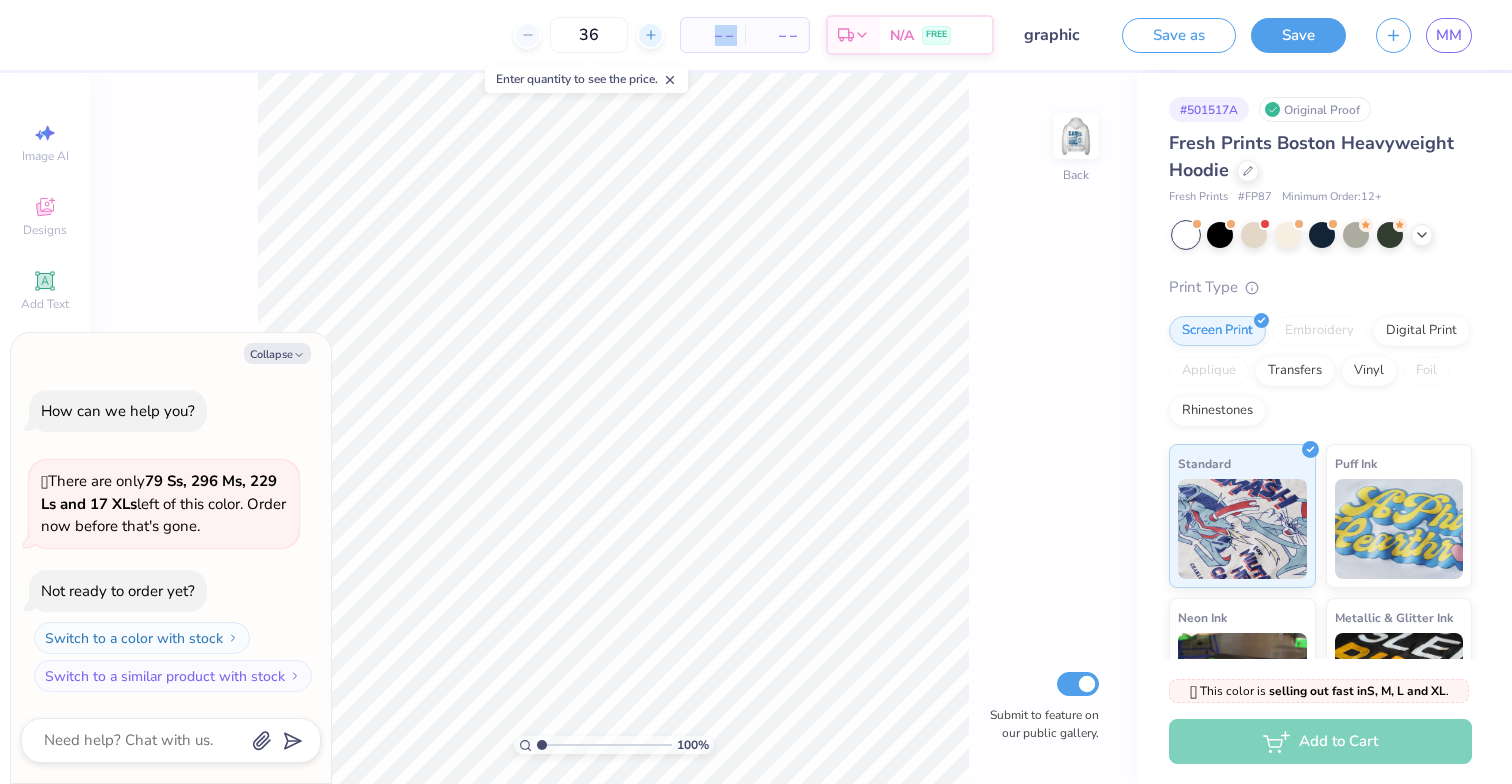 click 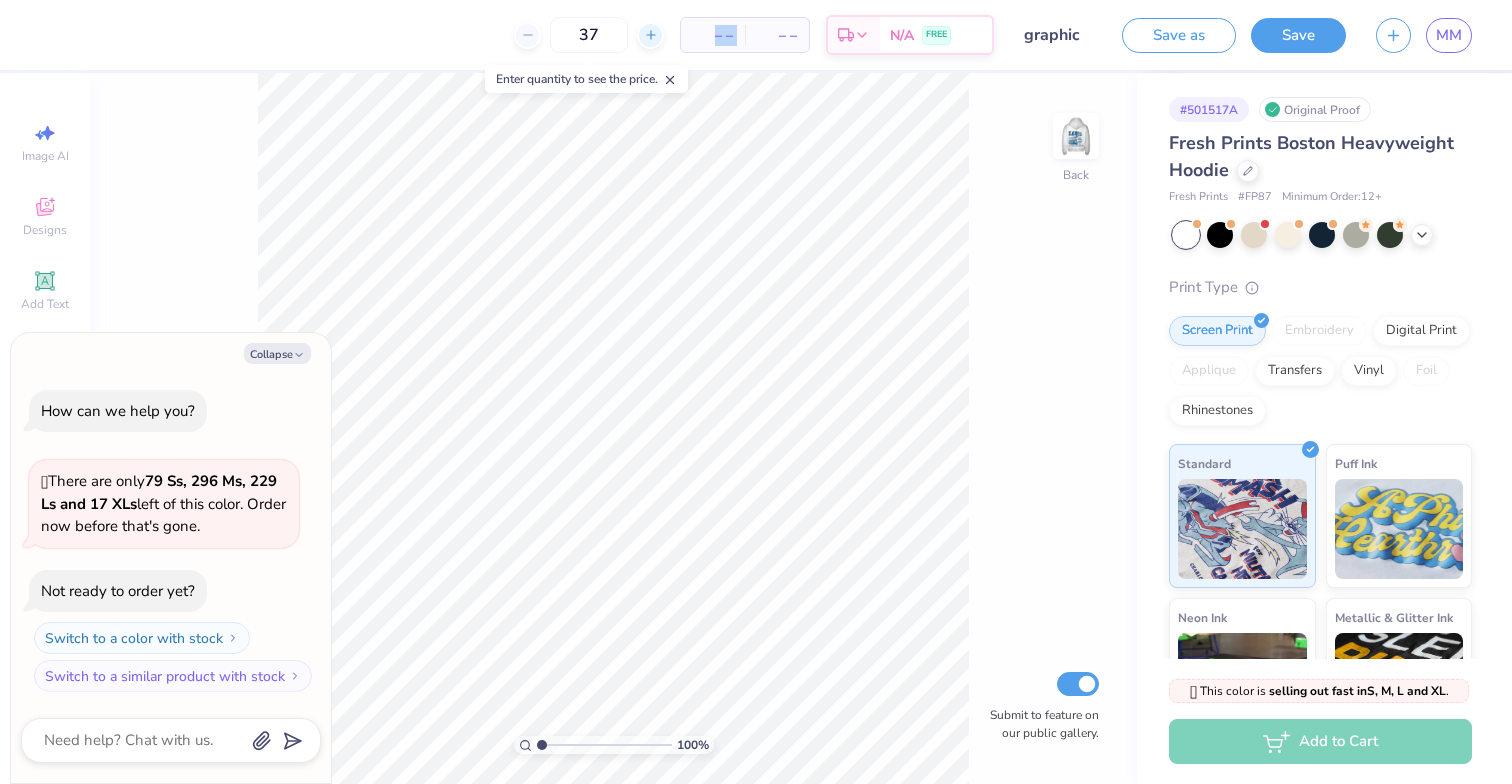 click 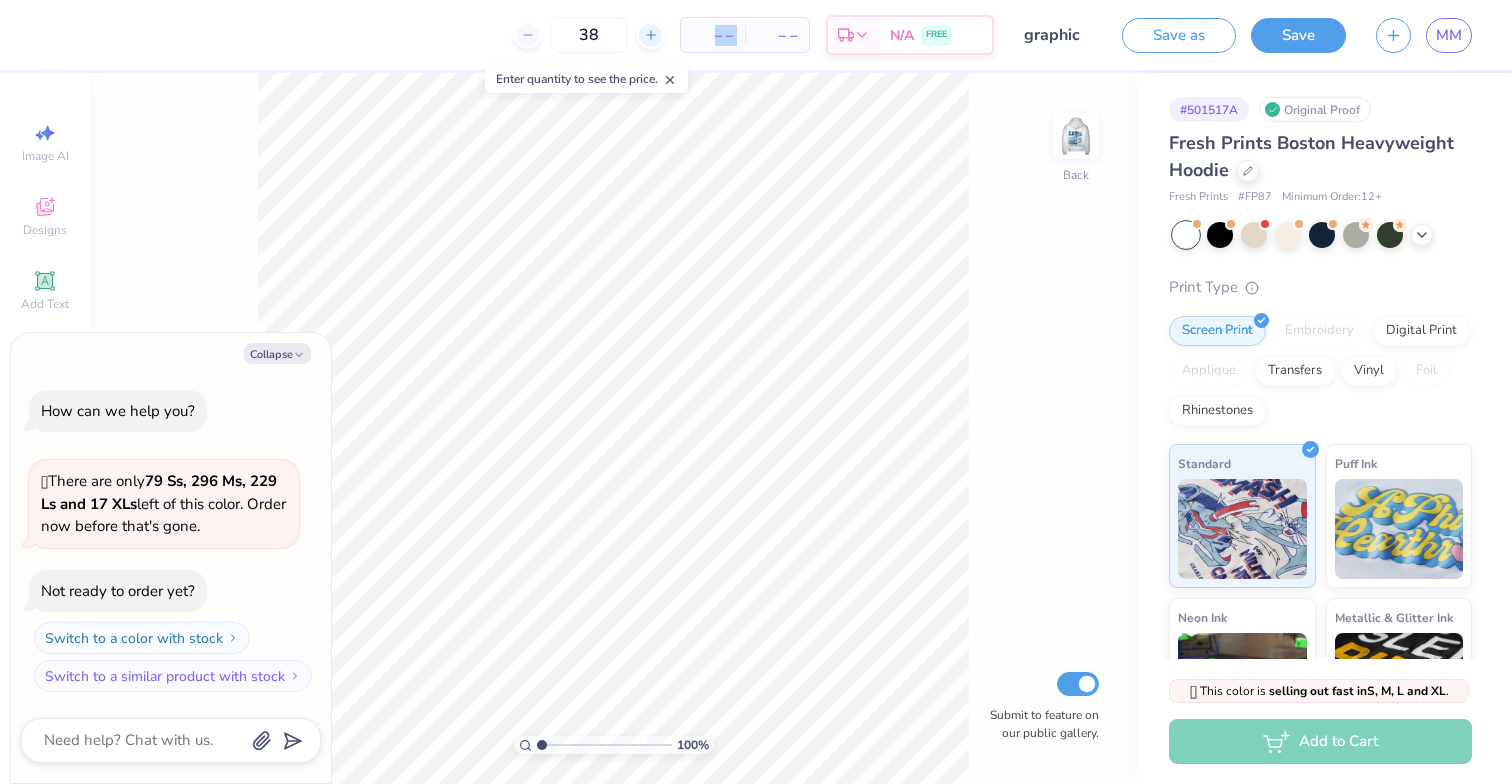 click 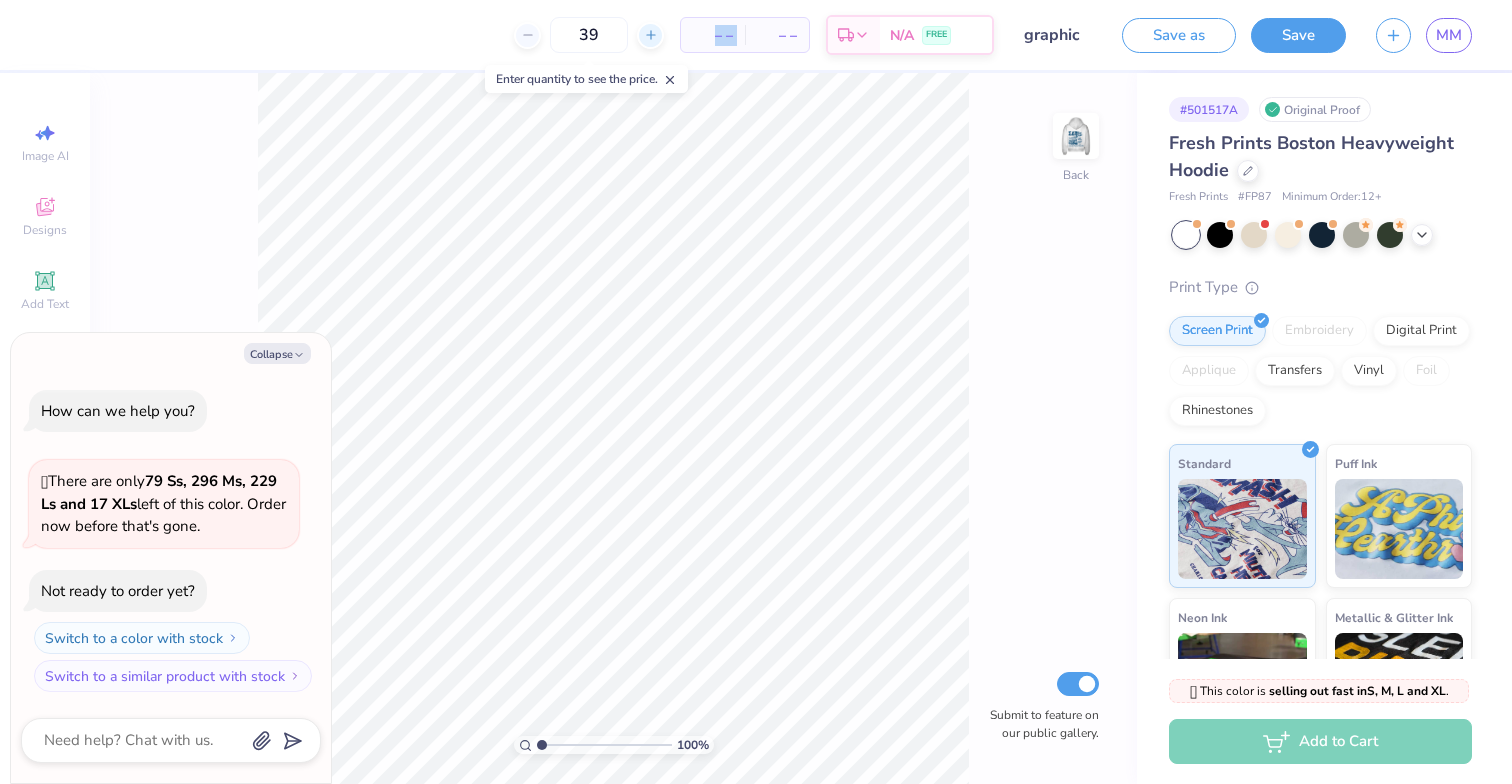 click 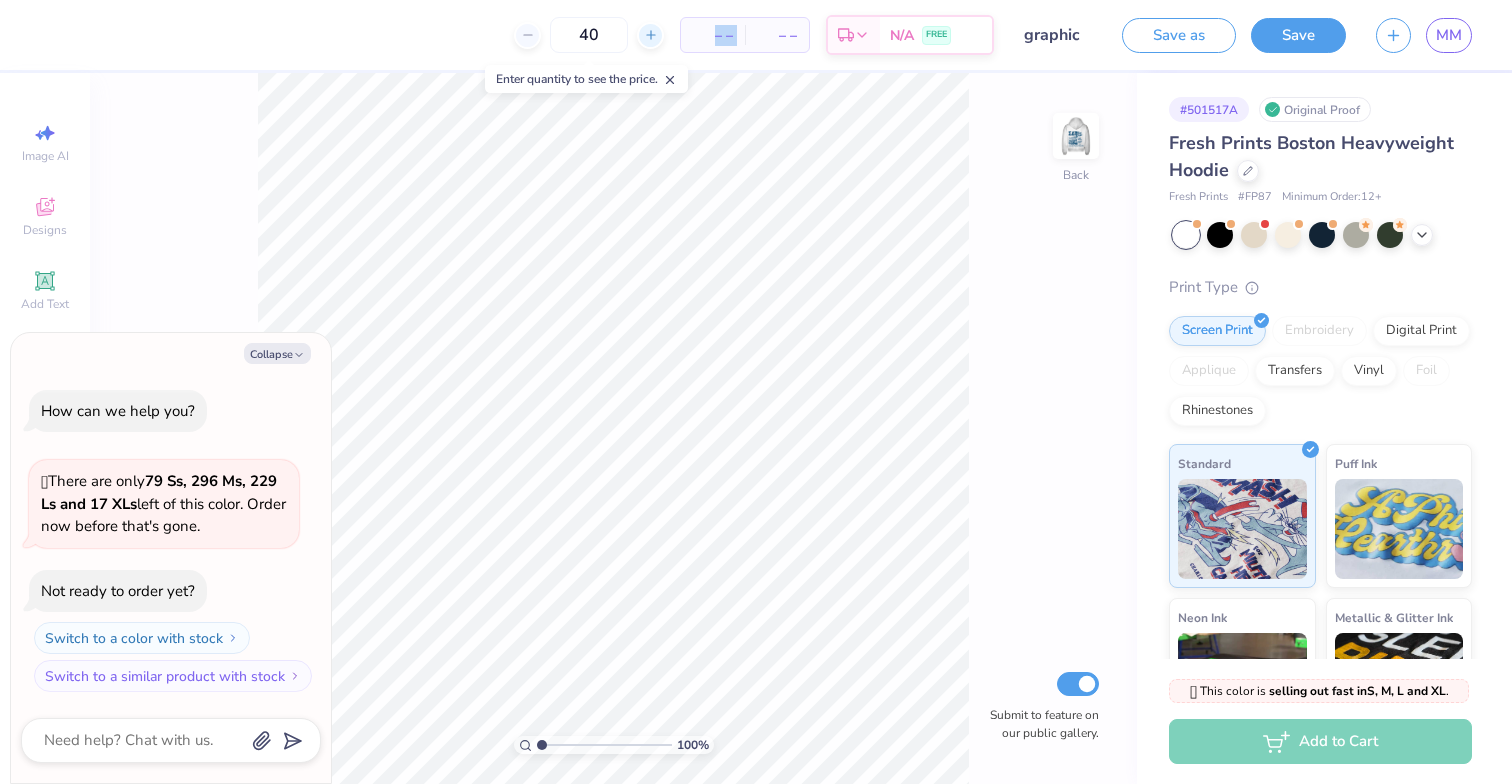 click 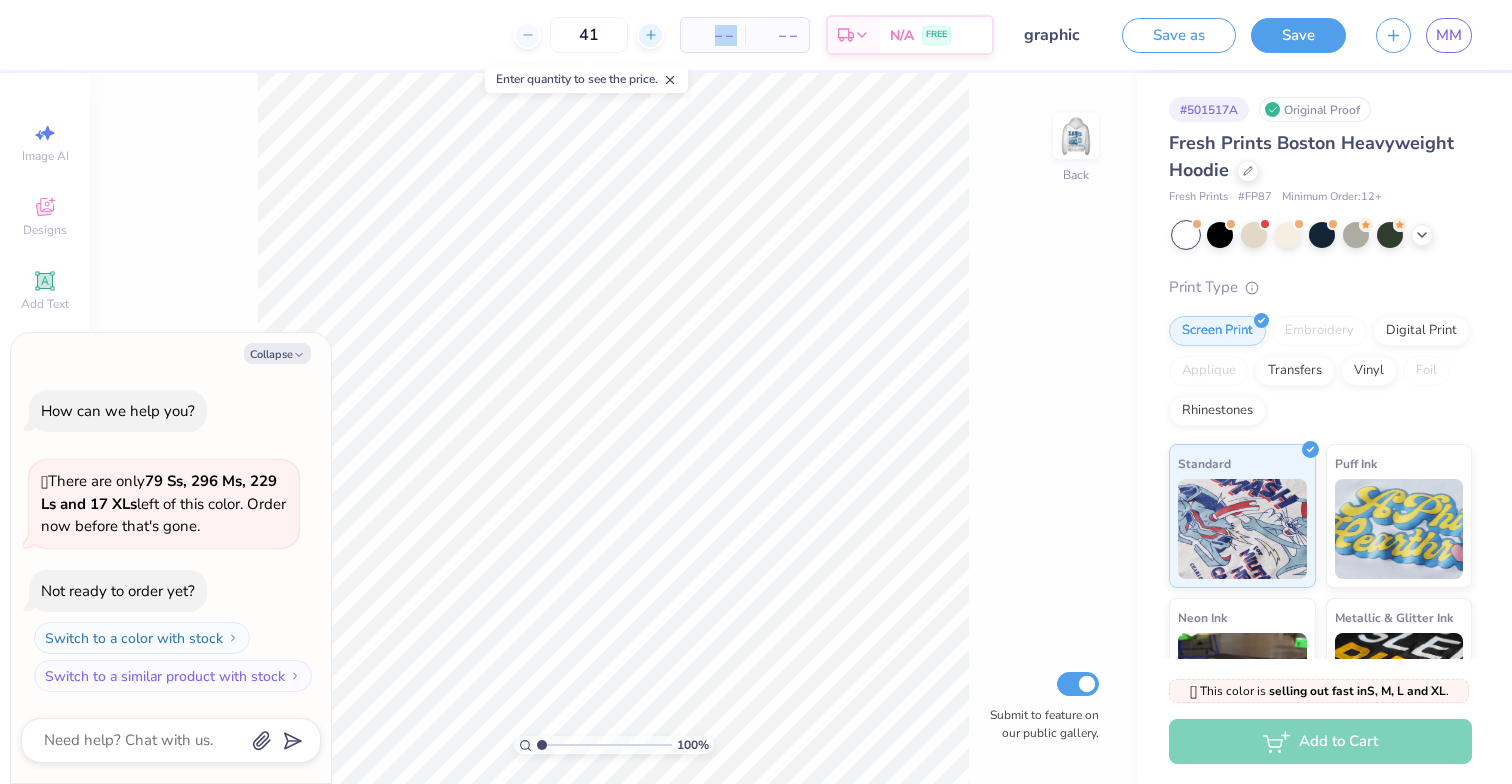 click 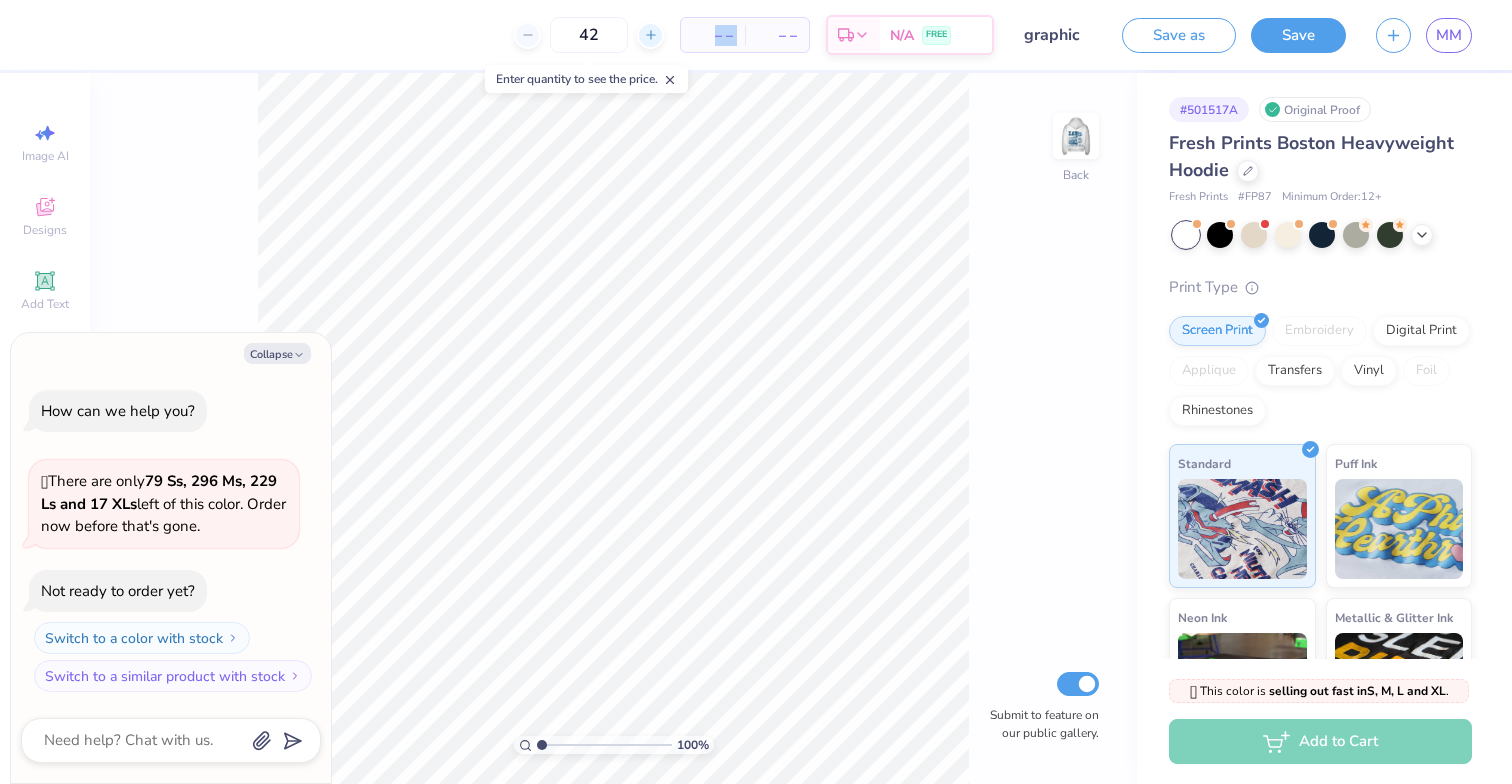 click 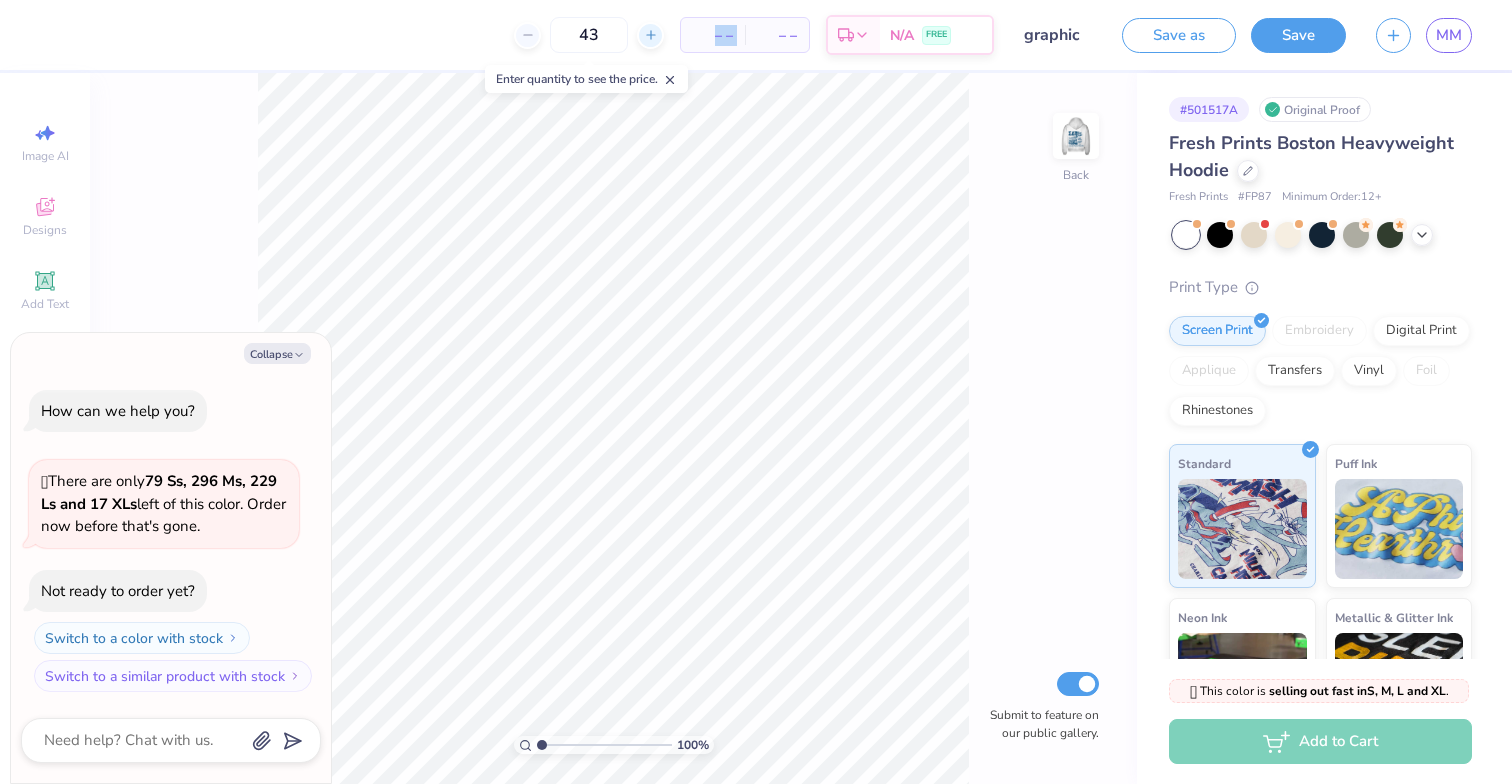 click 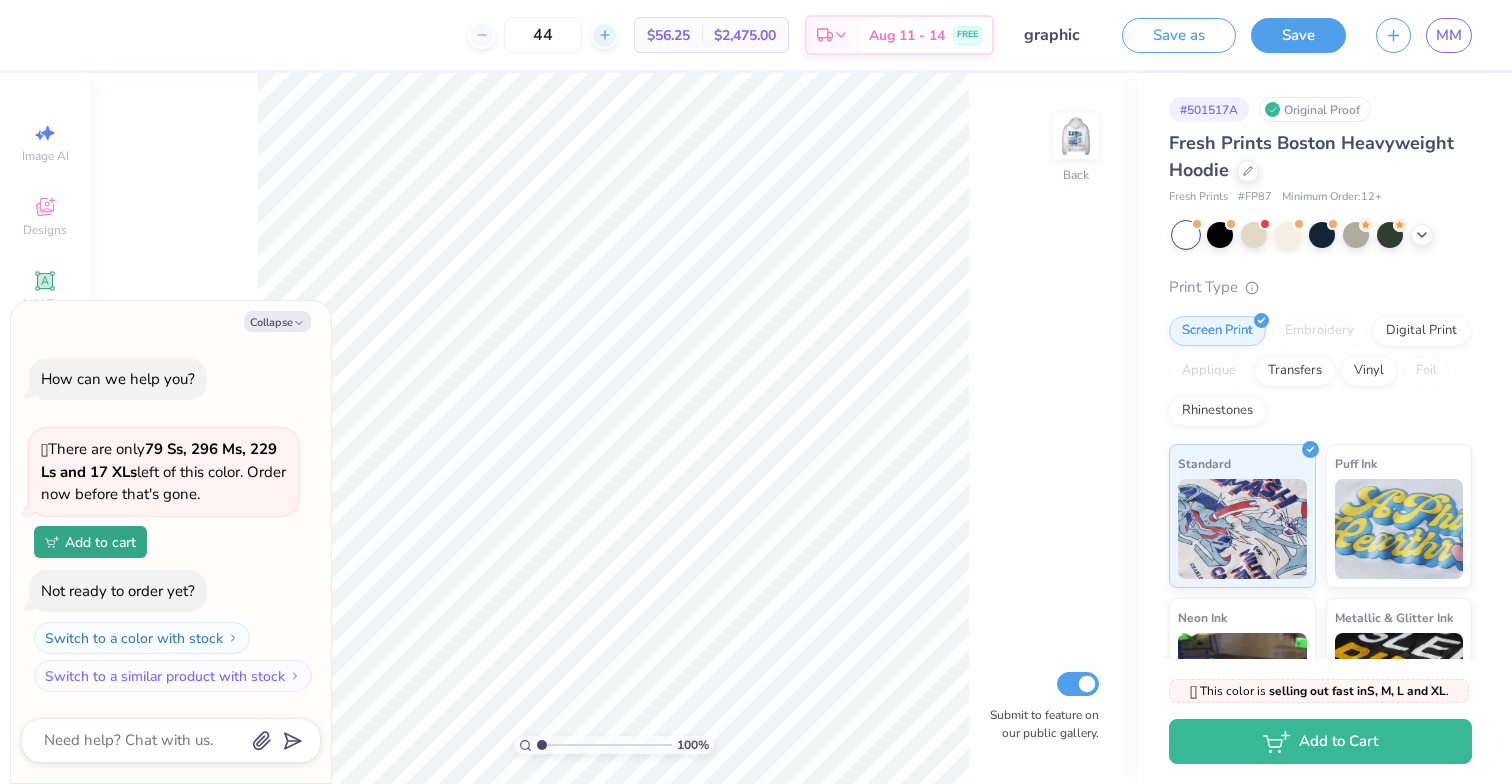 click 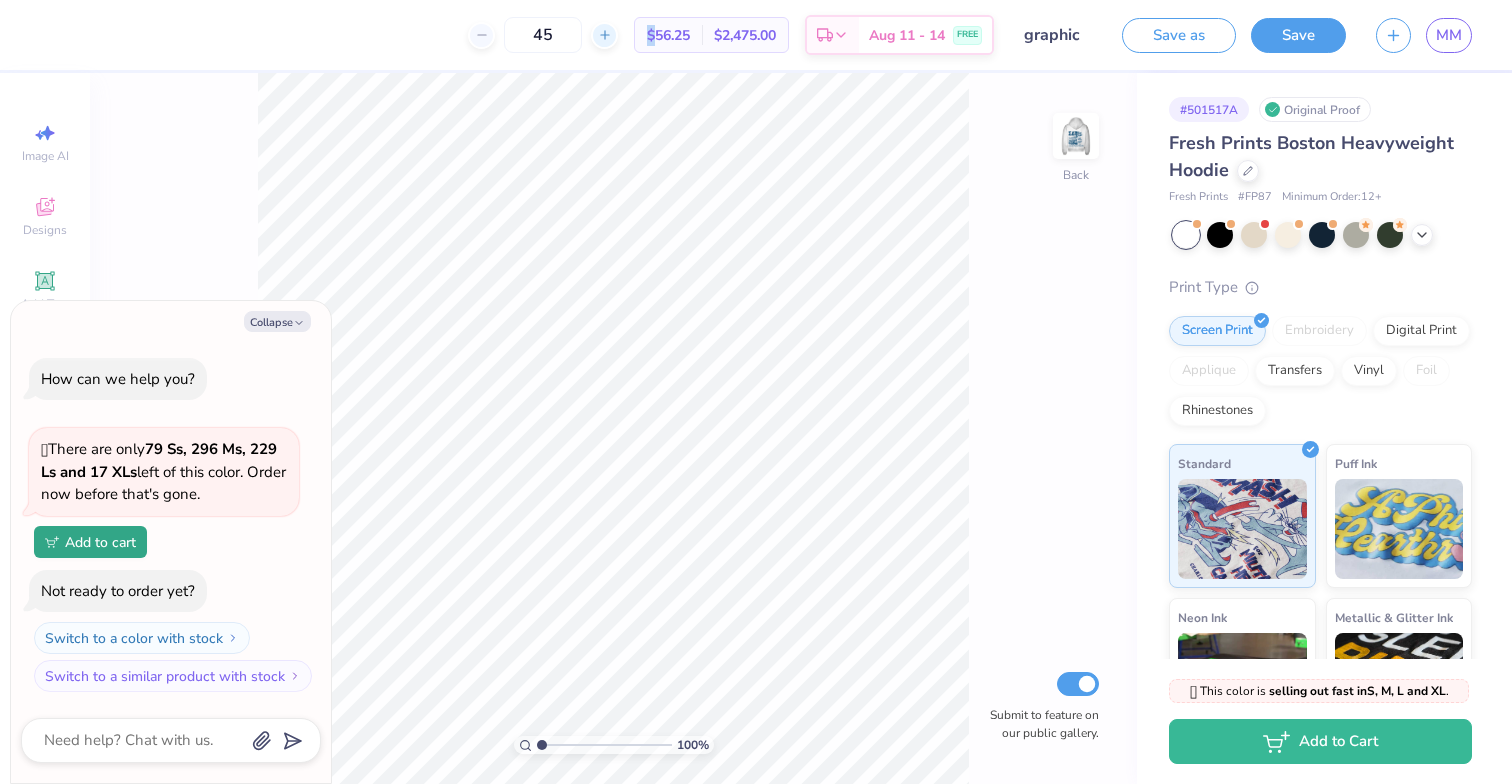 click 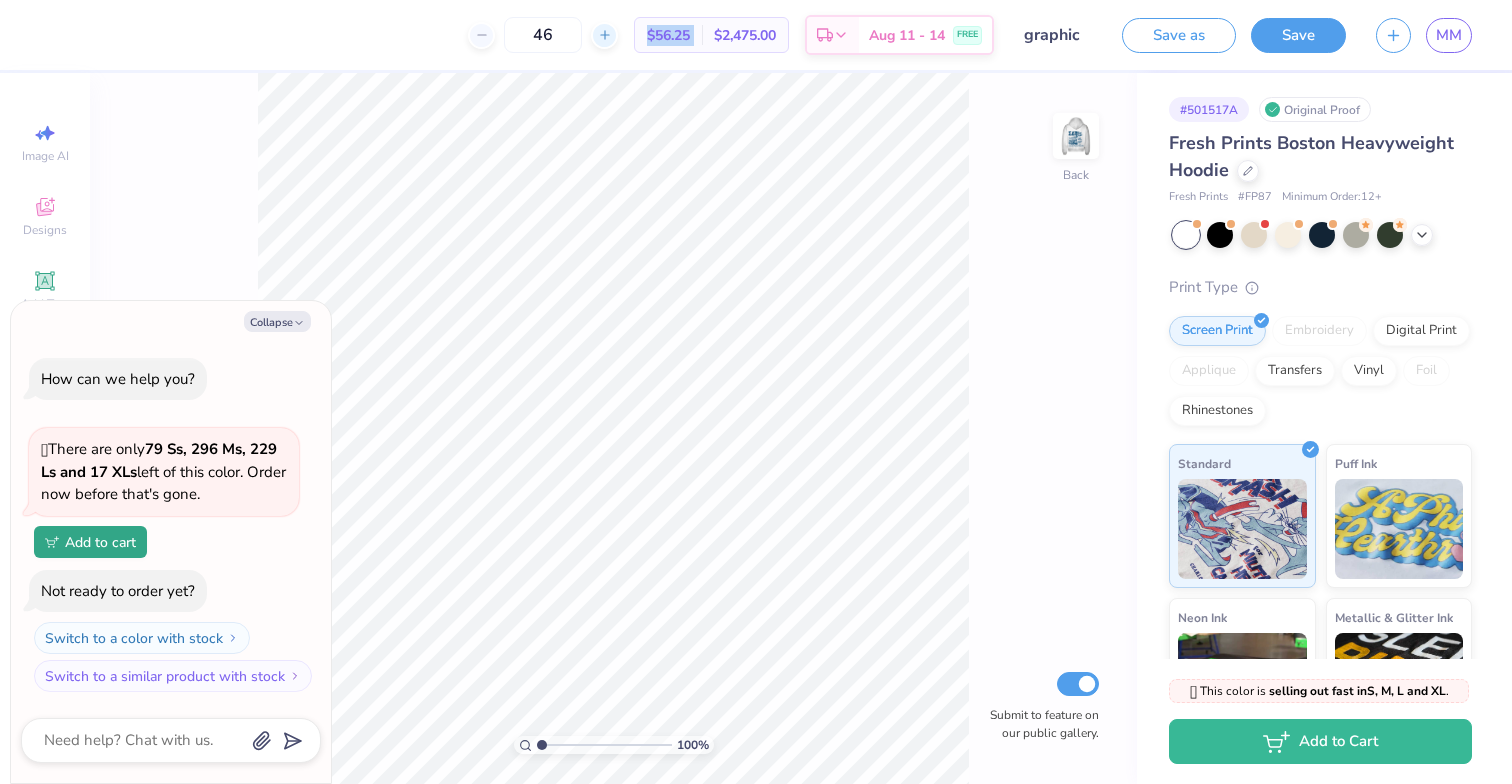 click 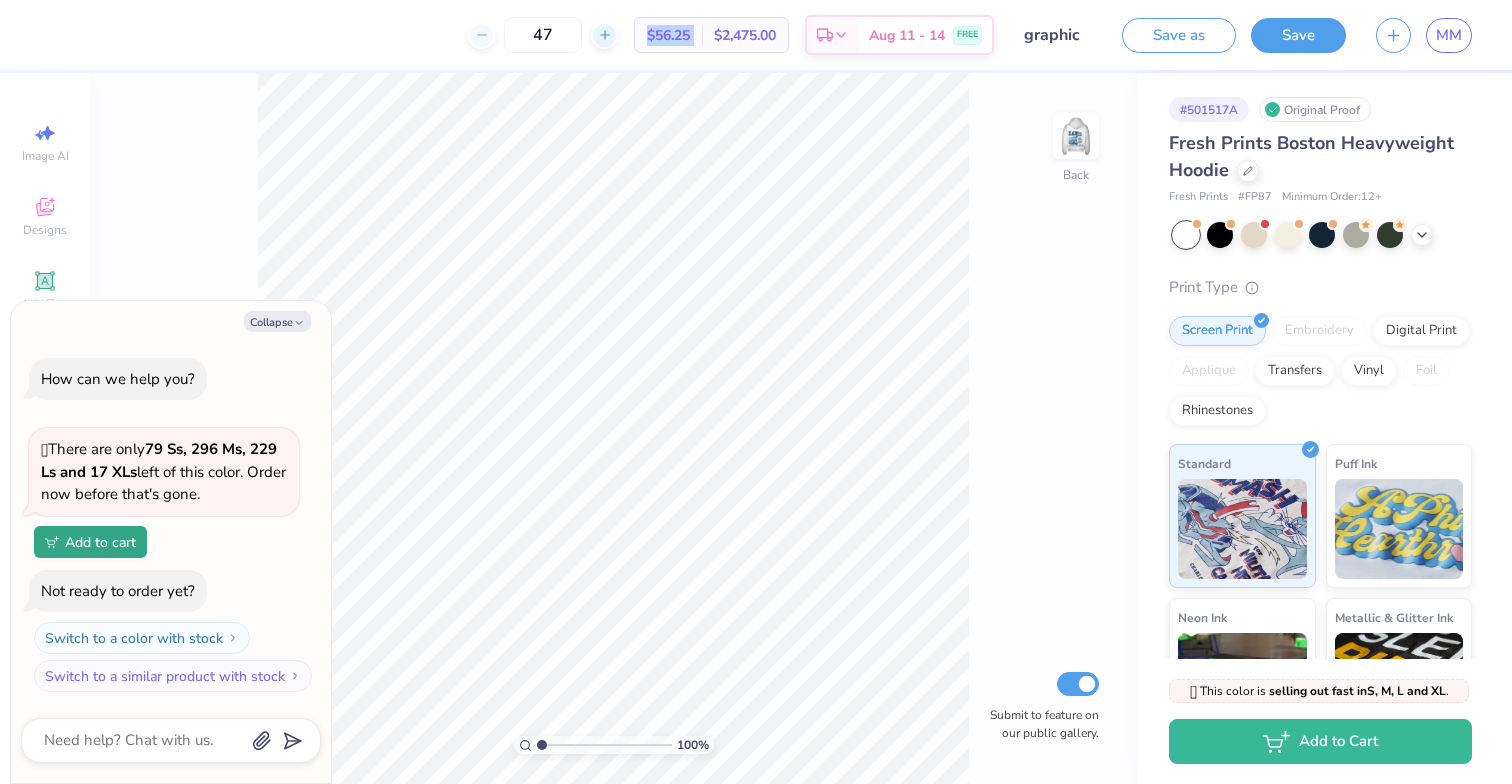 click 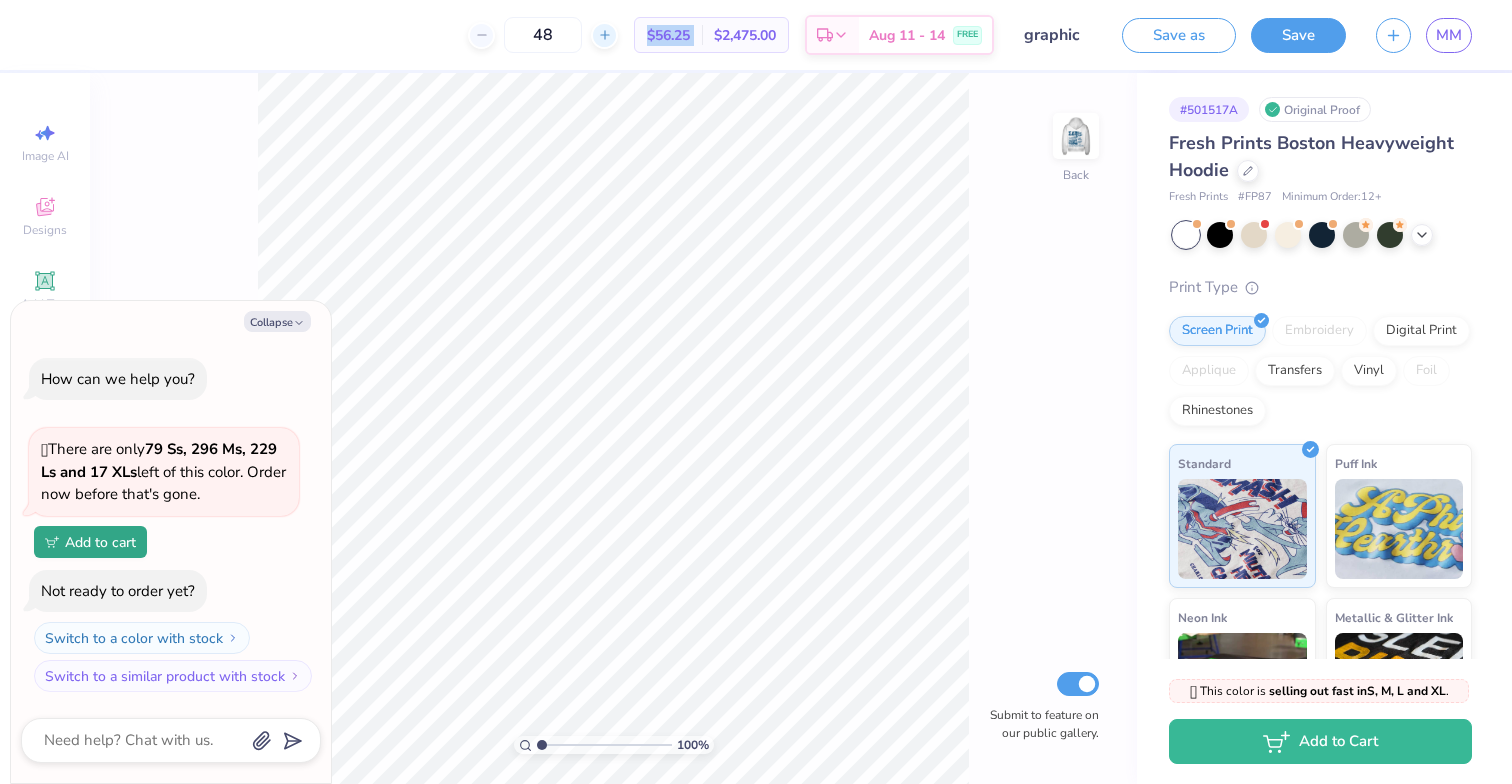 click 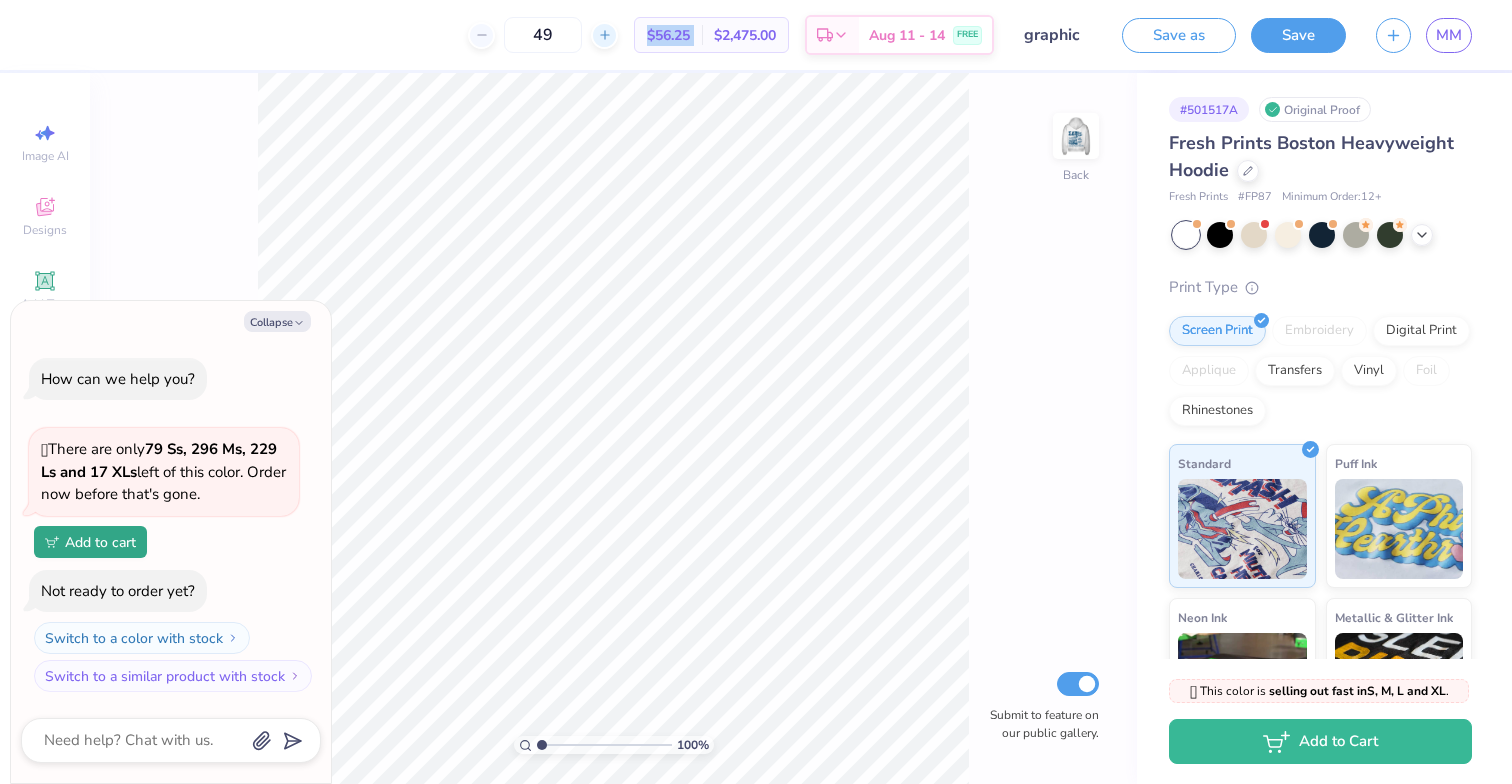 click 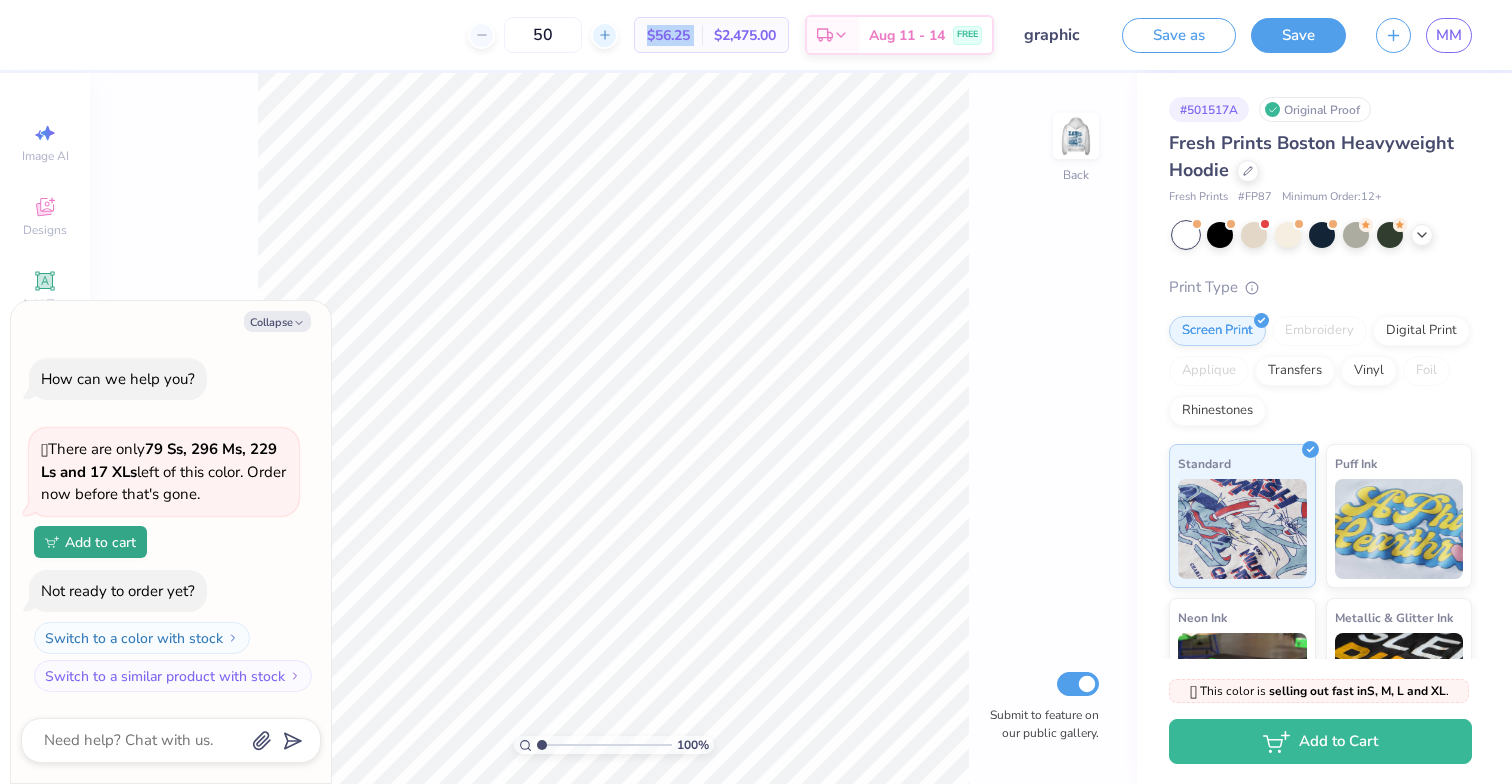 click 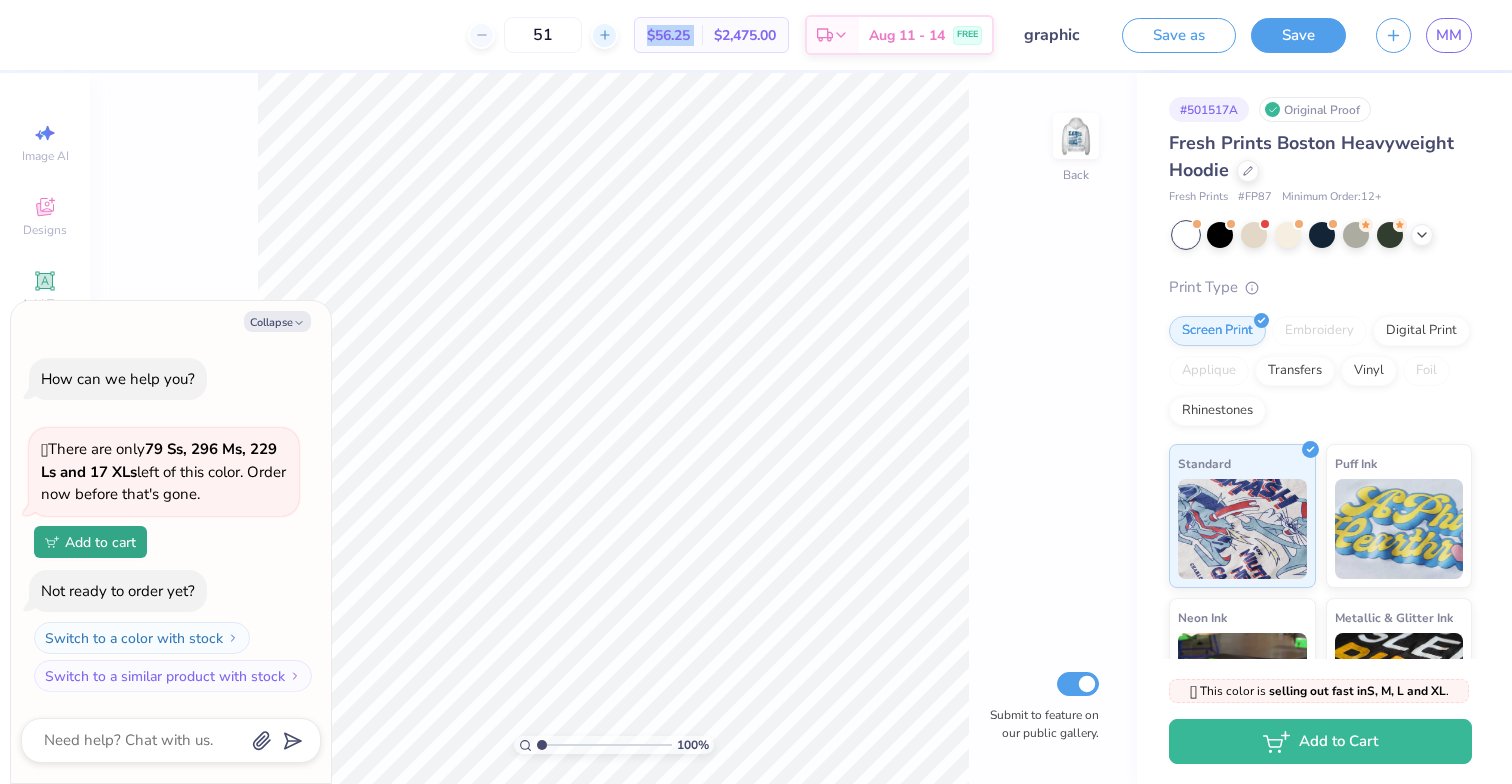 click 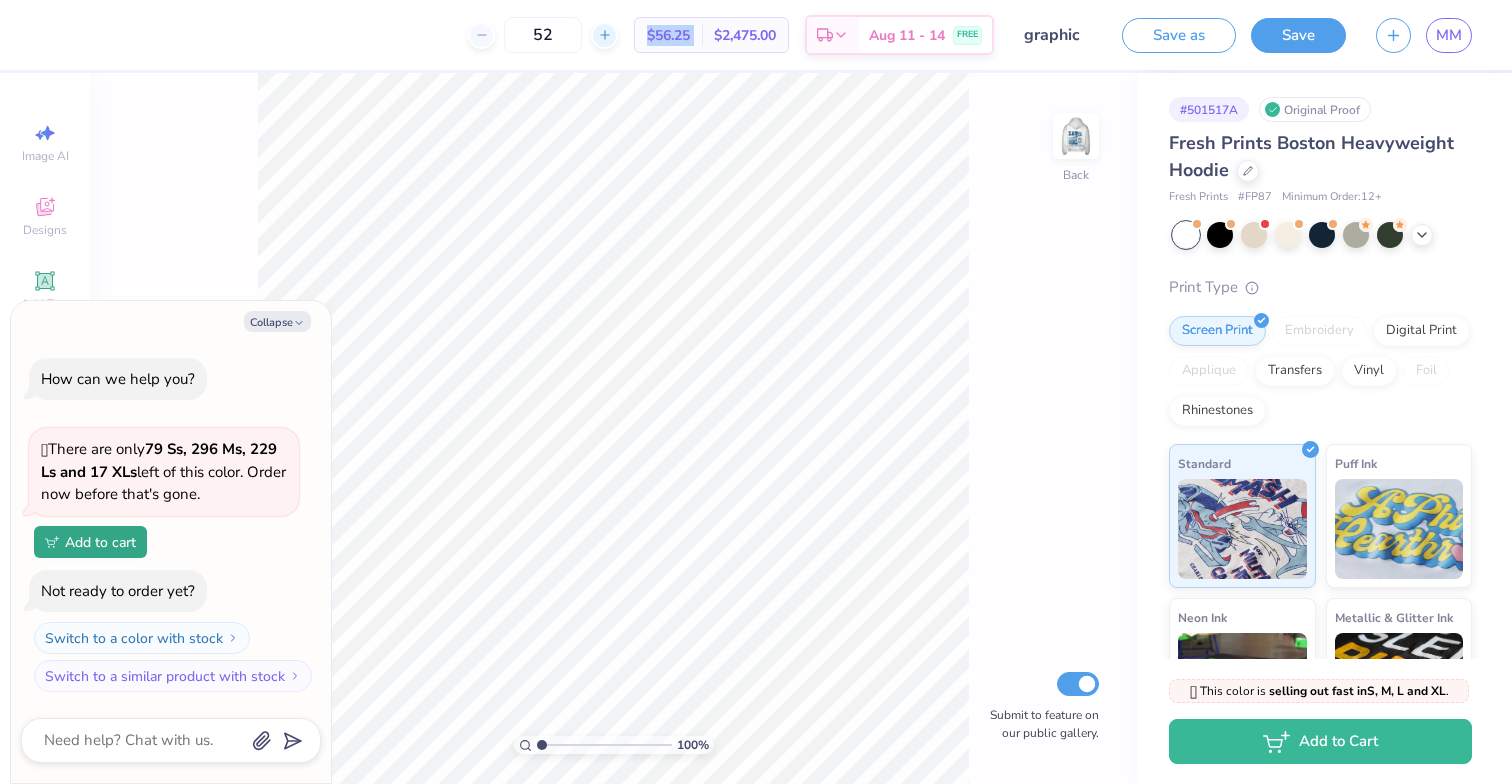 click 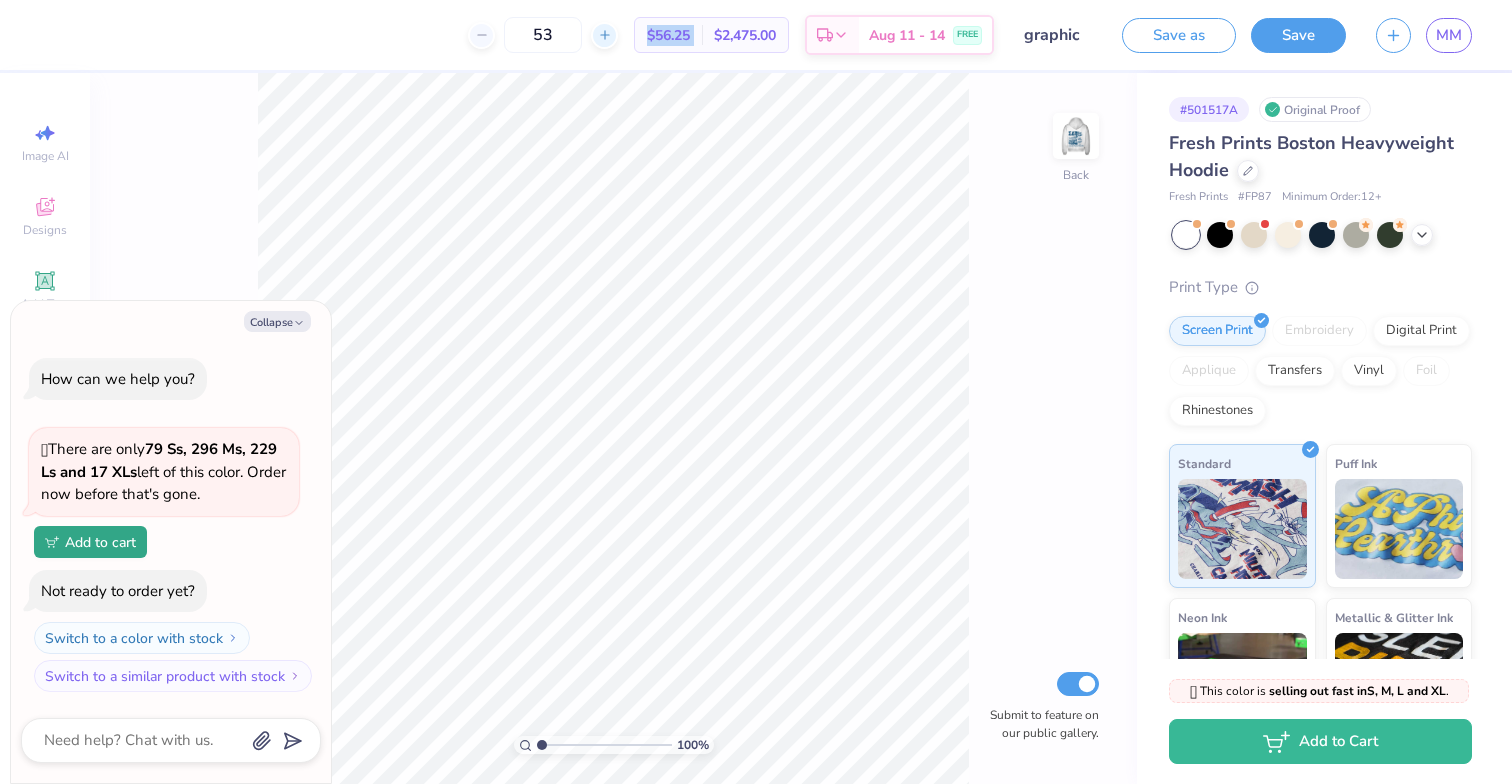 click 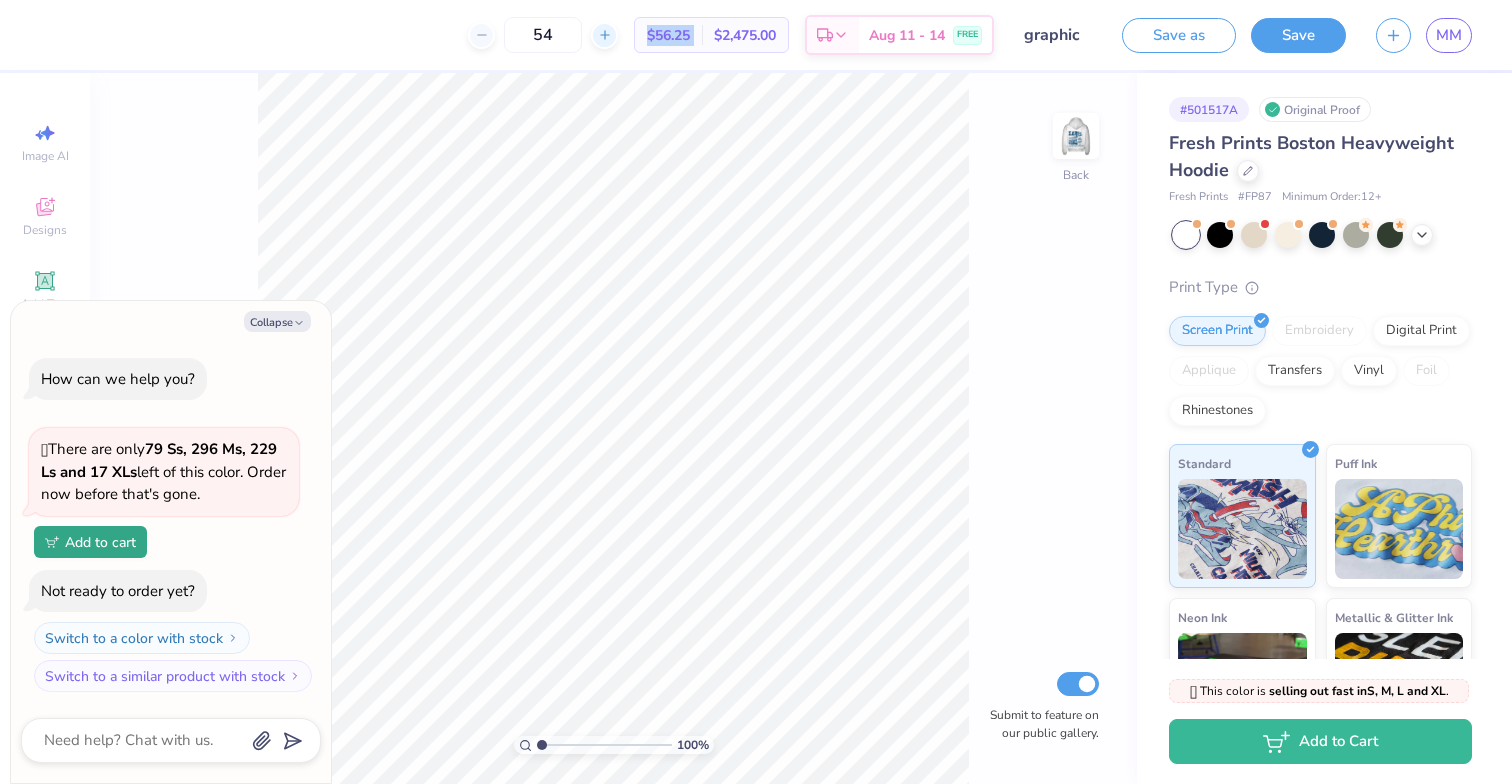 click 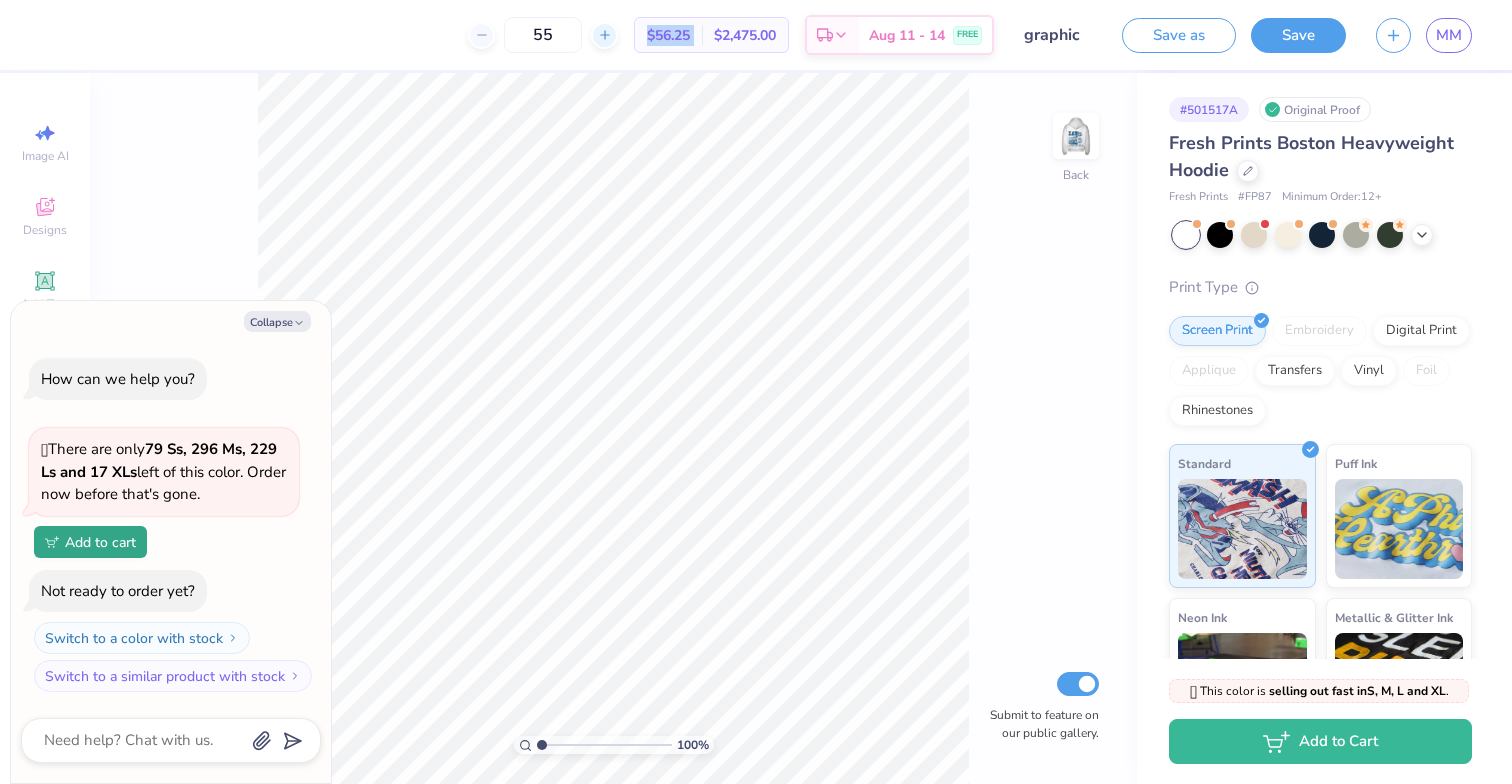 click 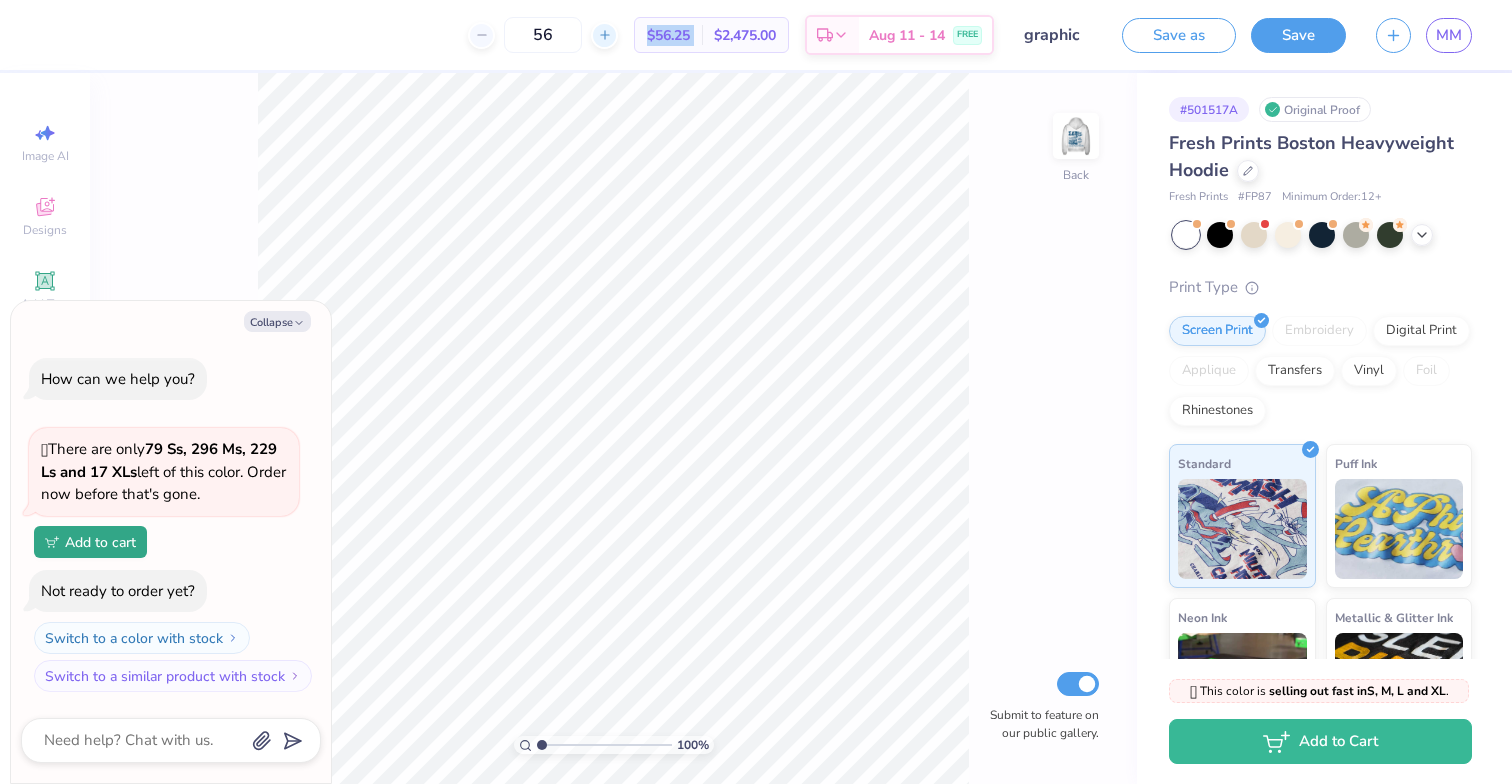 click 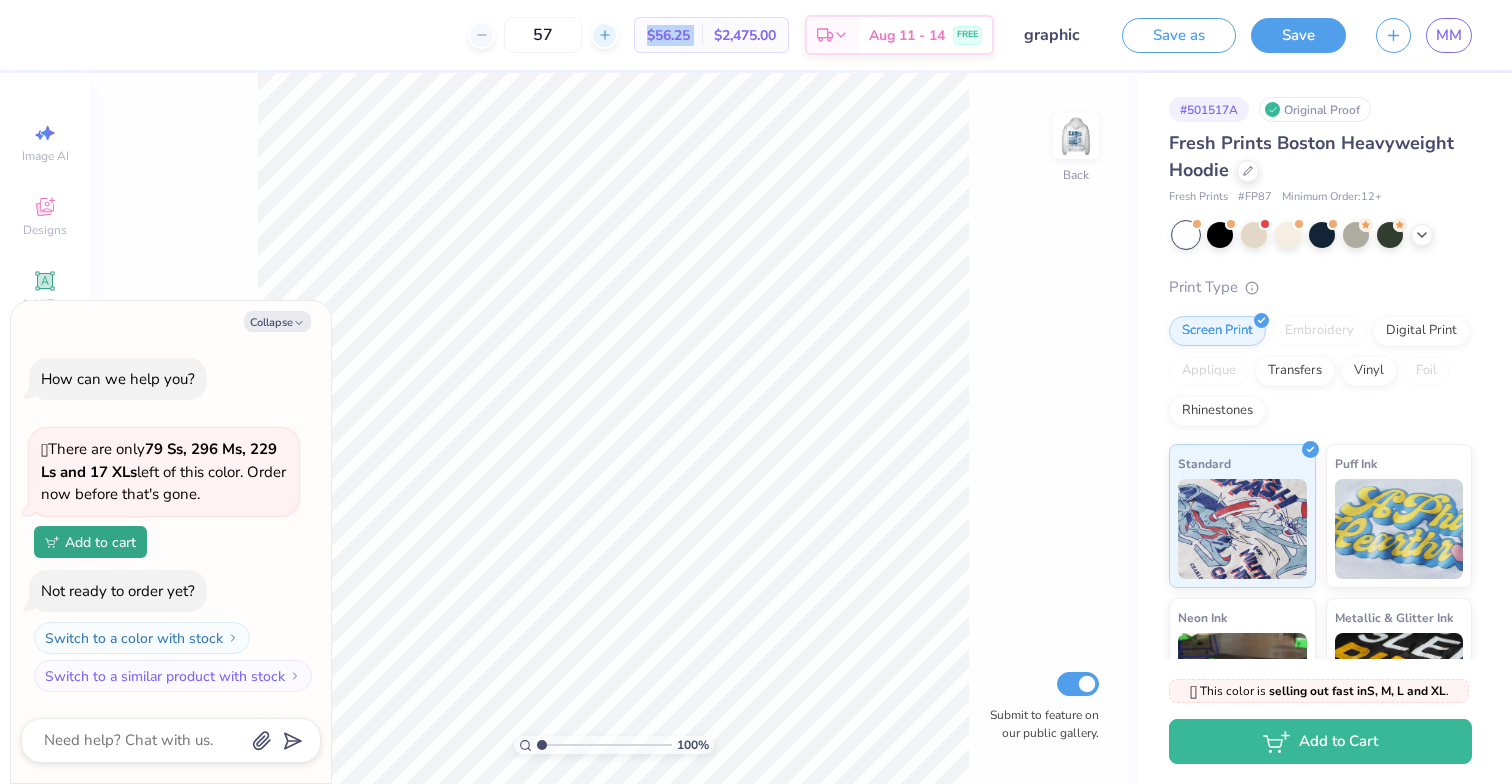 click 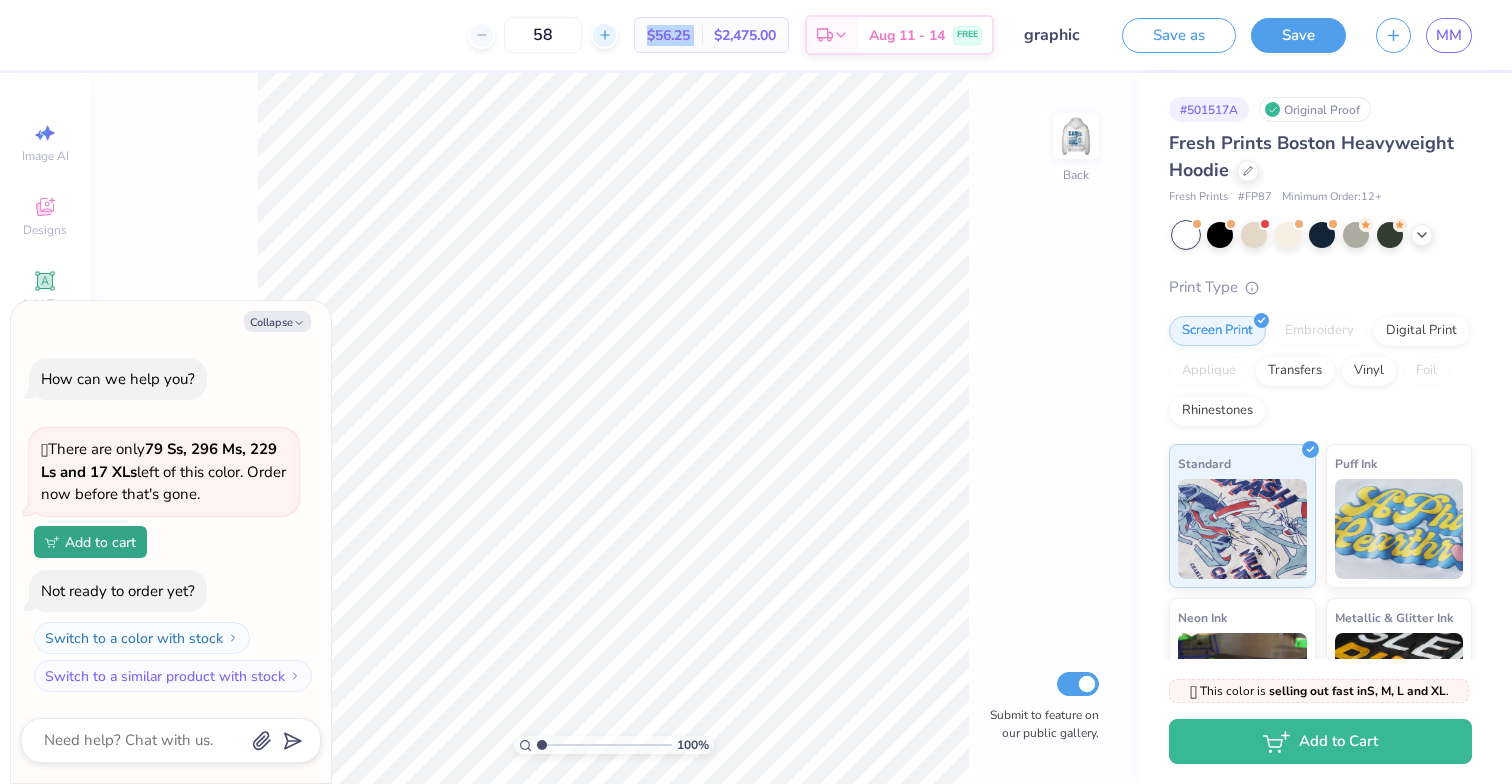 click 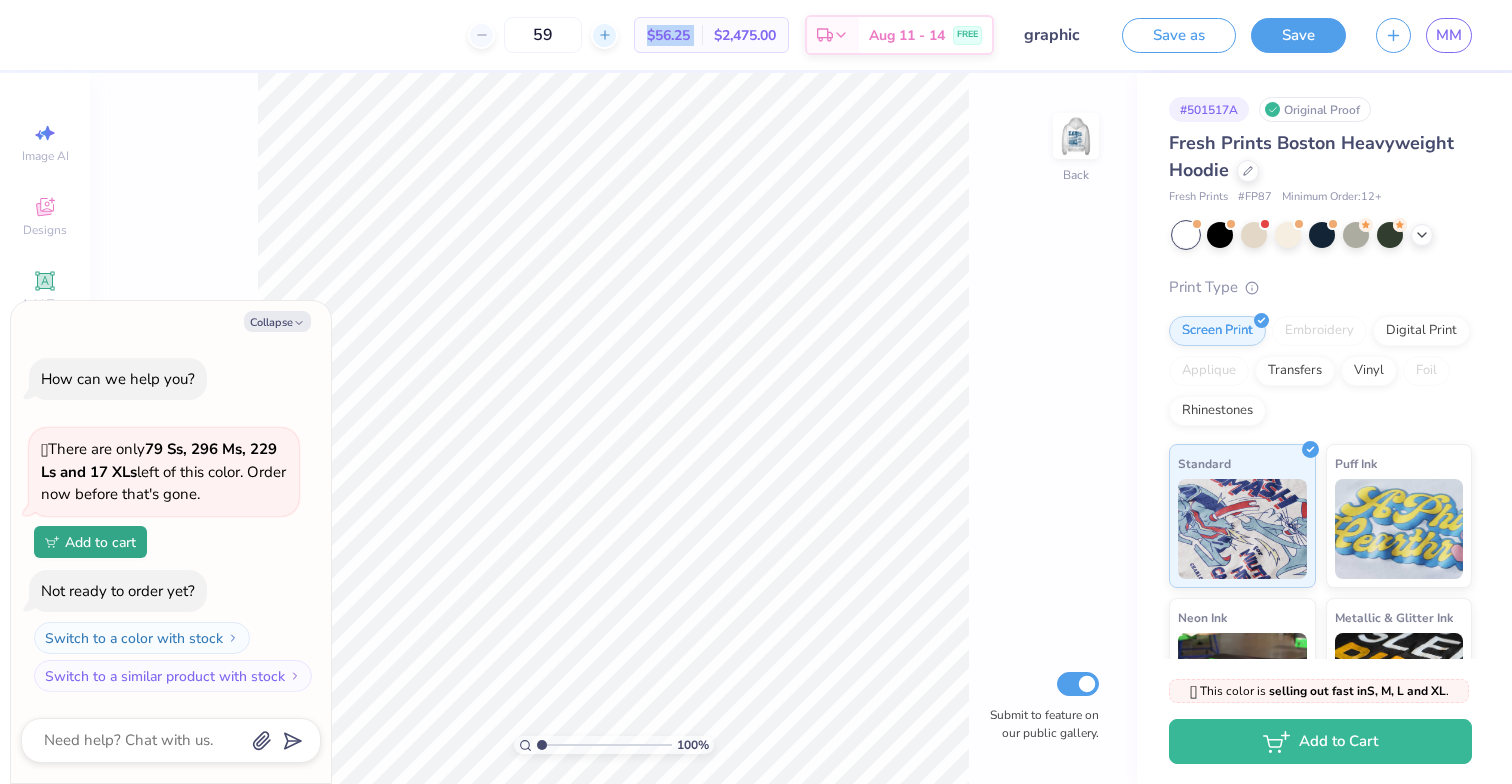 click 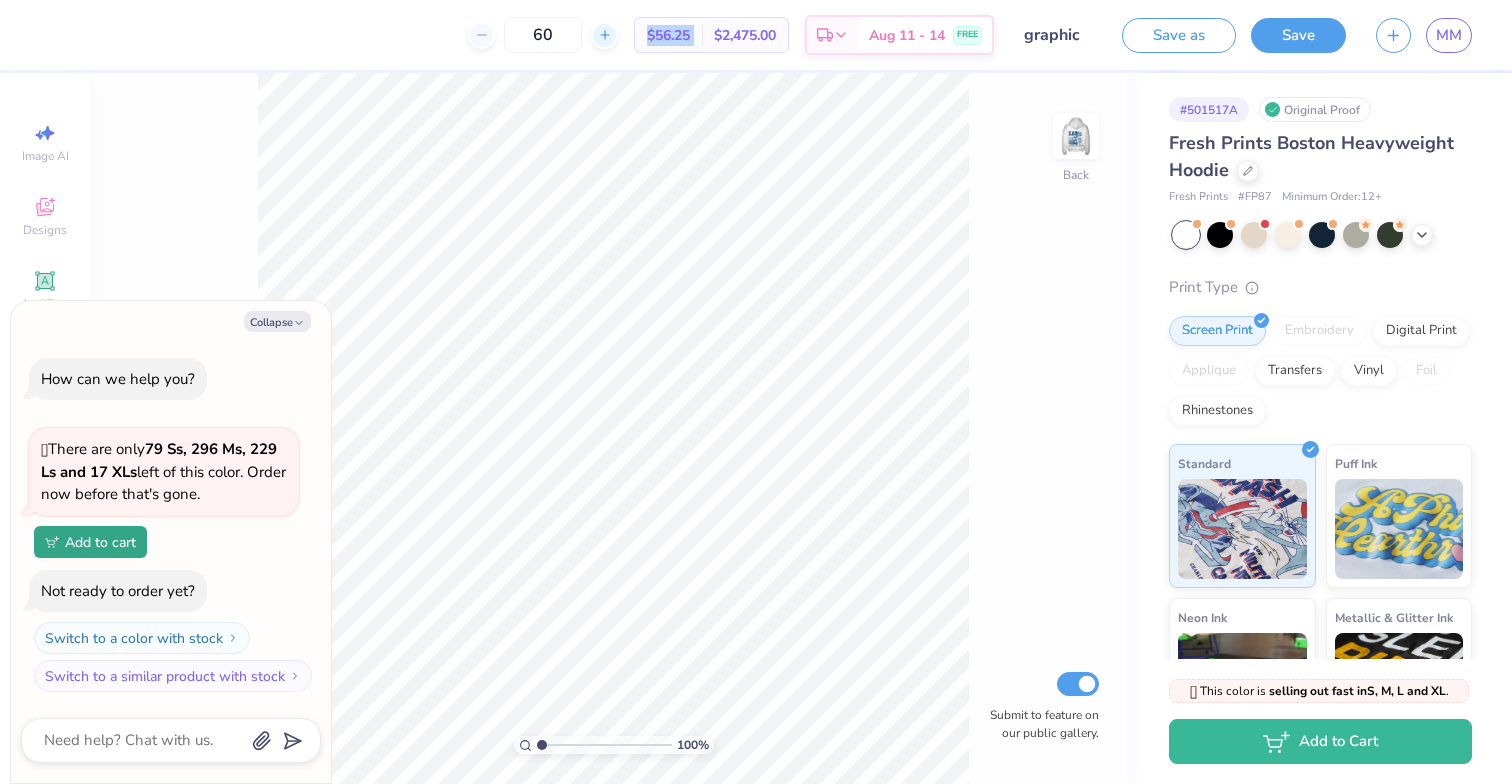 click 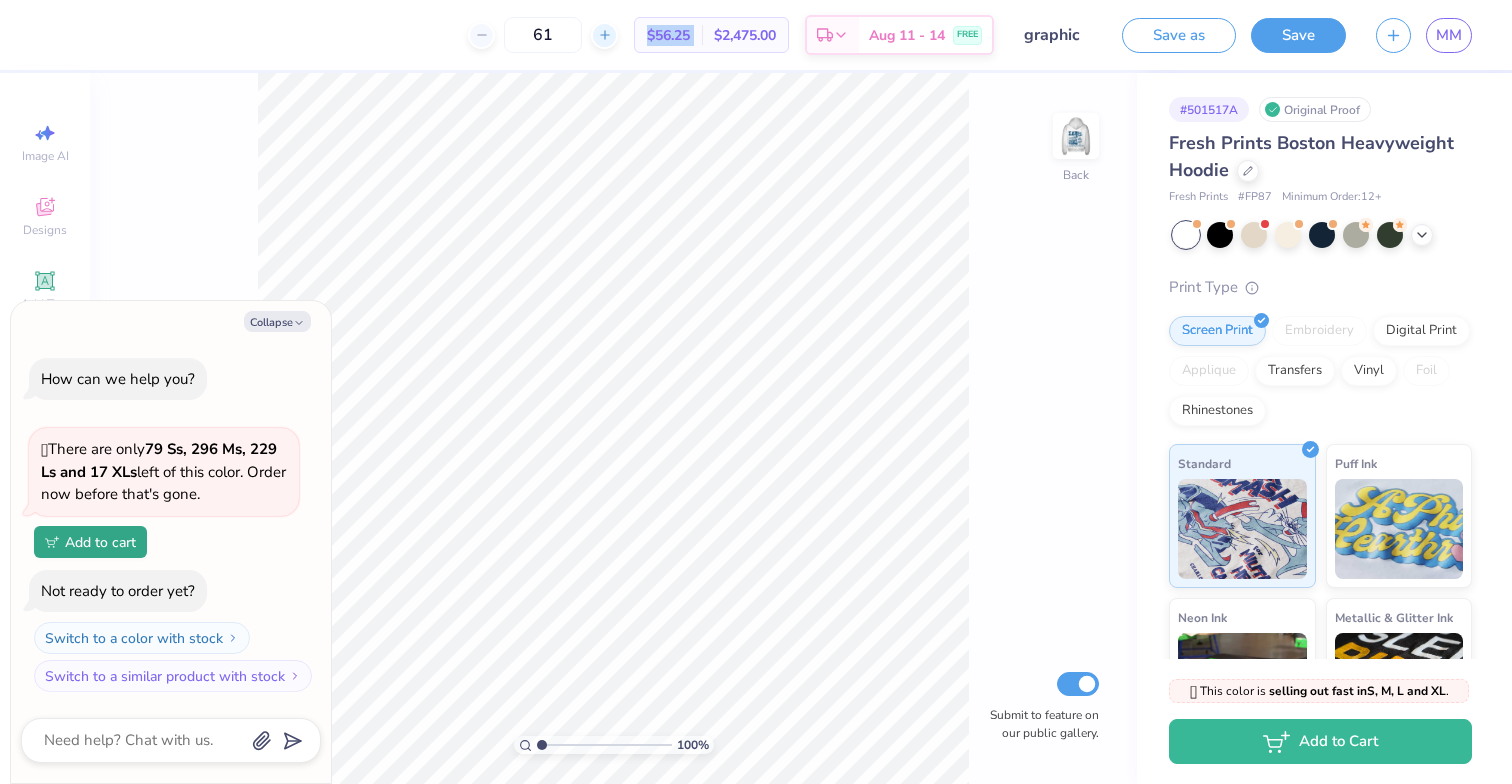 click 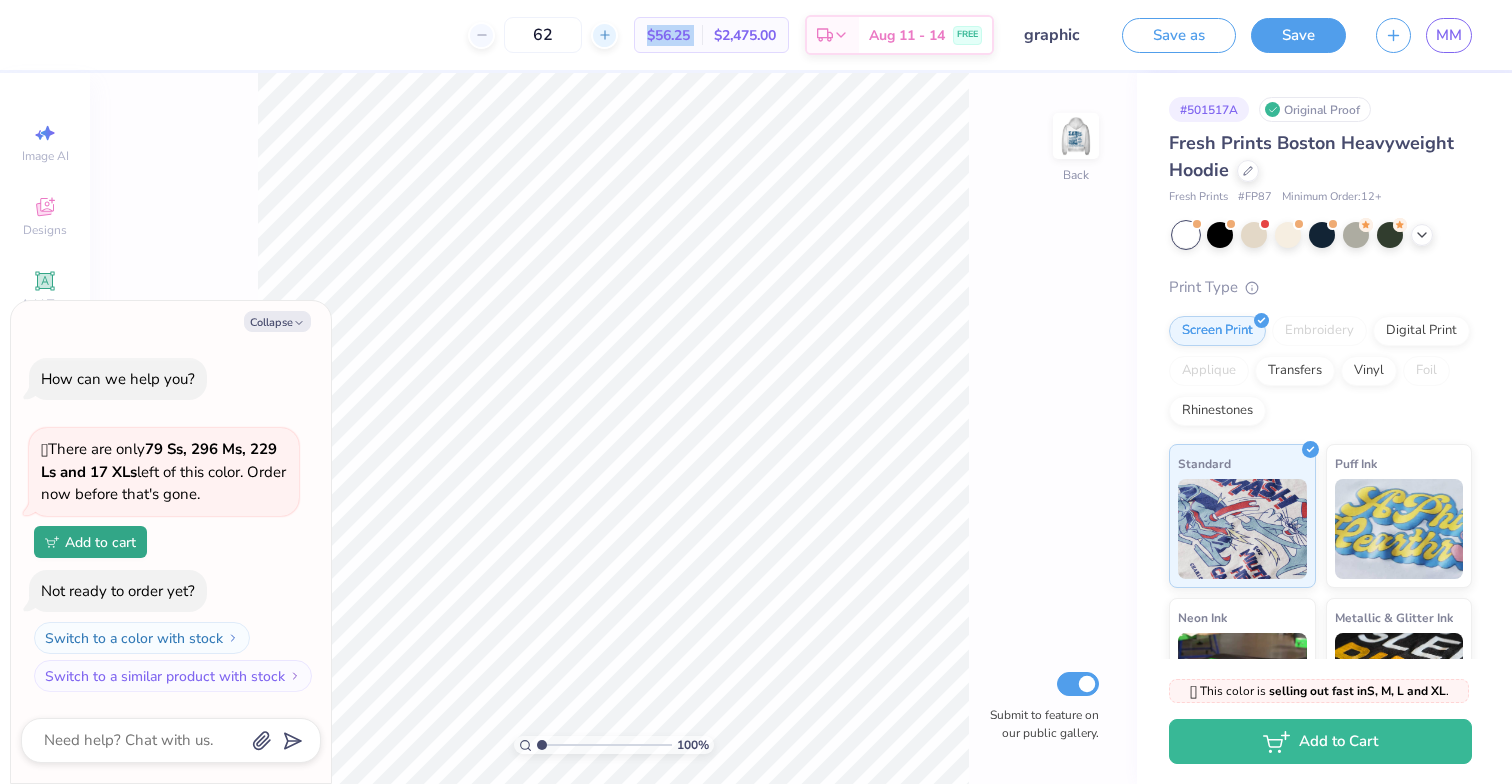 click 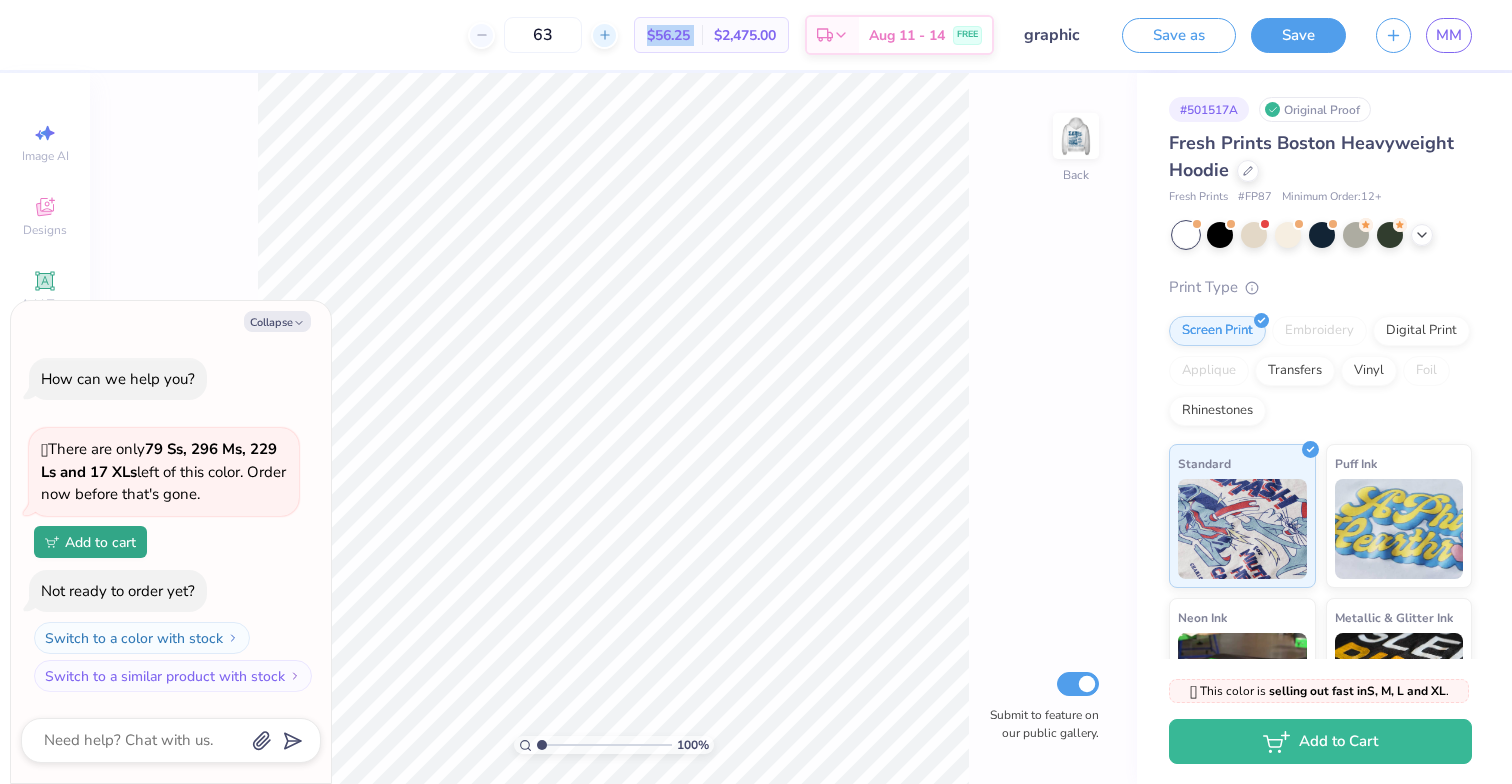click 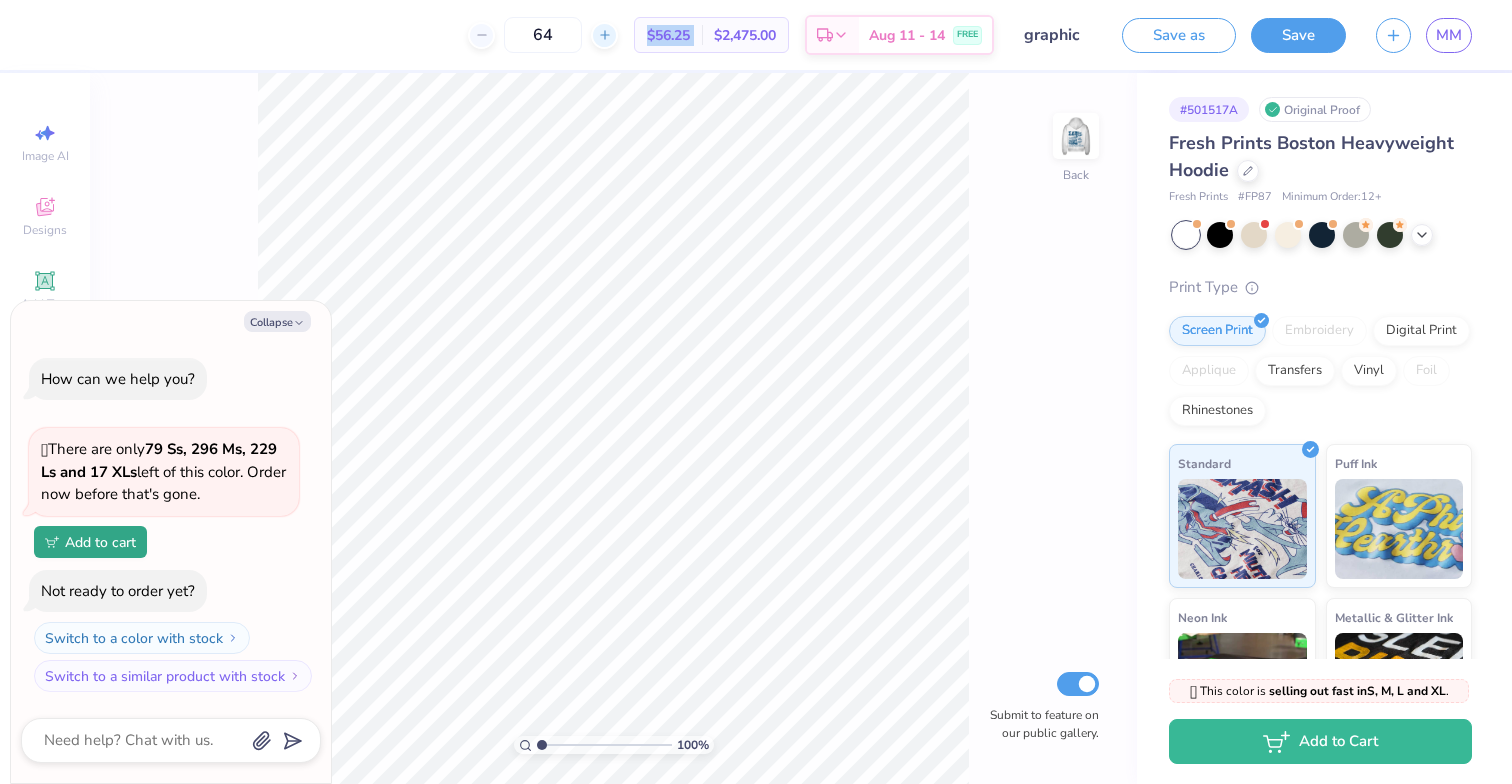 click 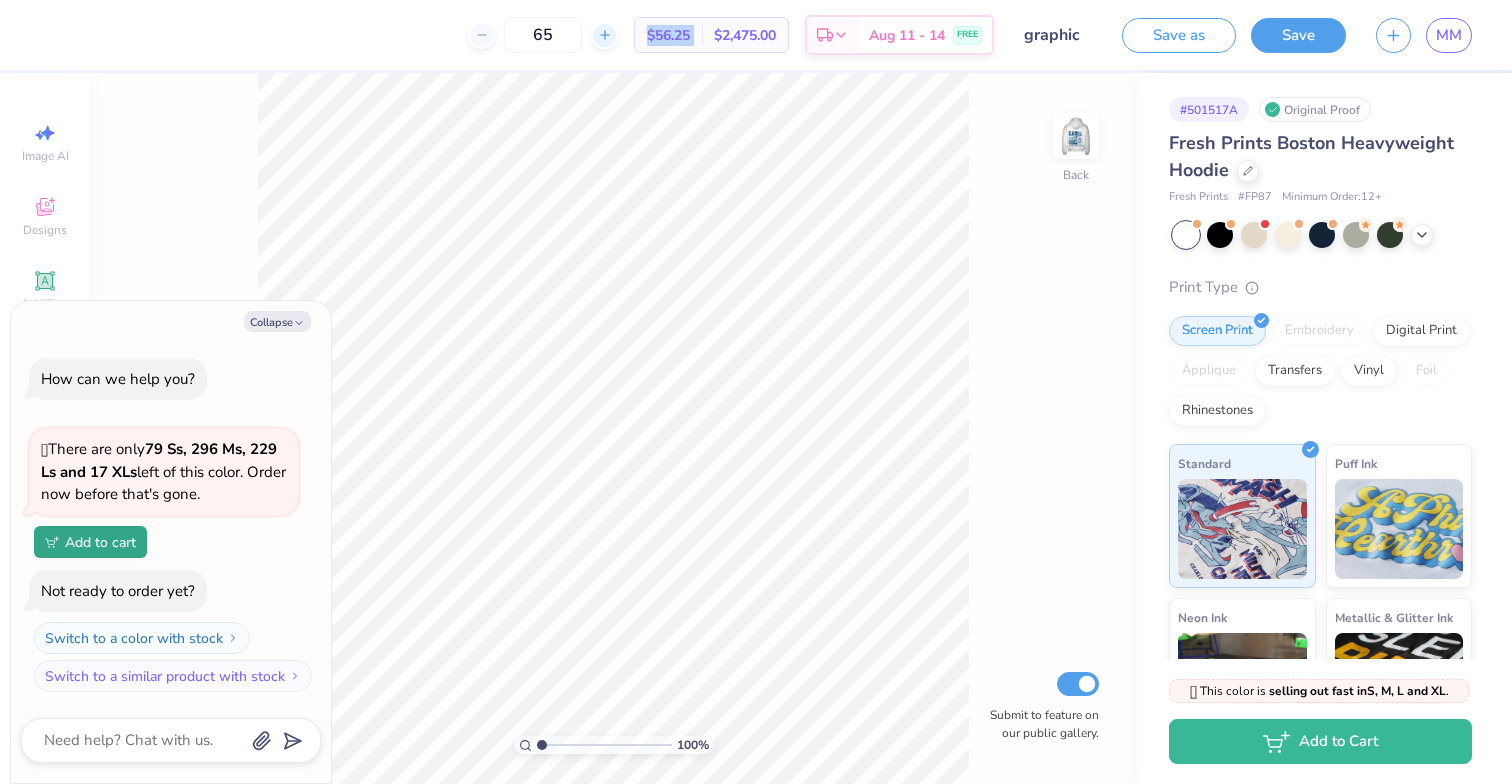 click 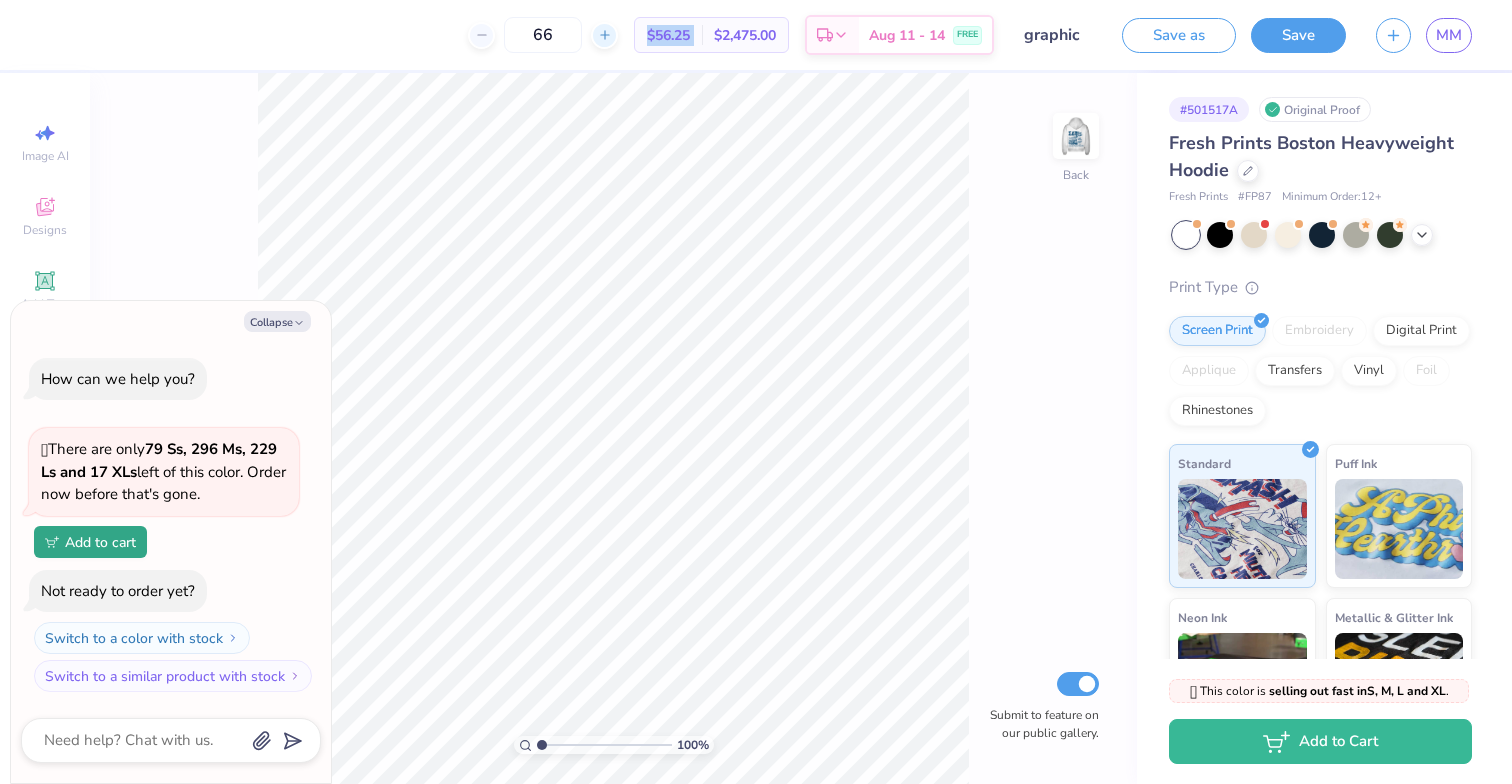 click 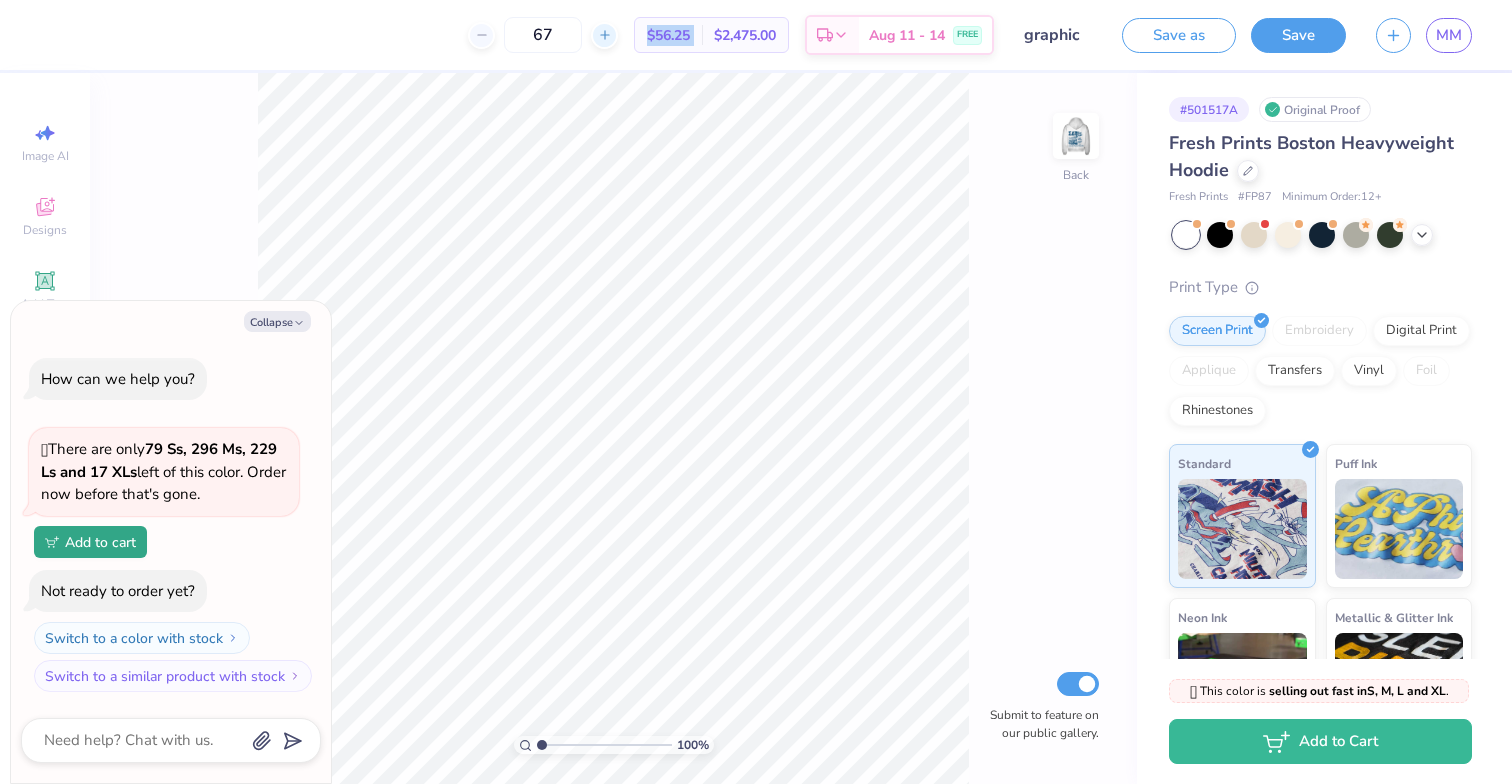 click 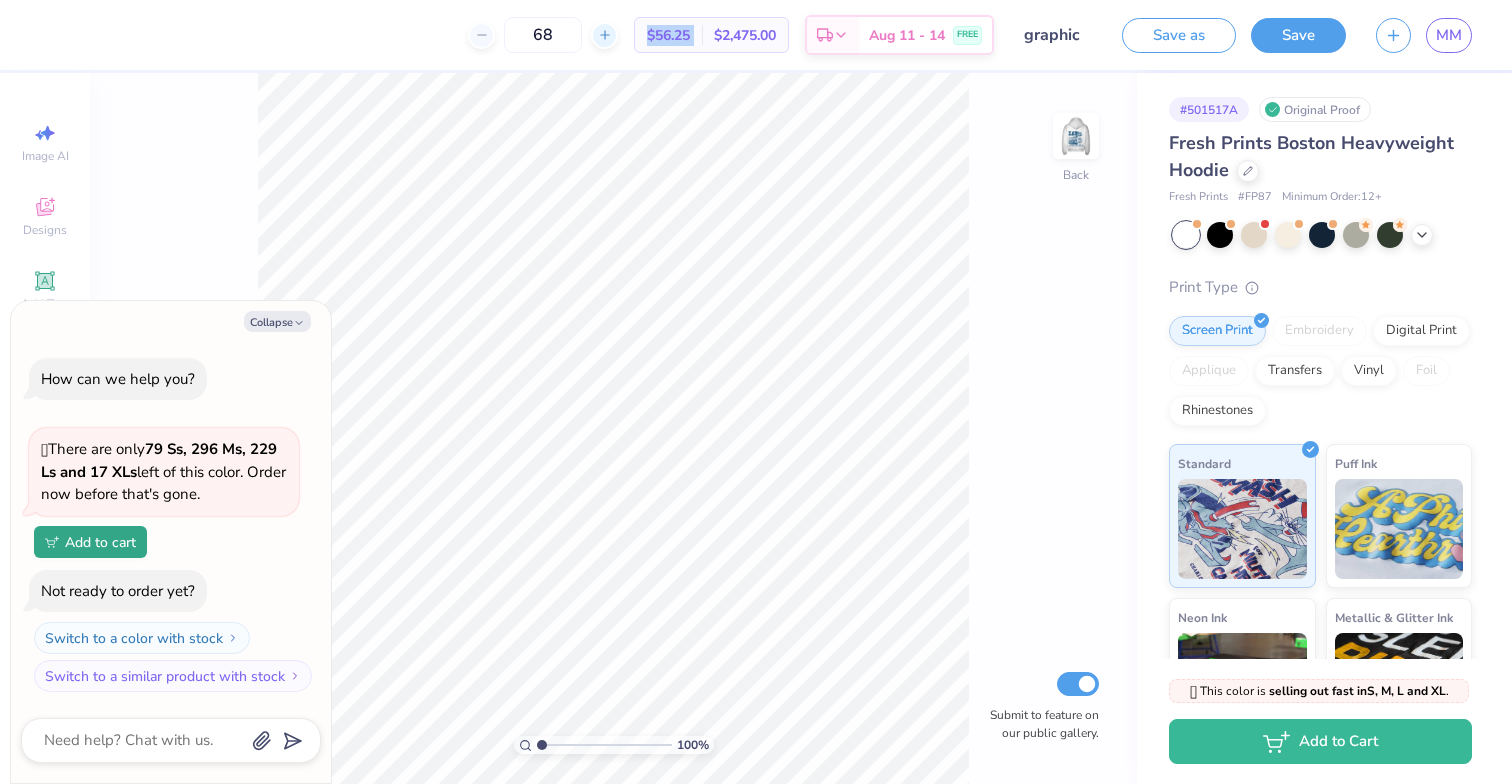 click 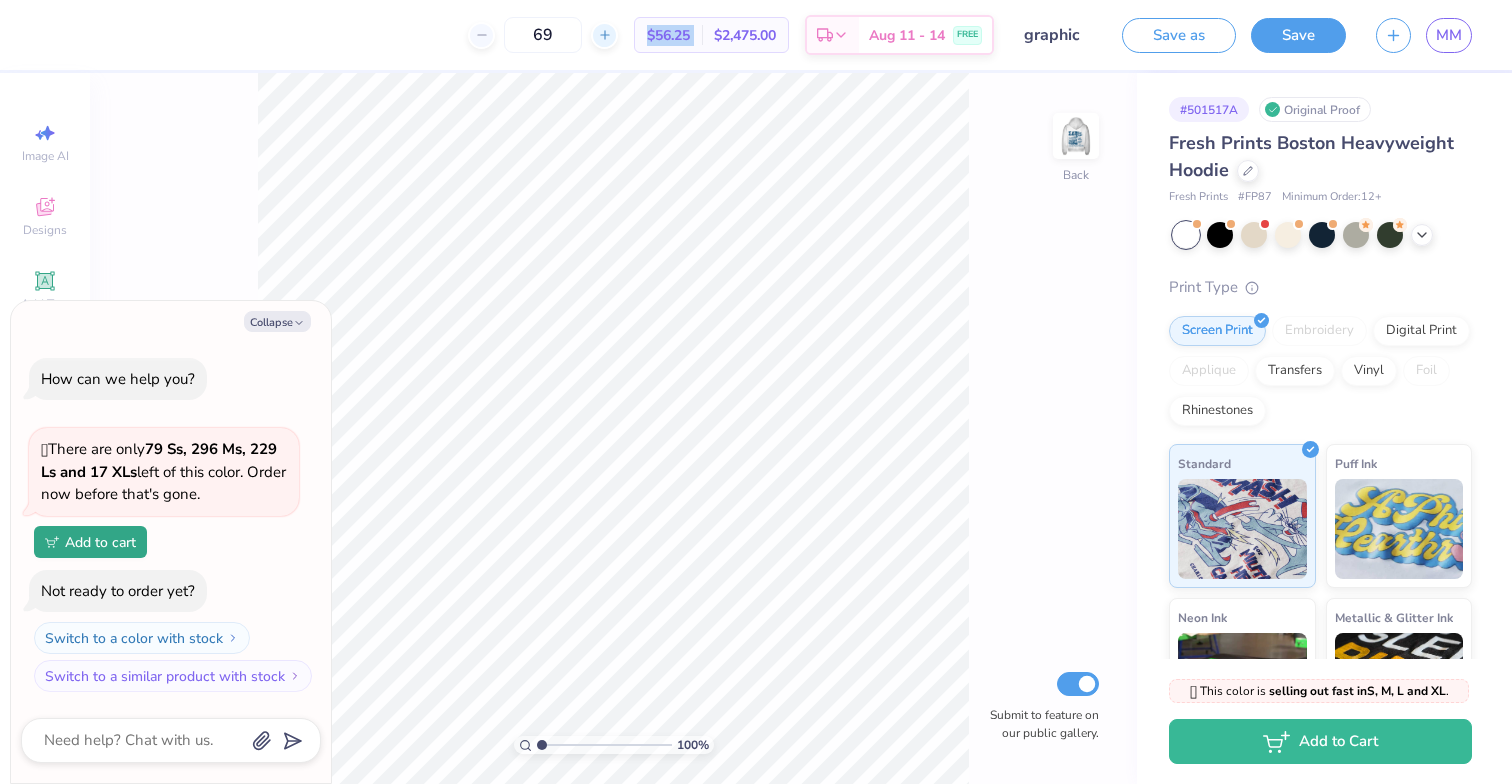 click 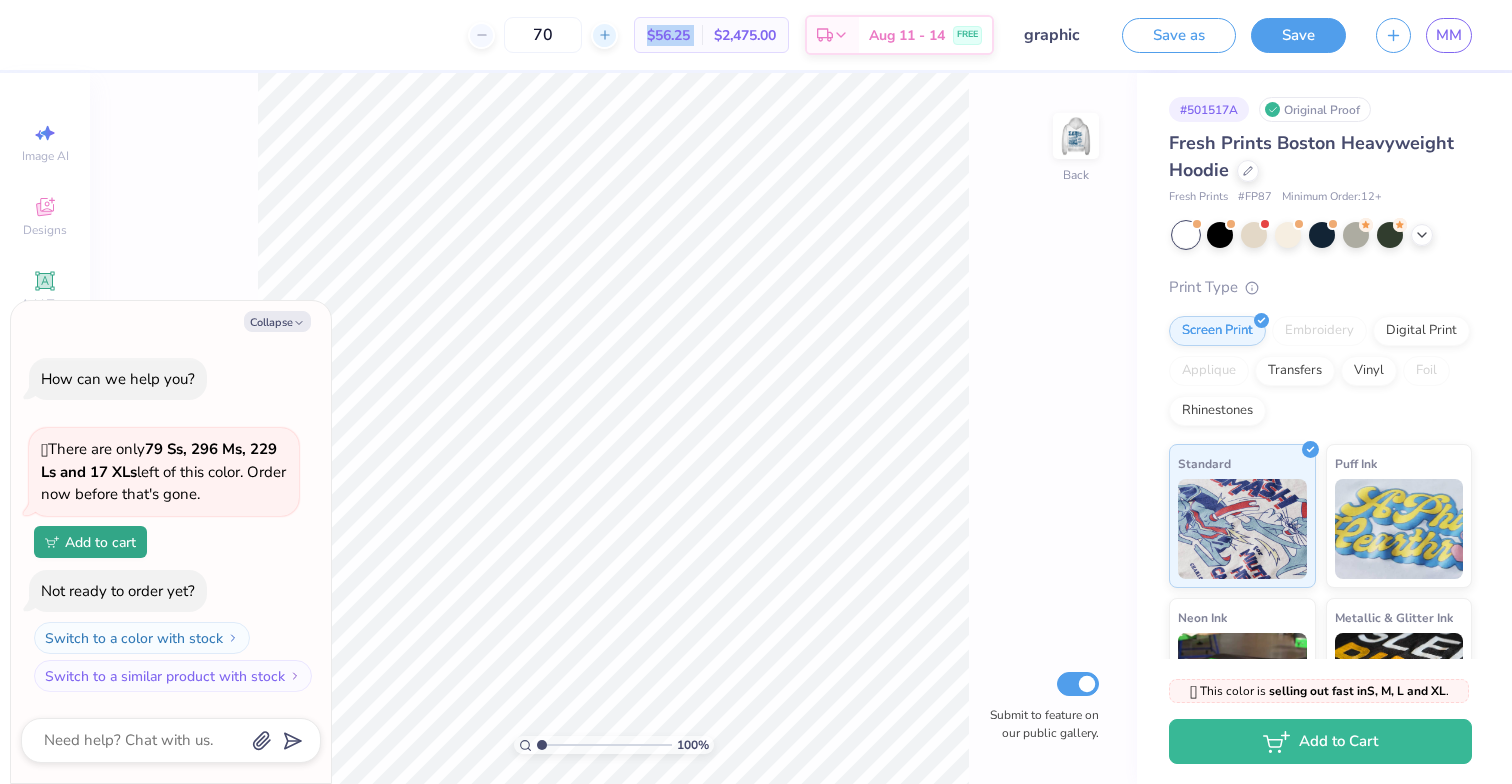click 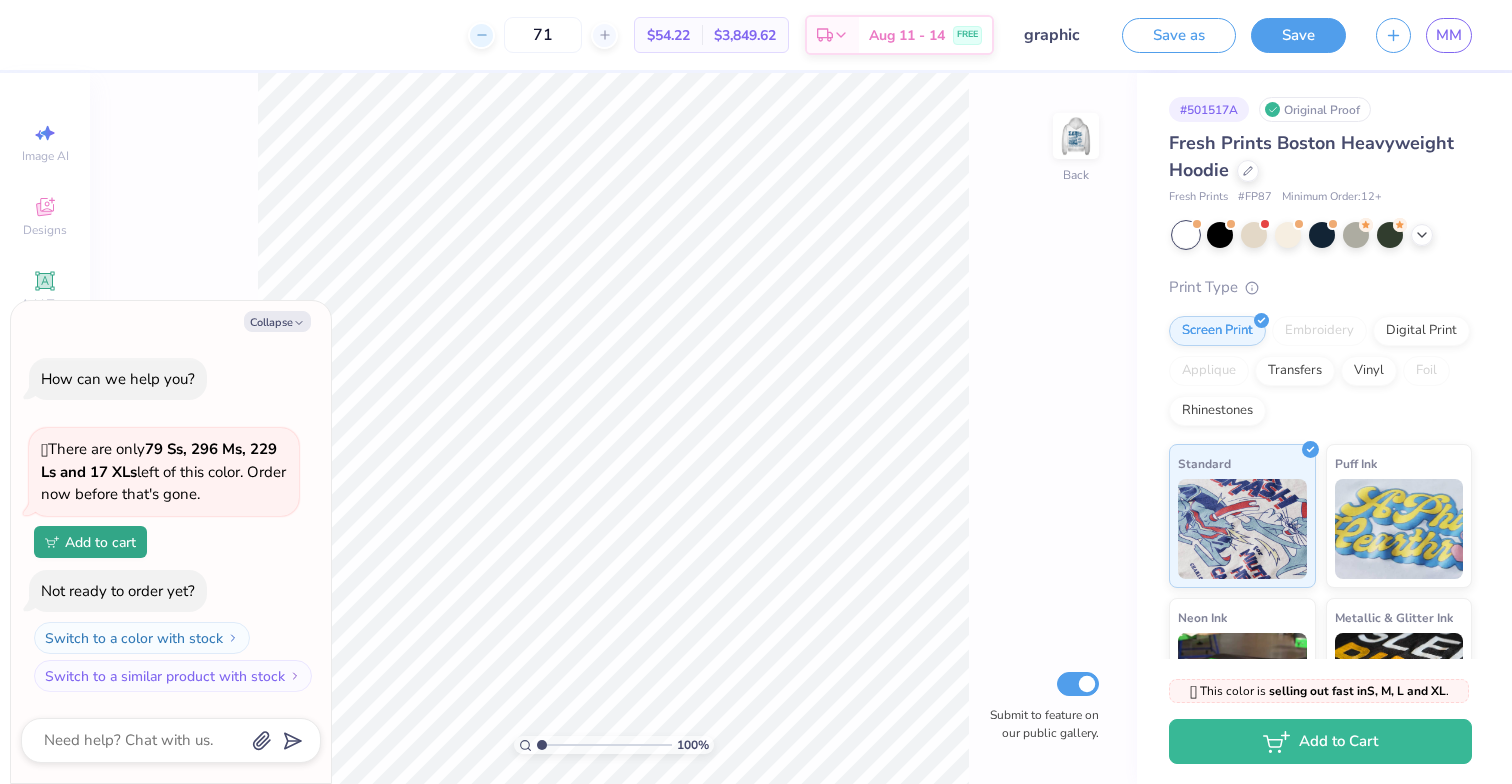 drag, startPoint x: 539, startPoint y: 32, endPoint x: 477, endPoint y: 32, distance: 62 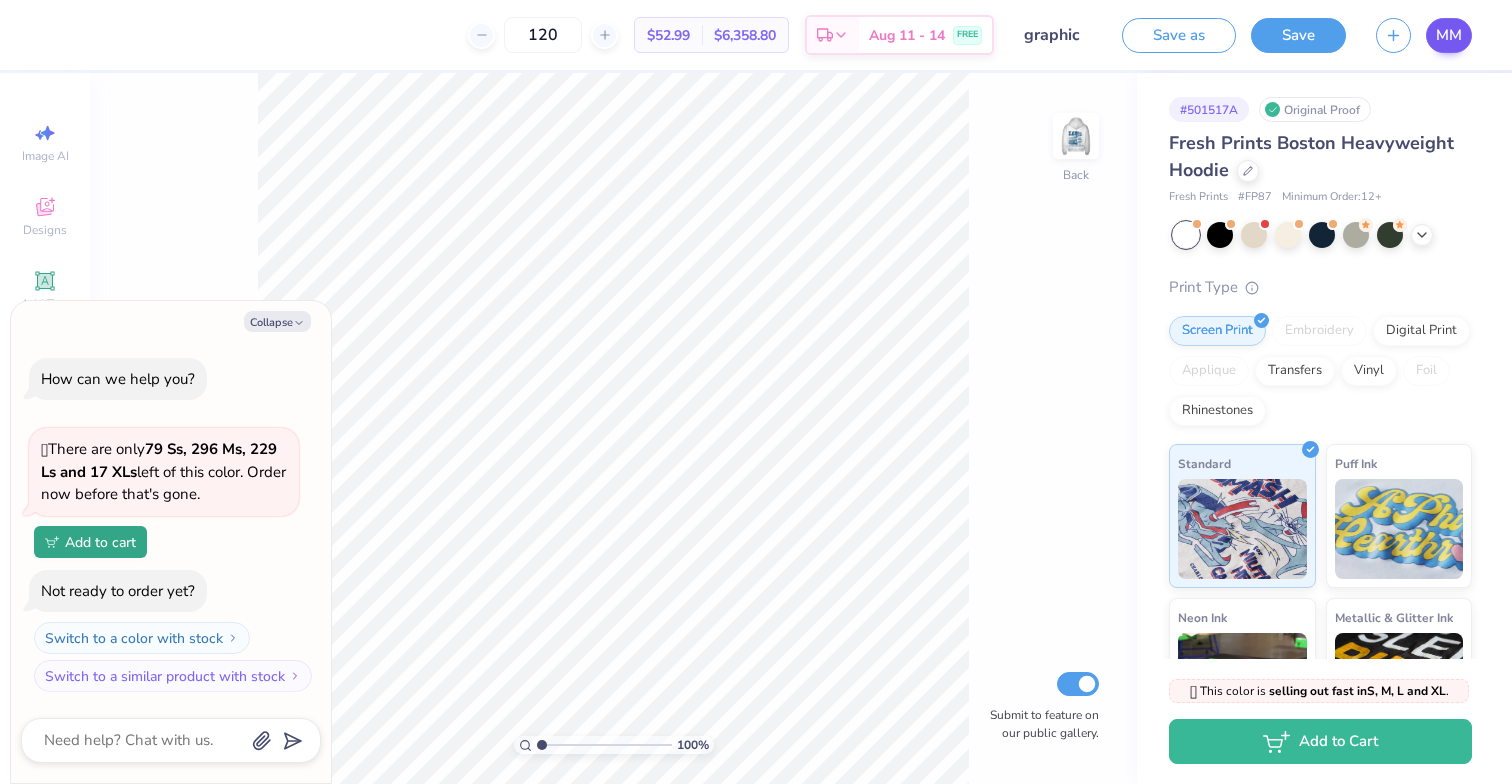 type on "120" 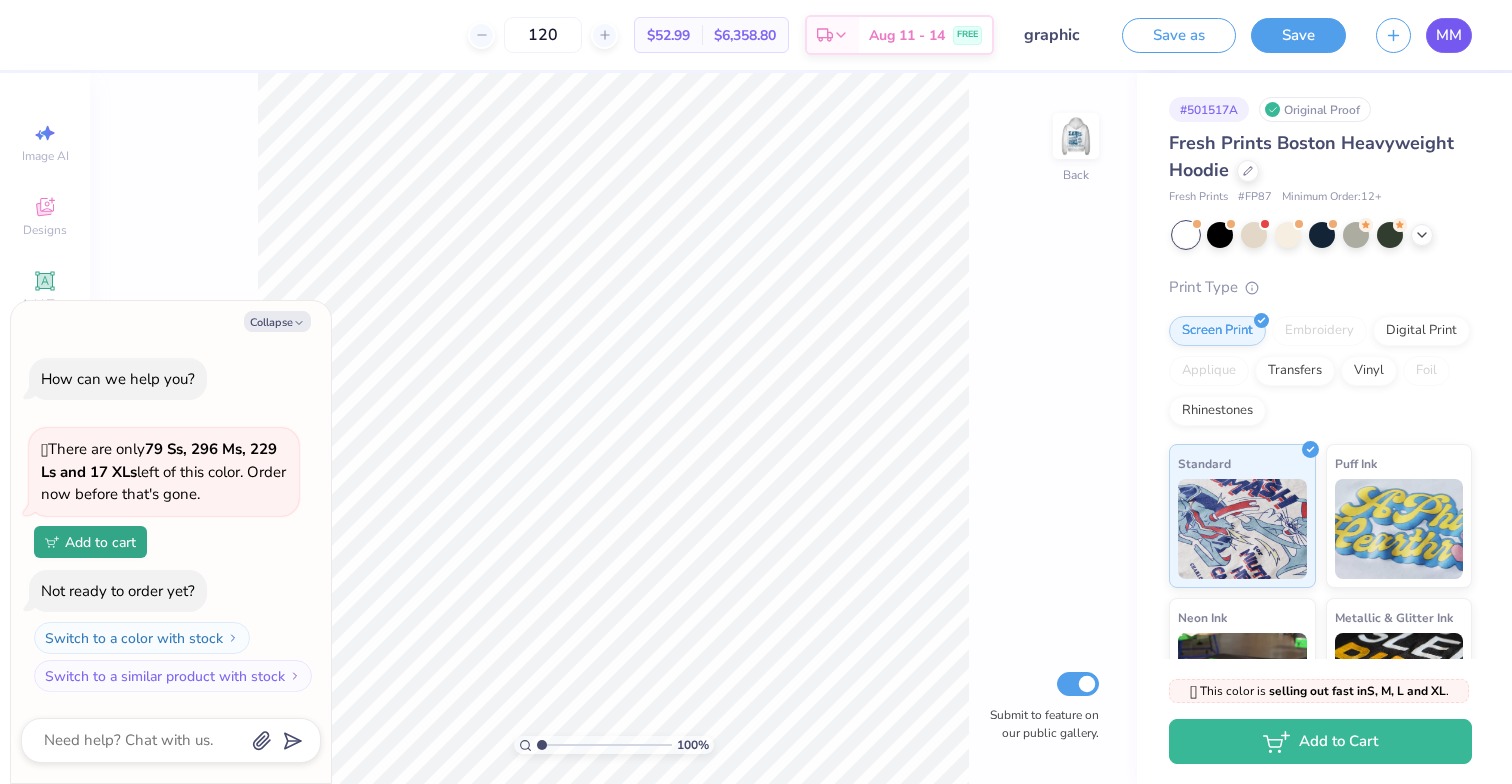 click on "MM" at bounding box center [1449, 35] 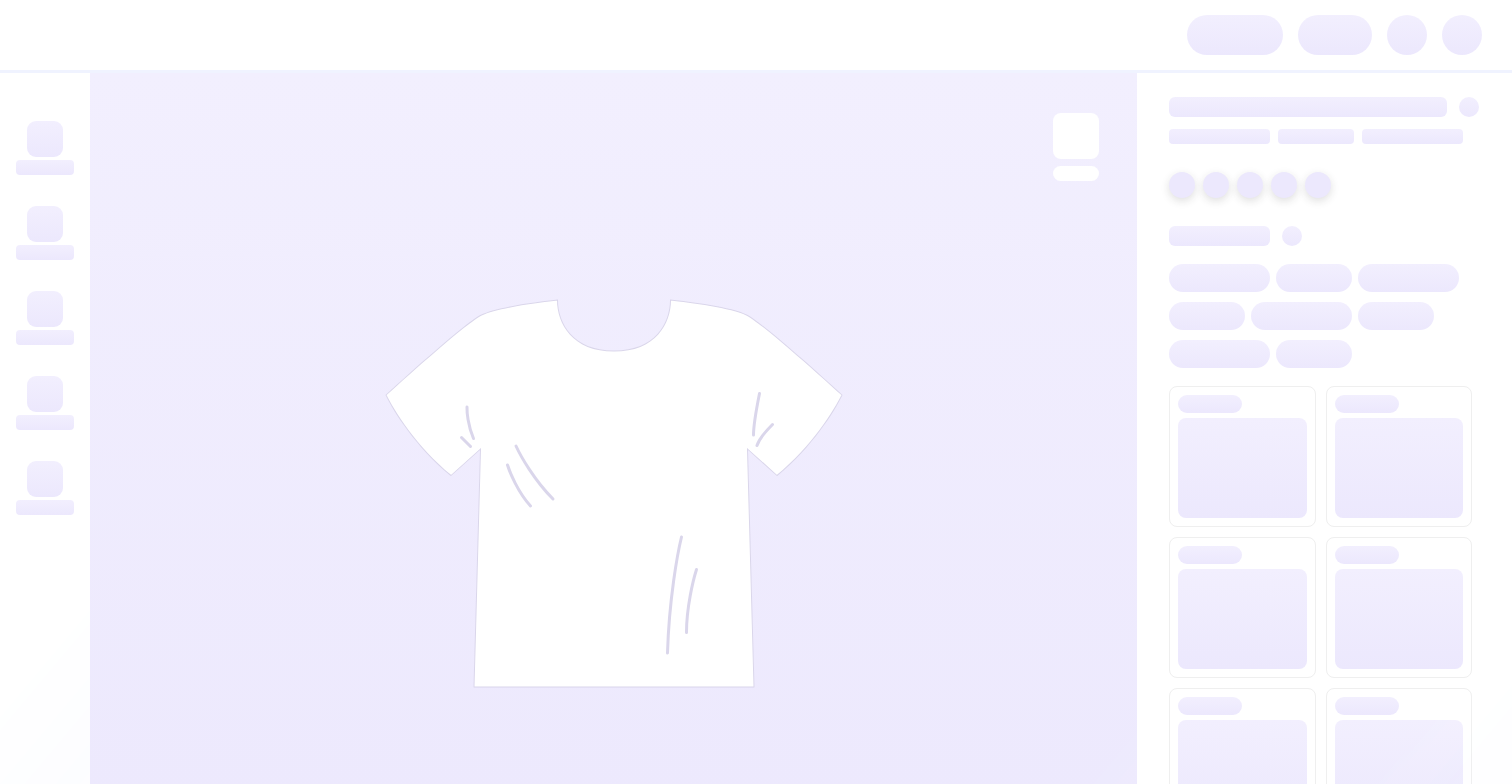 scroll, scrollTop: 0, scrollLeft: 0, axis: both 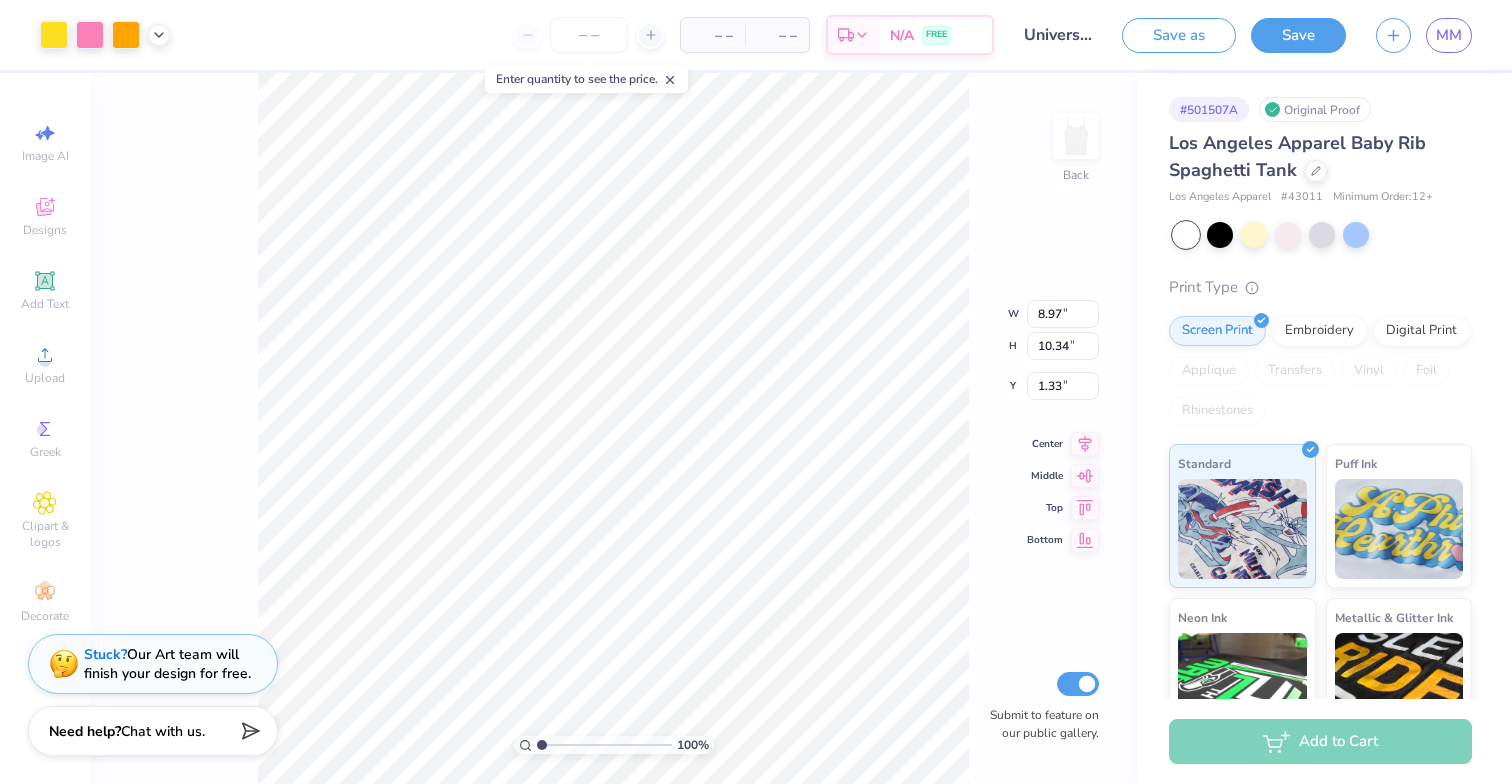 type on "7.21" 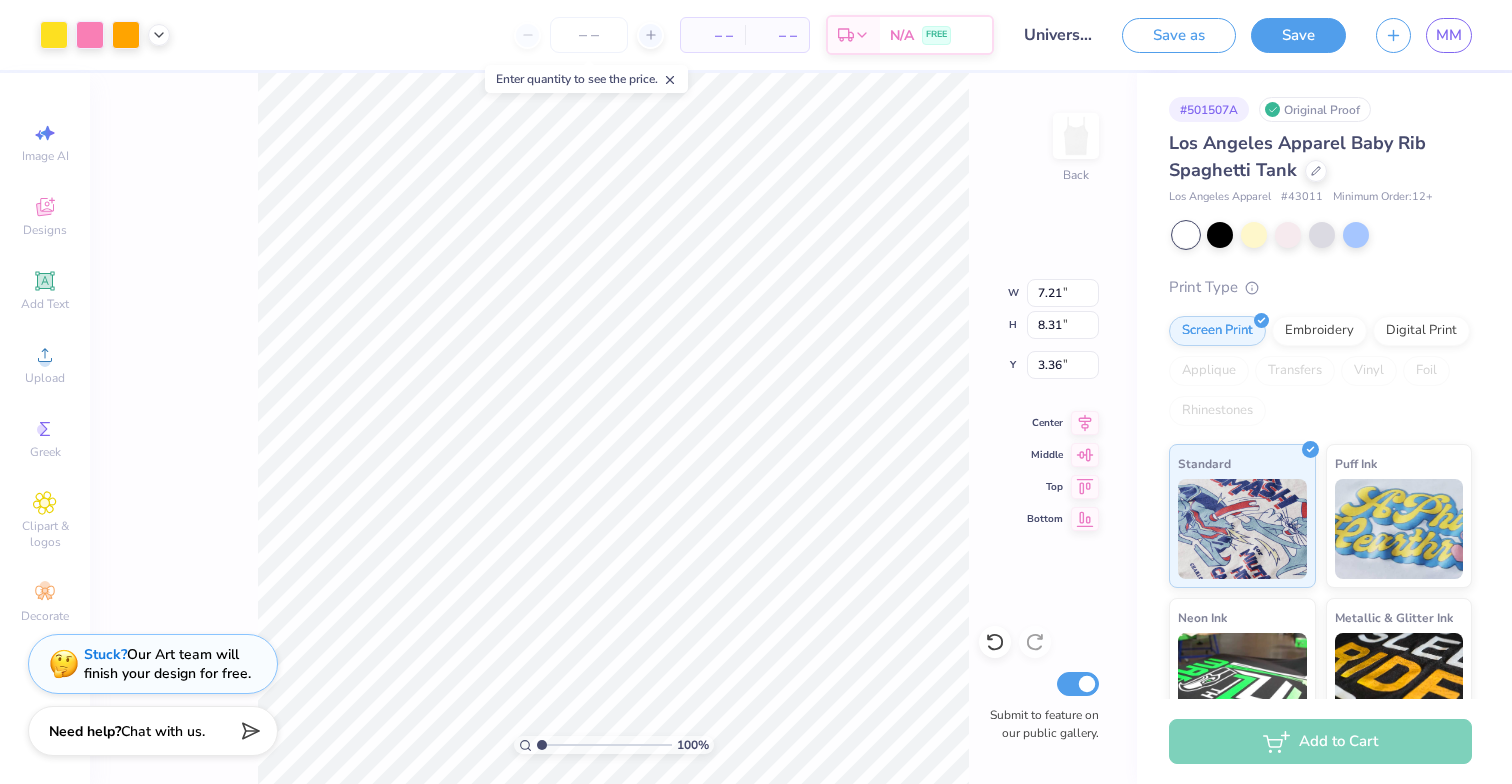 type on "3.39" 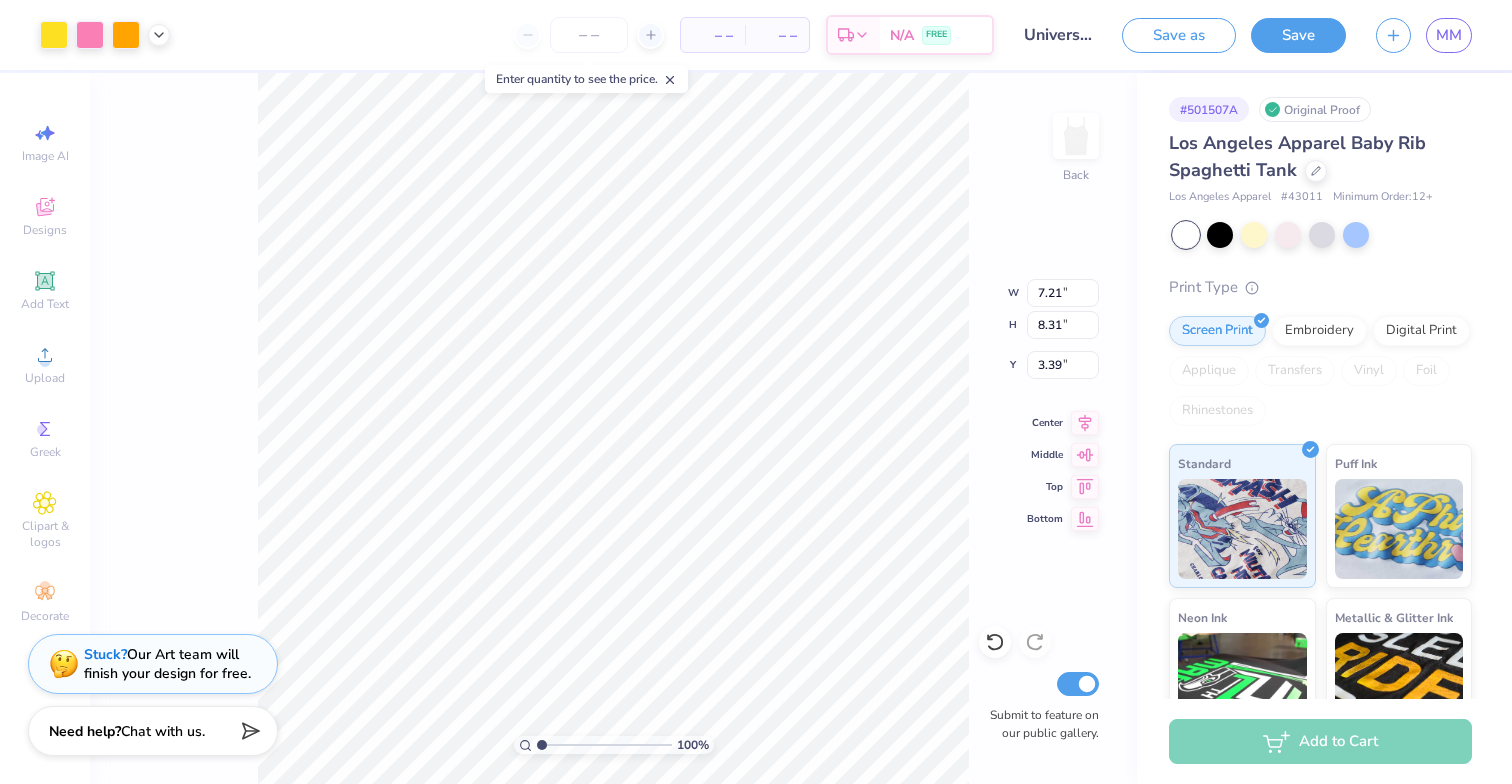 type on "3.63" 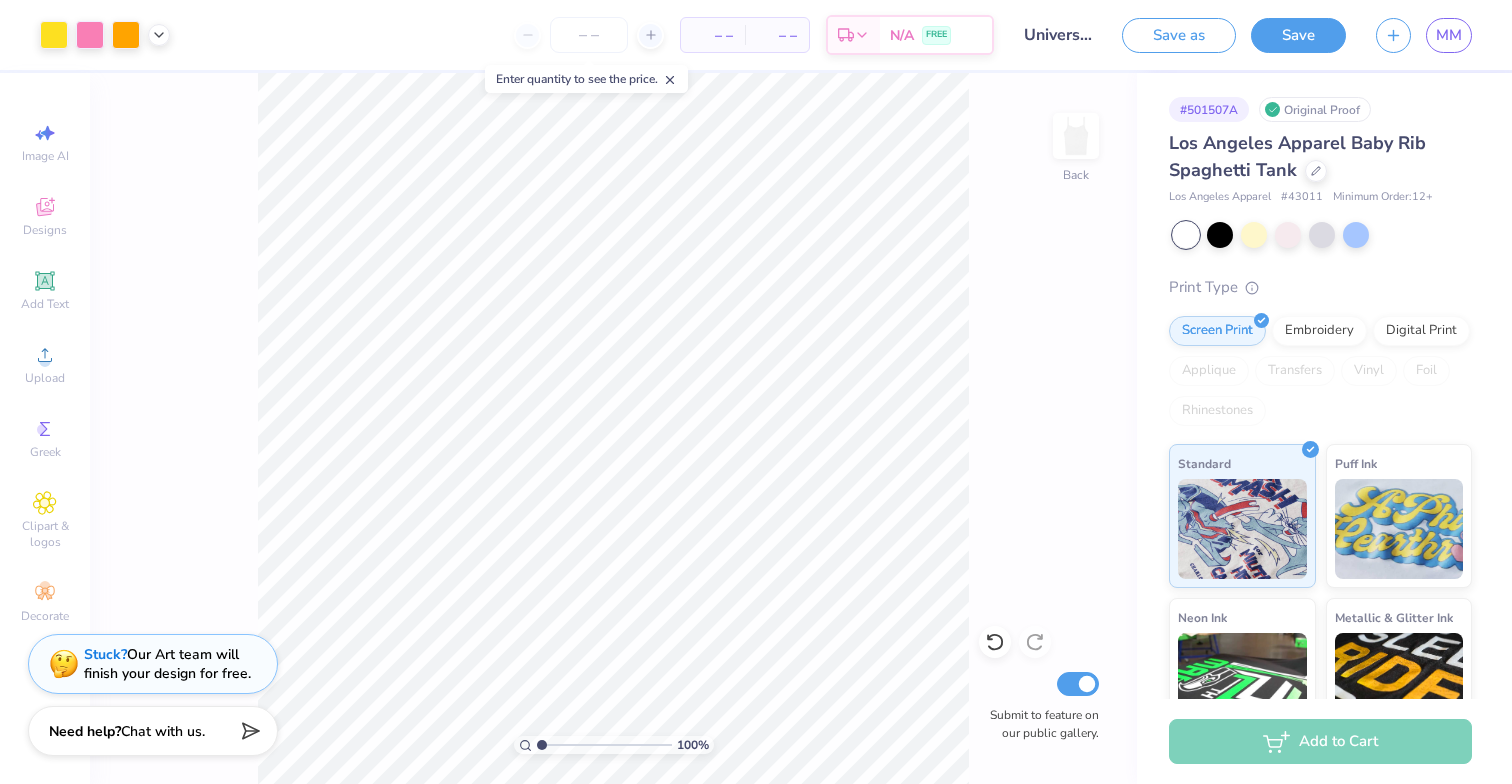drag, startPoint x: 593, startPoint y: 38, endPoint x: 533, endPoint y: 38, distance: 60 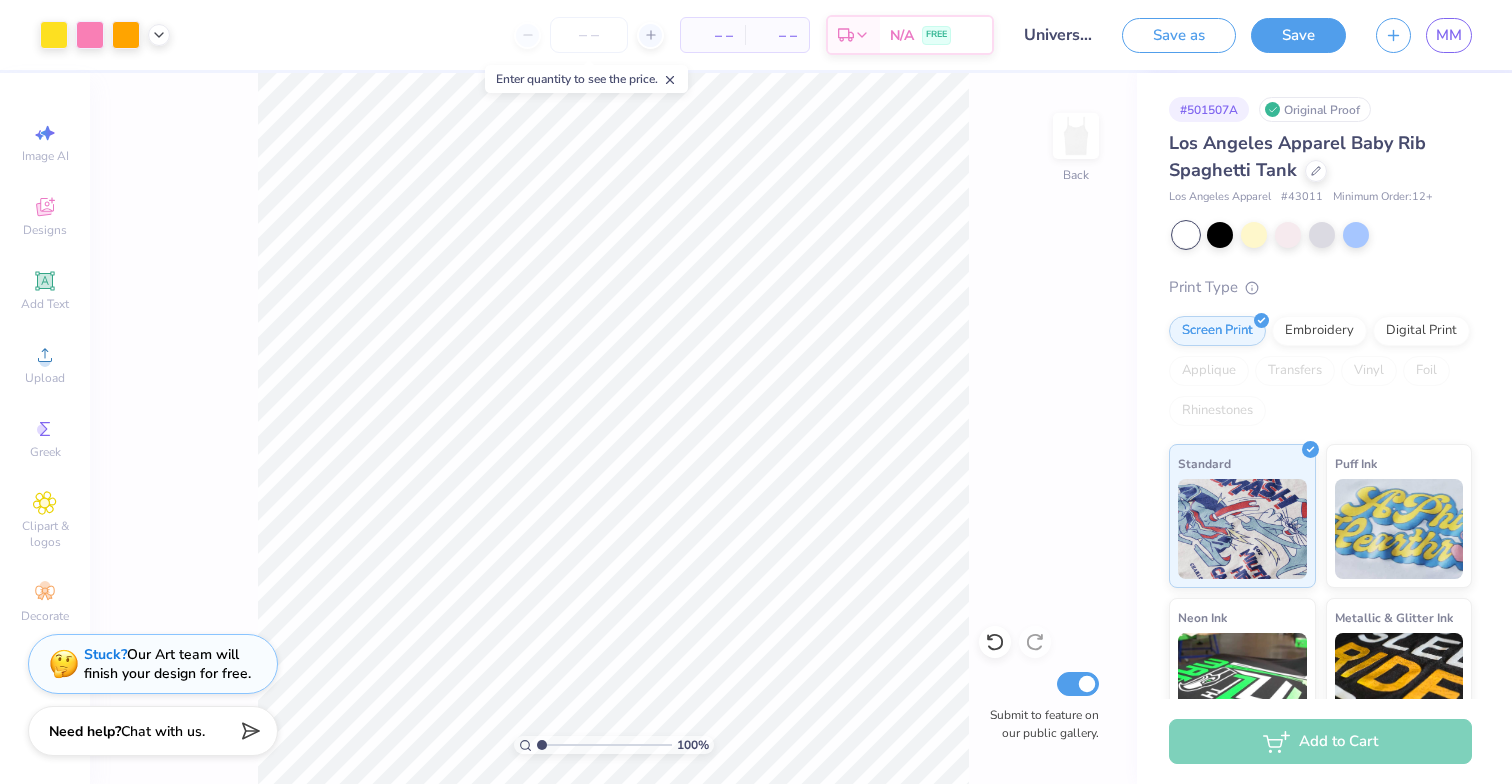 click at bounding box center (589, 35) 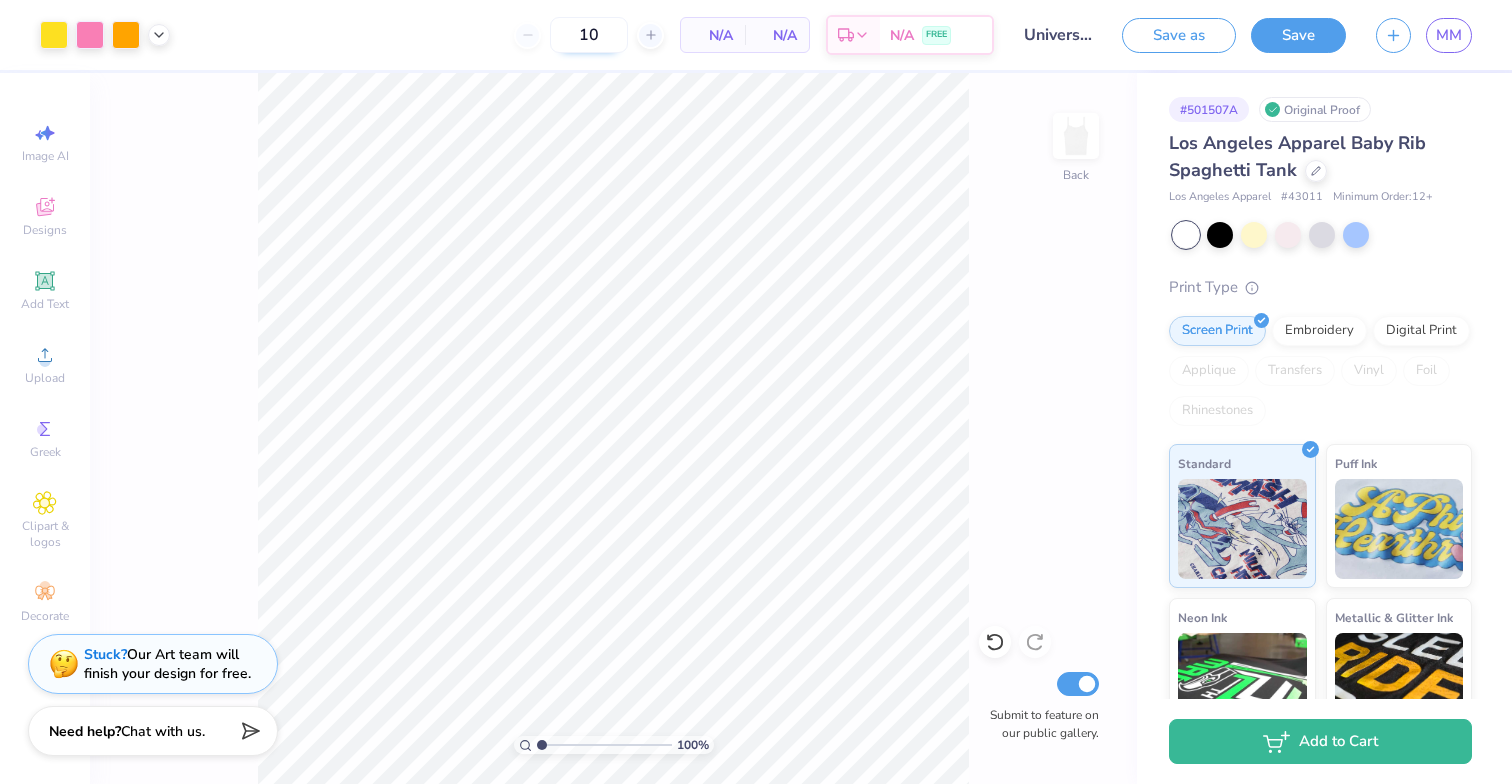 type on "100" 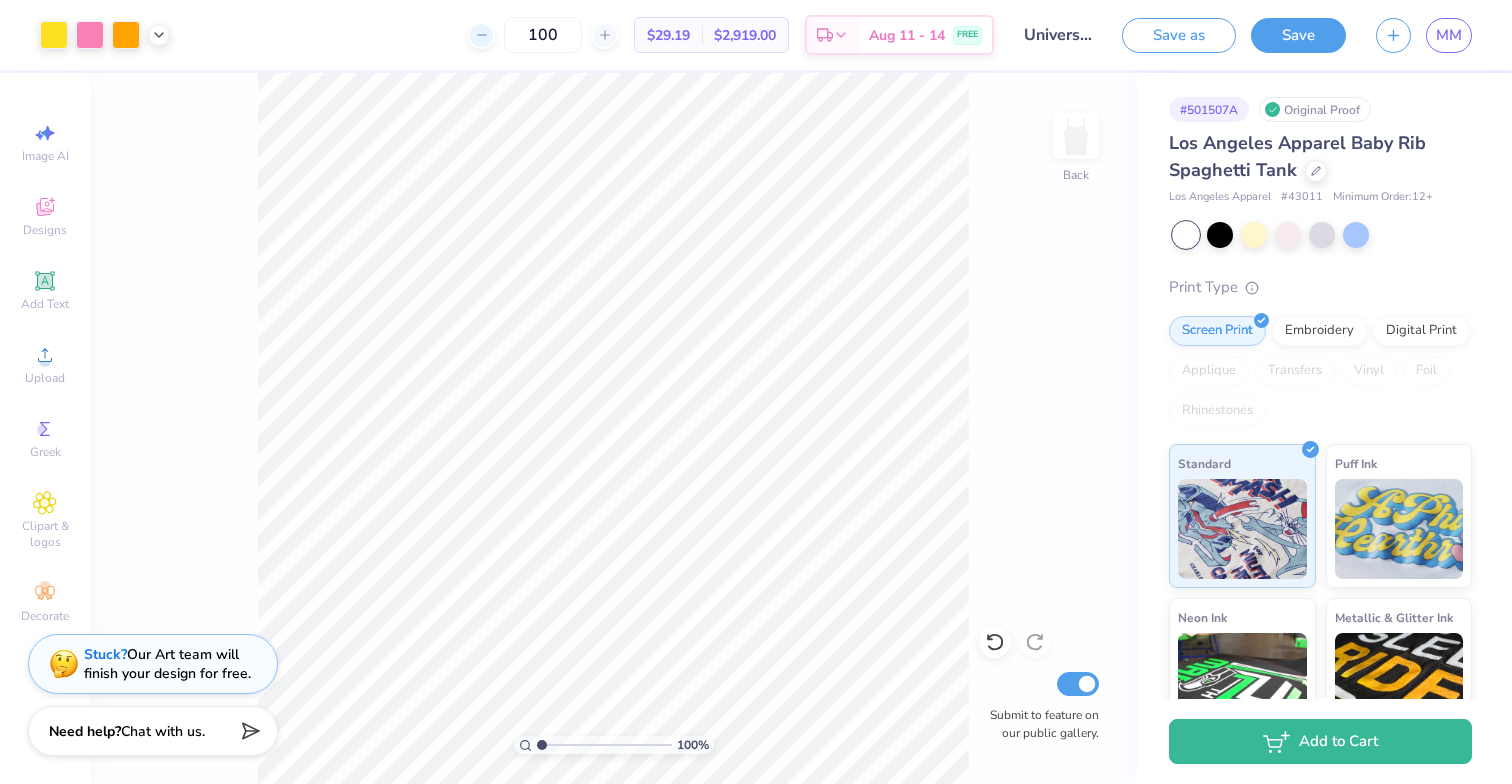 drag, startPoint x: 551, startPoint y: 34, endPoint x: 480, endPoint y: 34, distance: 71 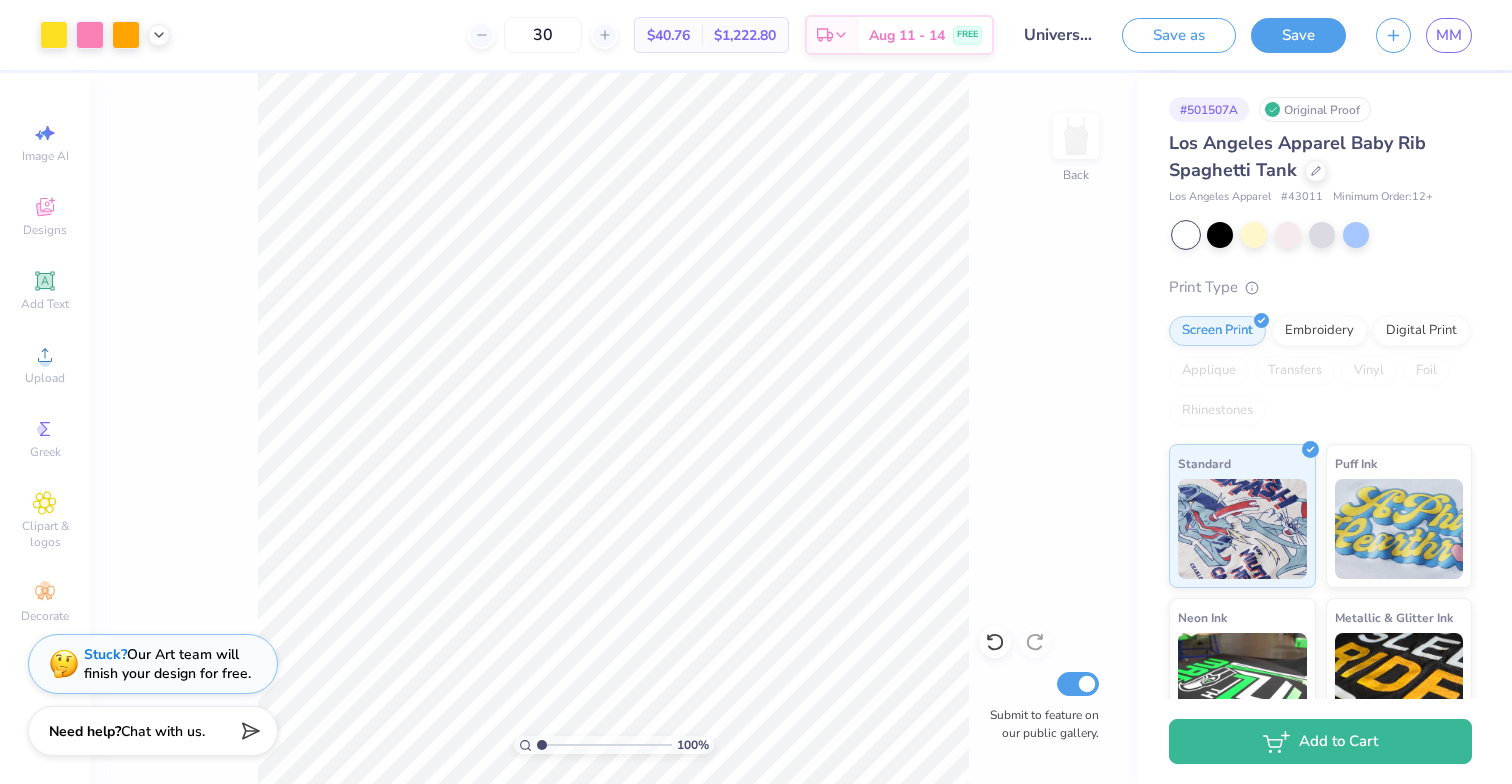 type on "30" 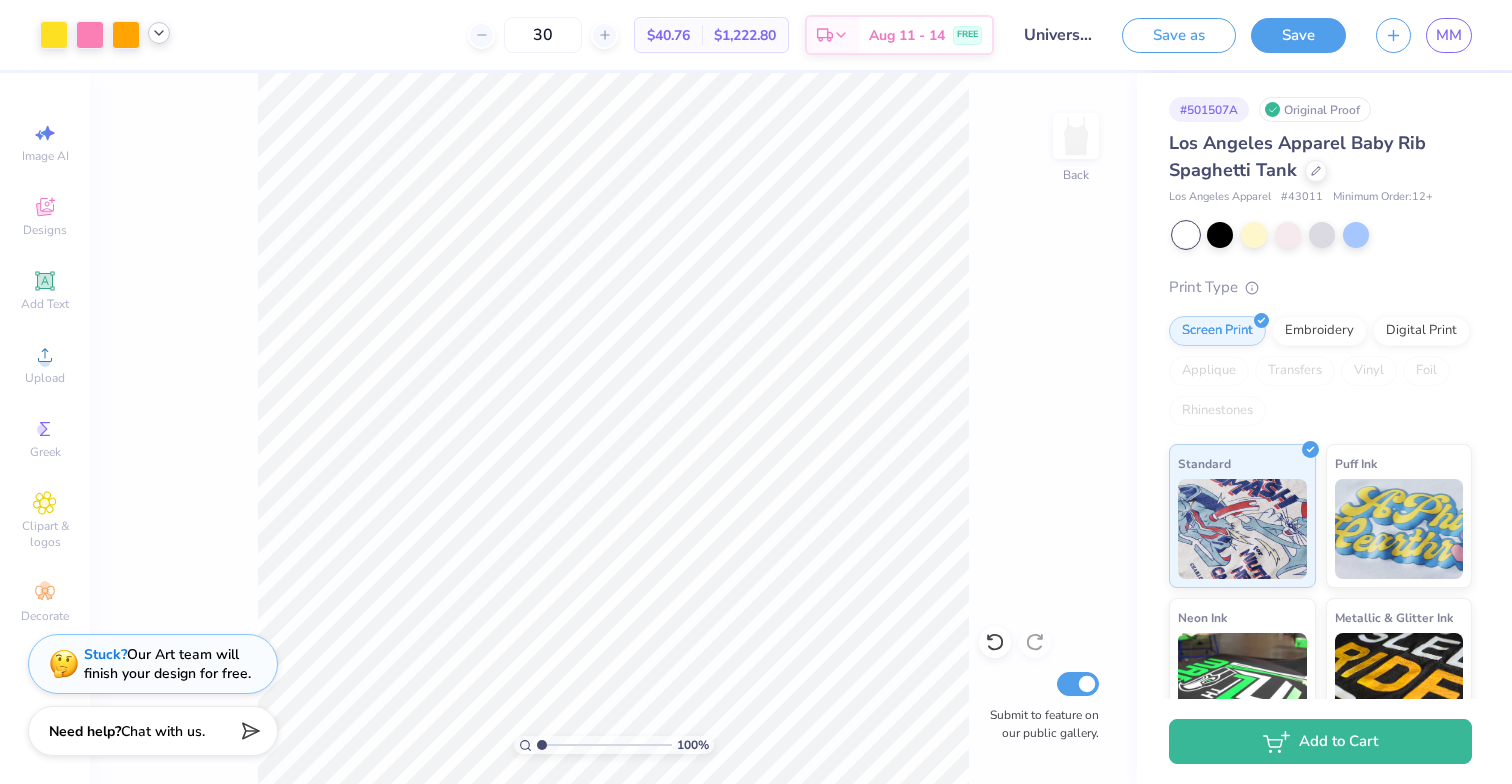 click 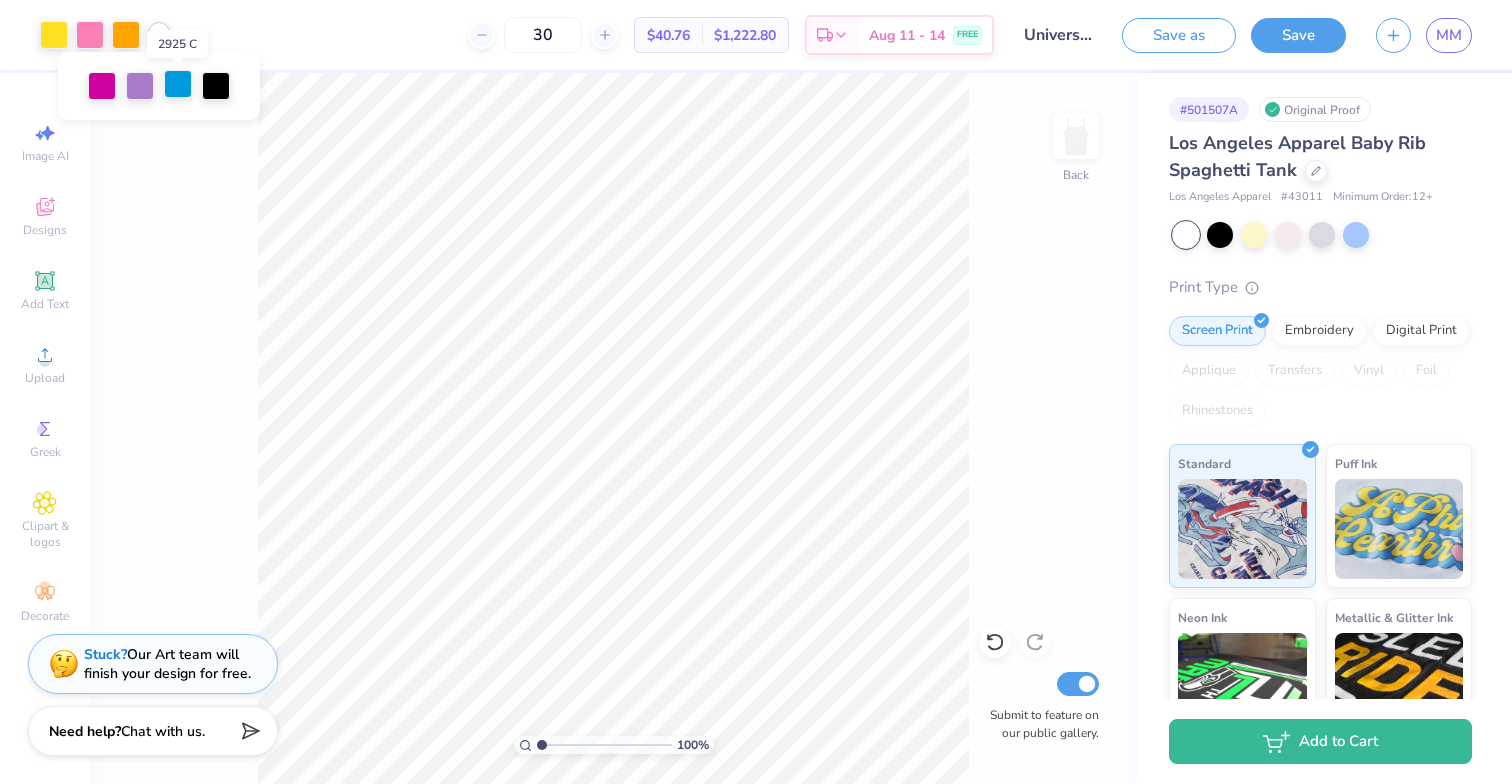 click at bounding box center (178, 84) 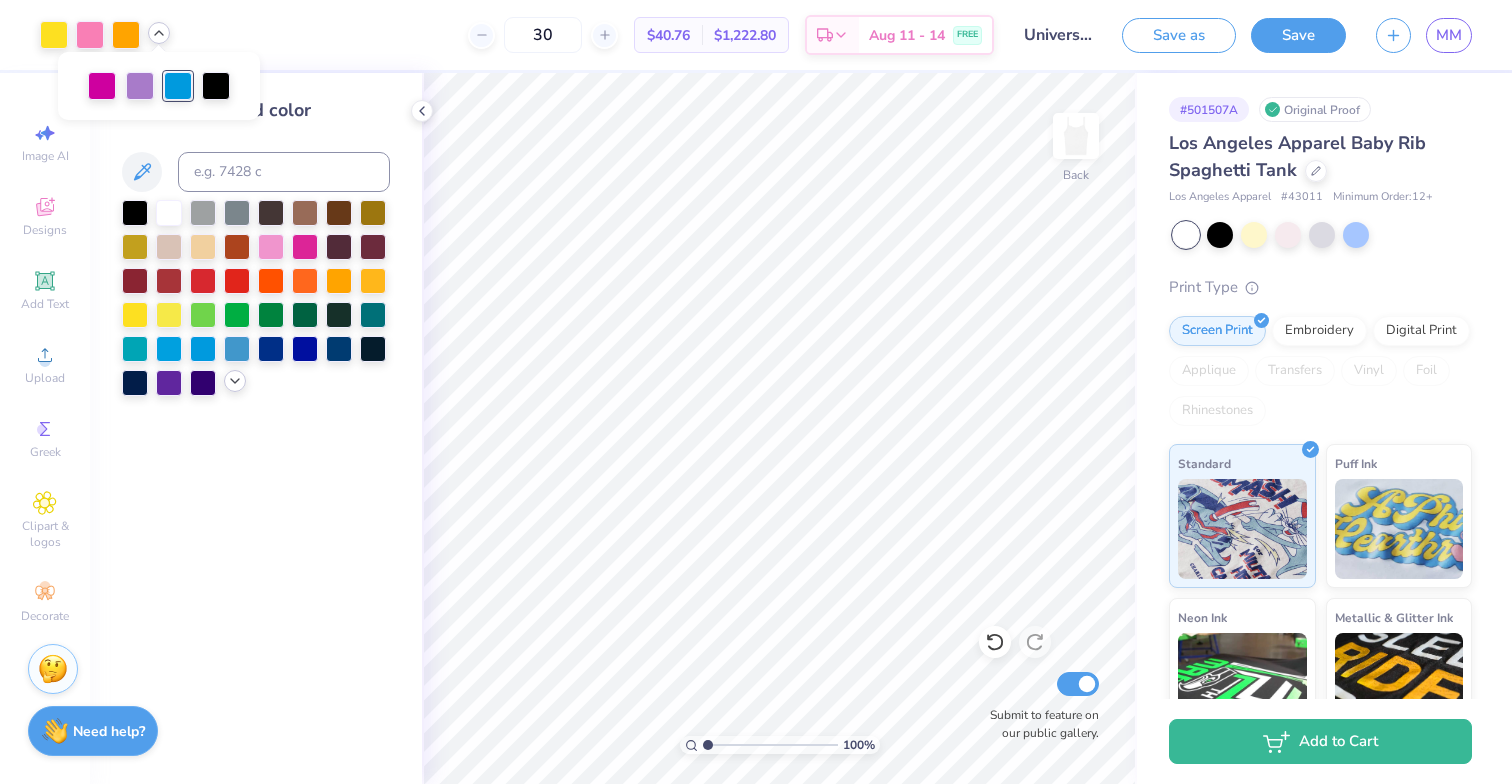 click 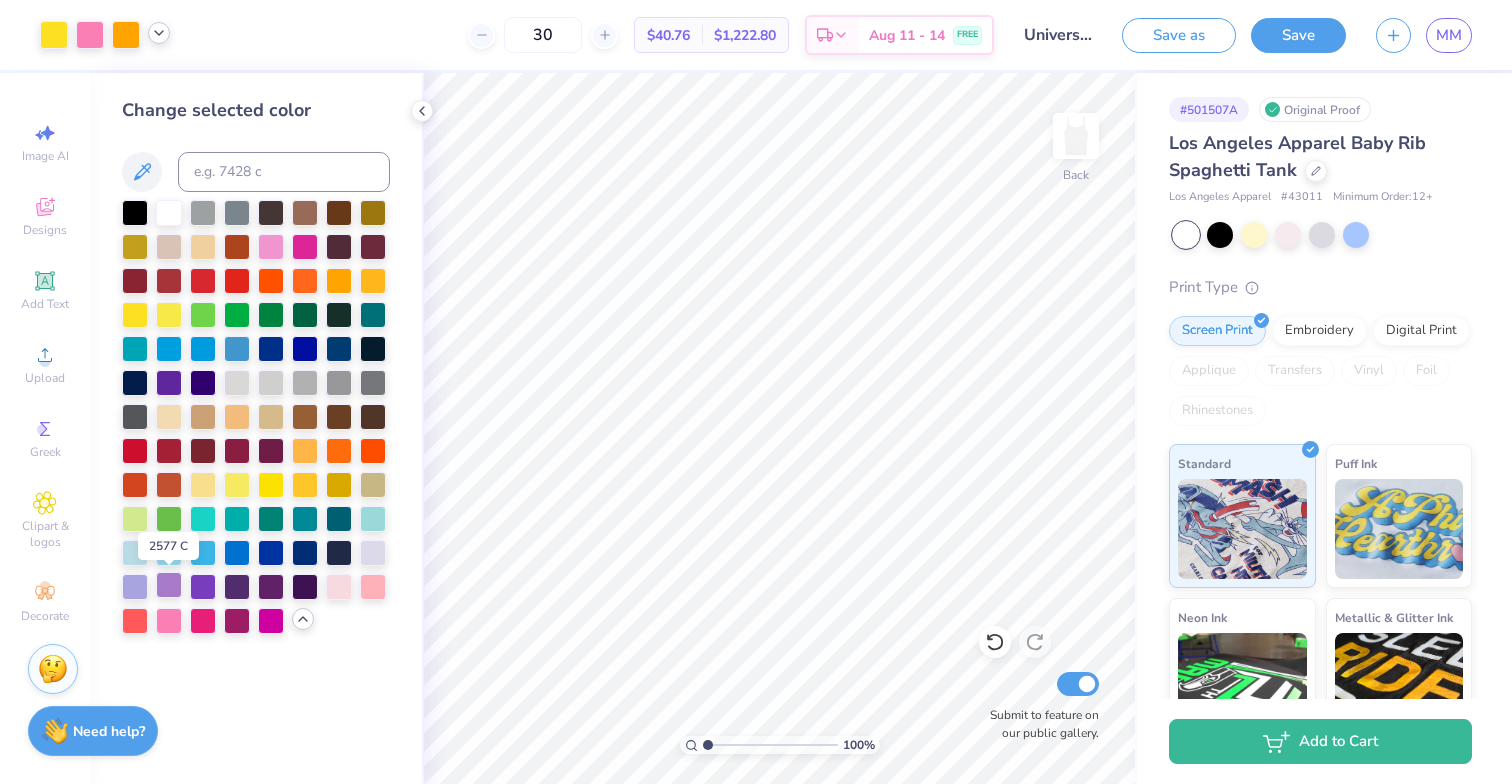 click at bounding box center [169, 585] 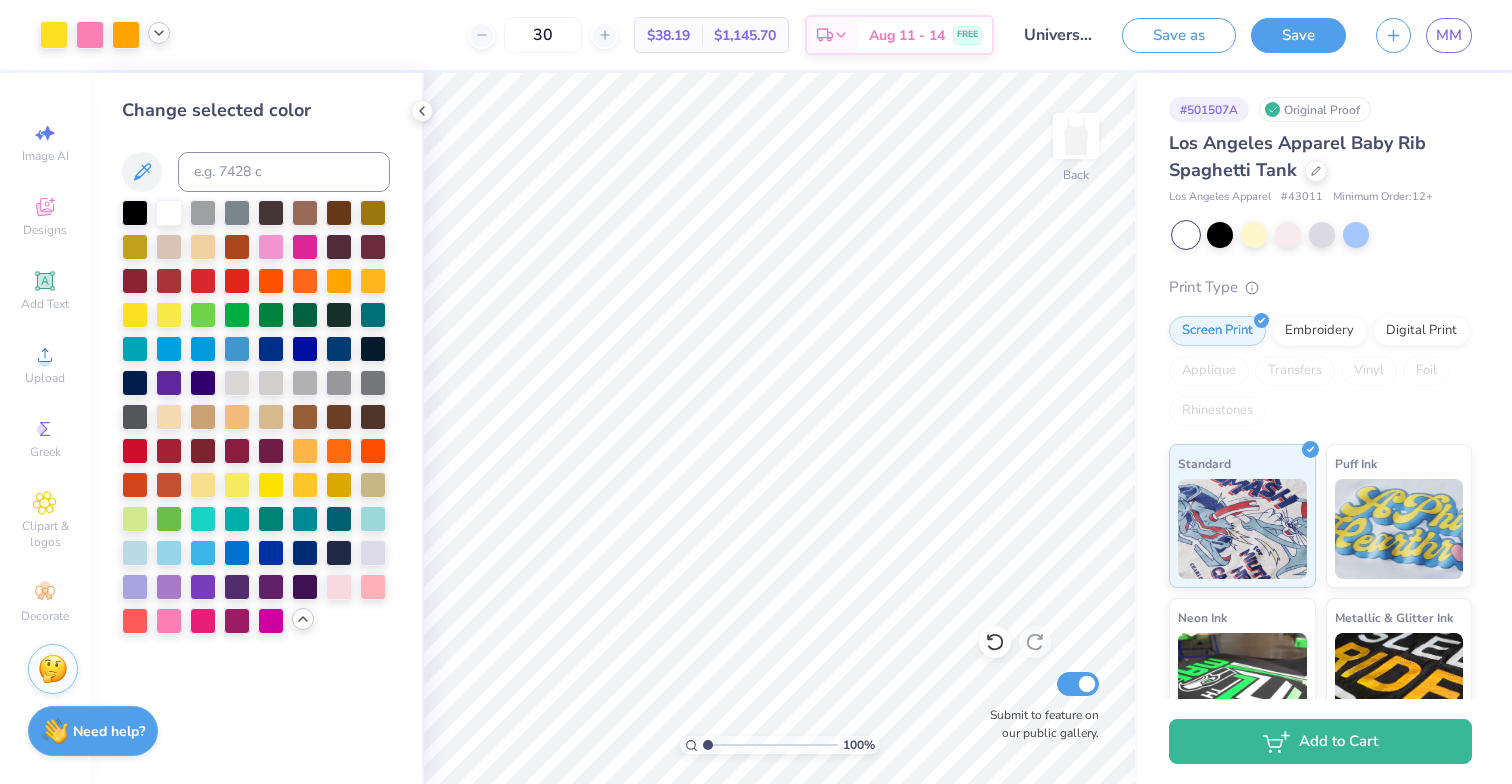 click on "30 $38.19 Per Item $1,145.70 Total Est. Delivery Aug 11 - 14 FREE" at bounding box center (589, 35) 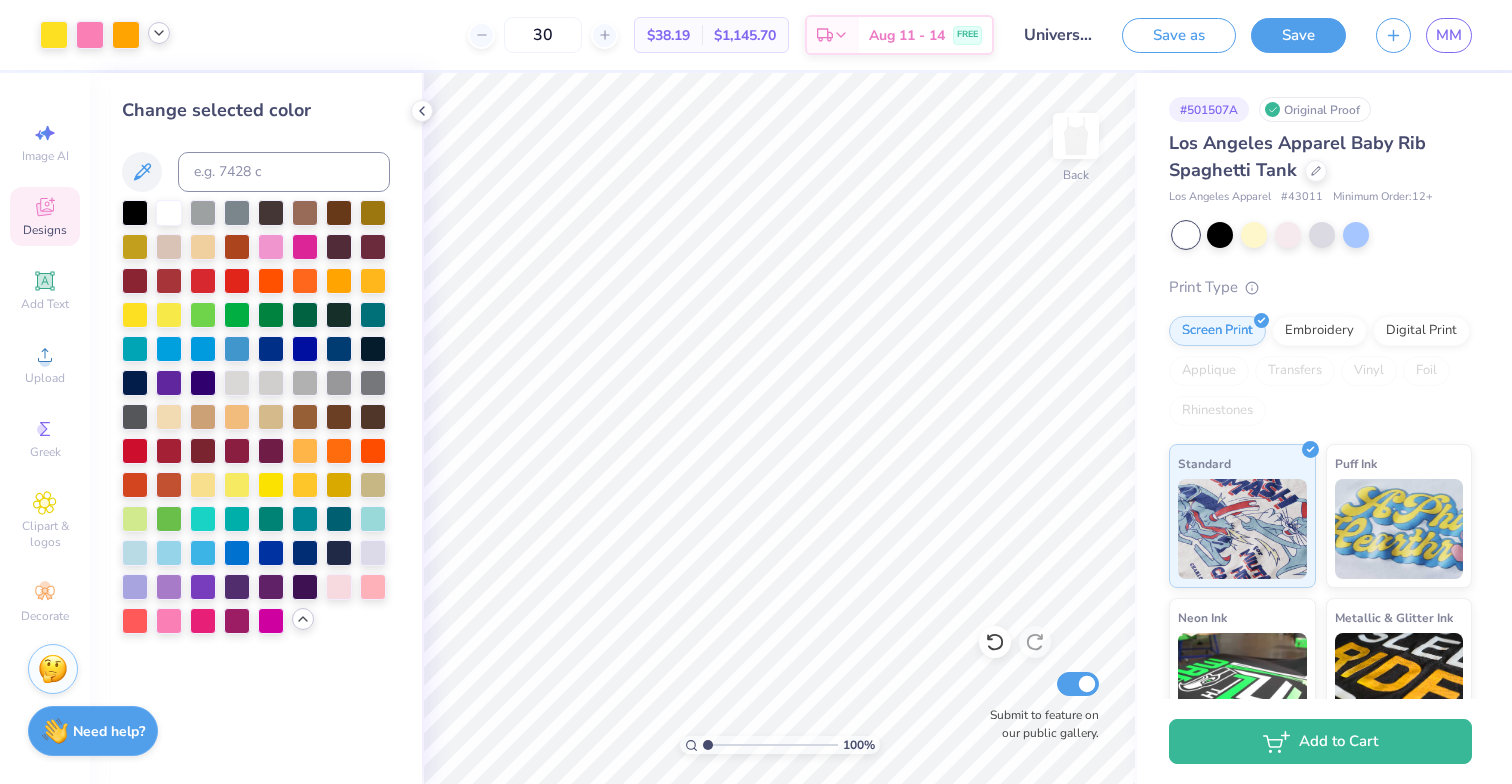 click on "Designs" at bounding box center (45, 230) 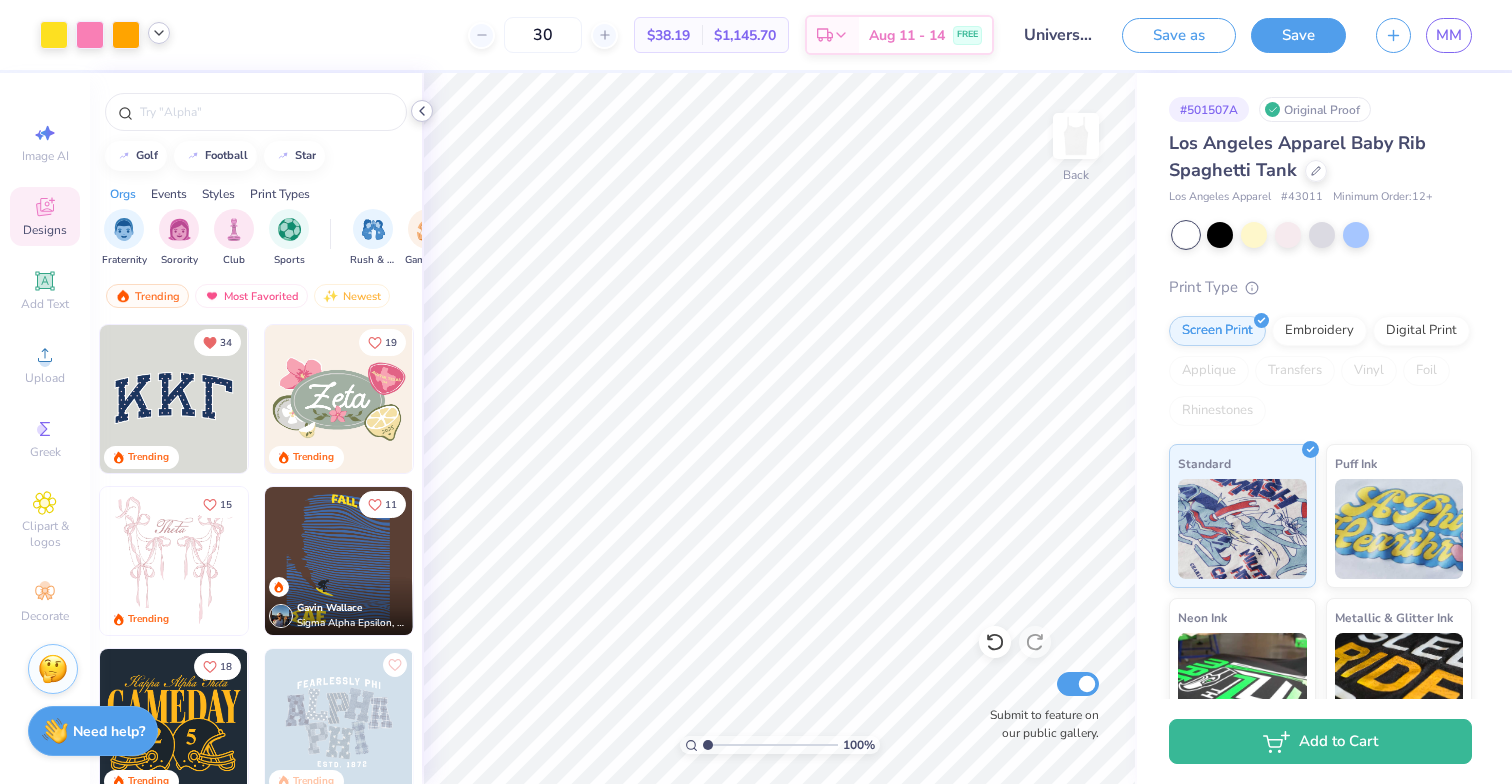 click 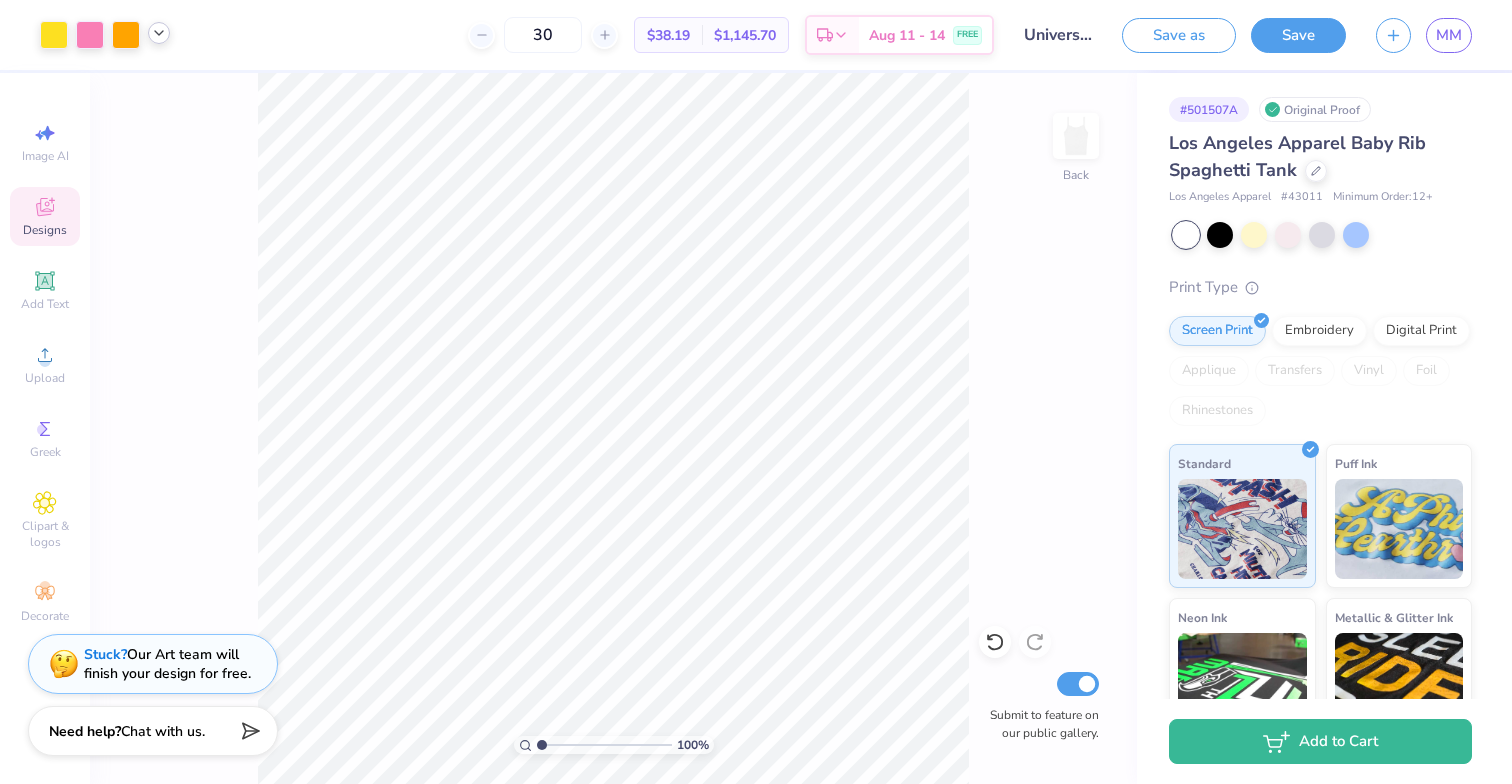 click 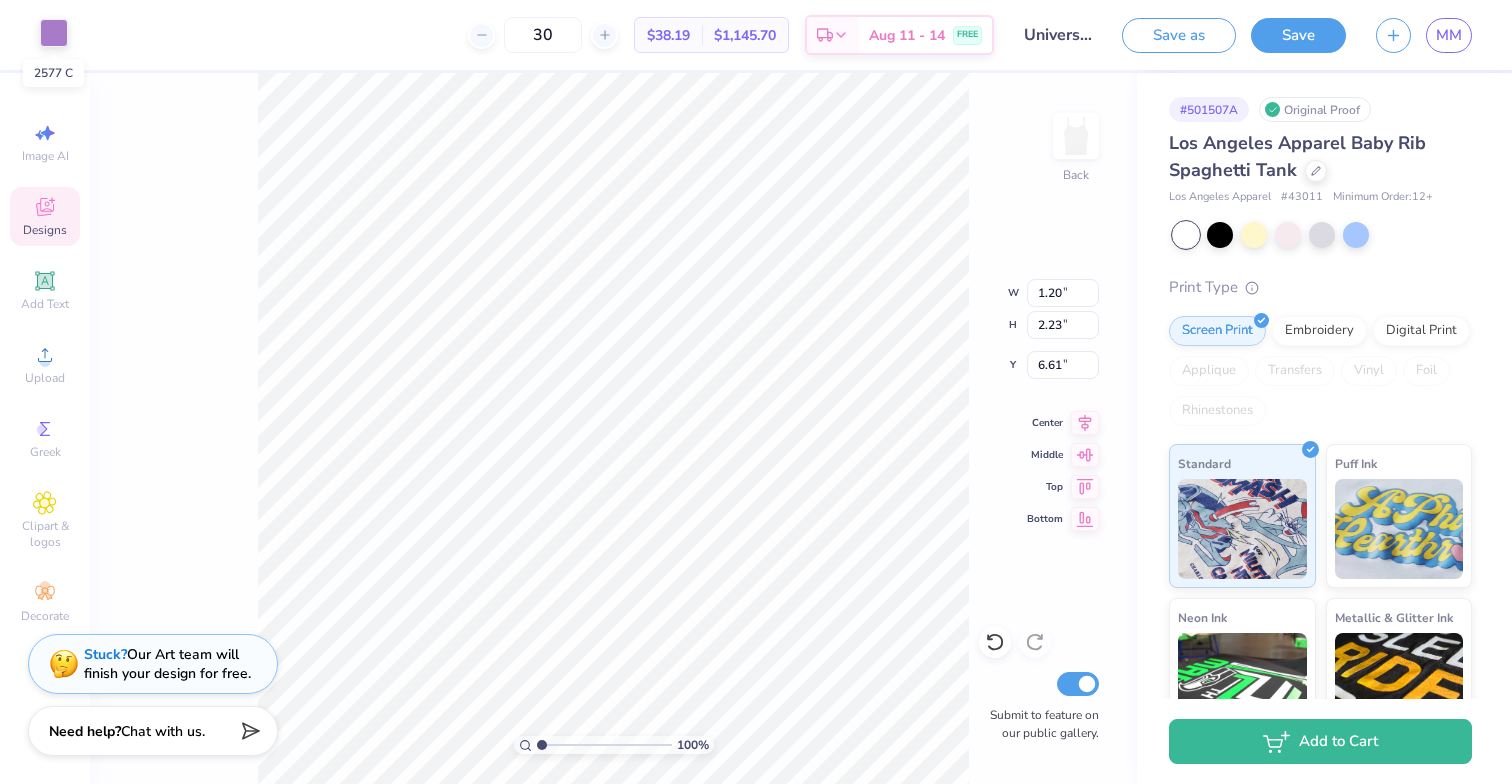 click at bounding box center (54, 33) 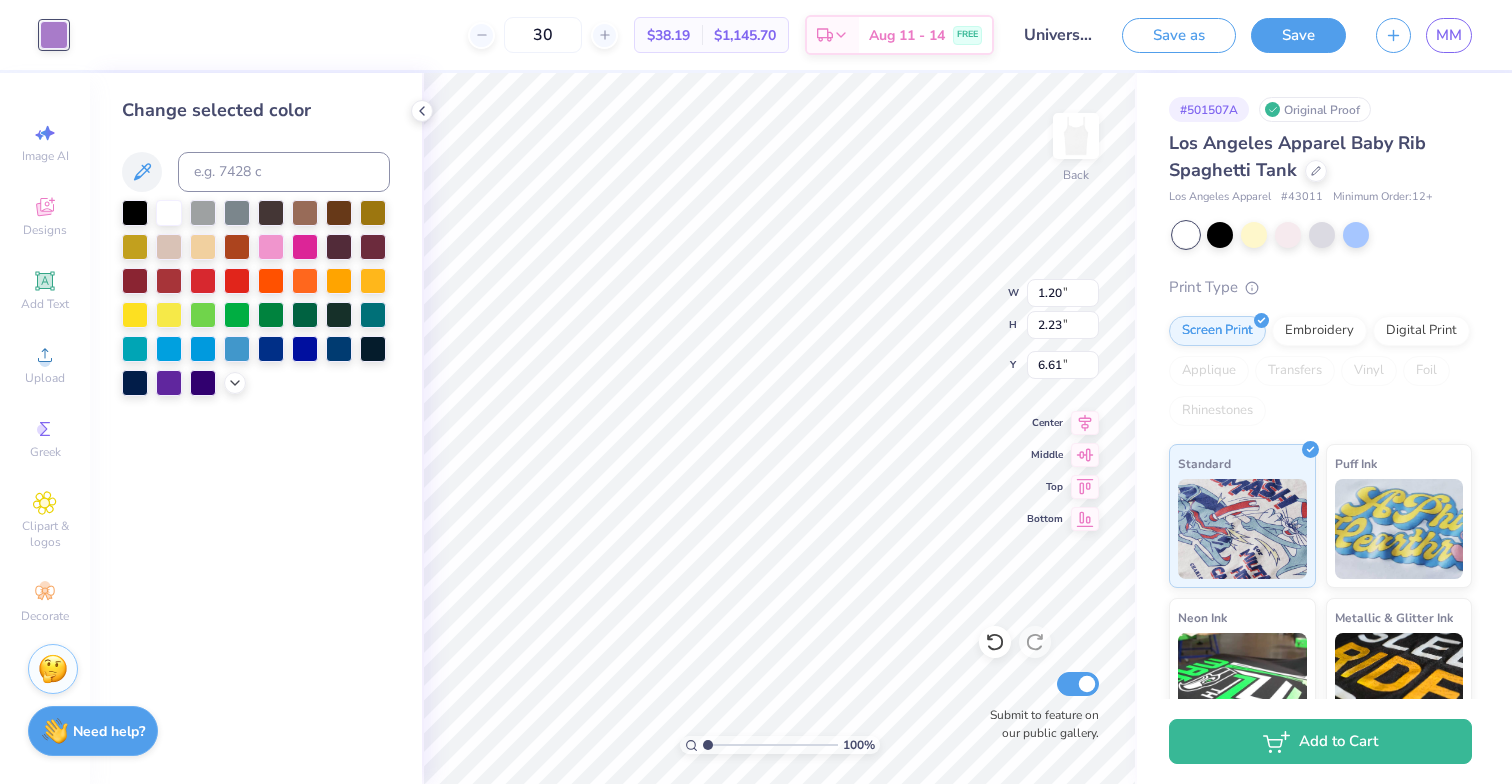 click at bounding box center (256, 298) 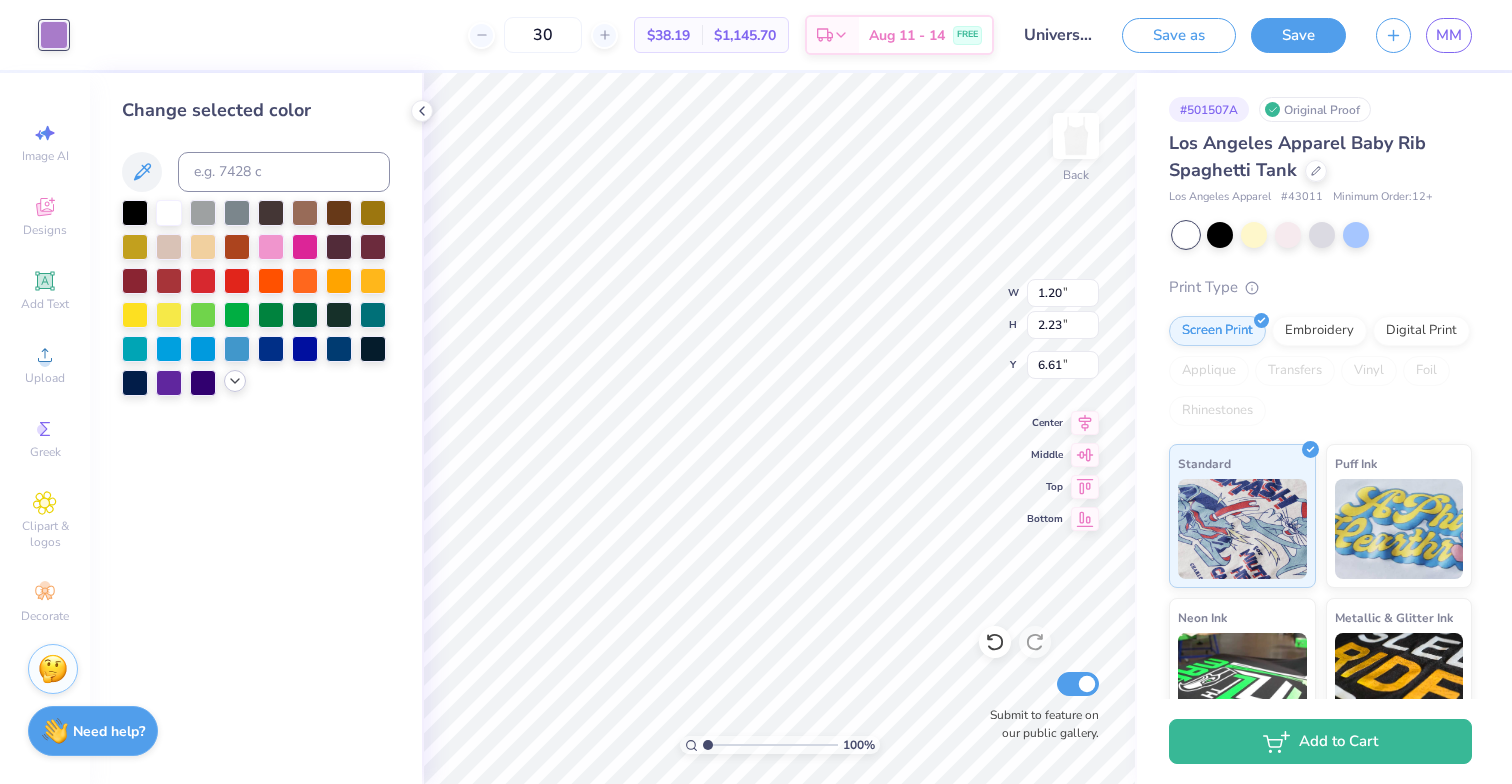 click 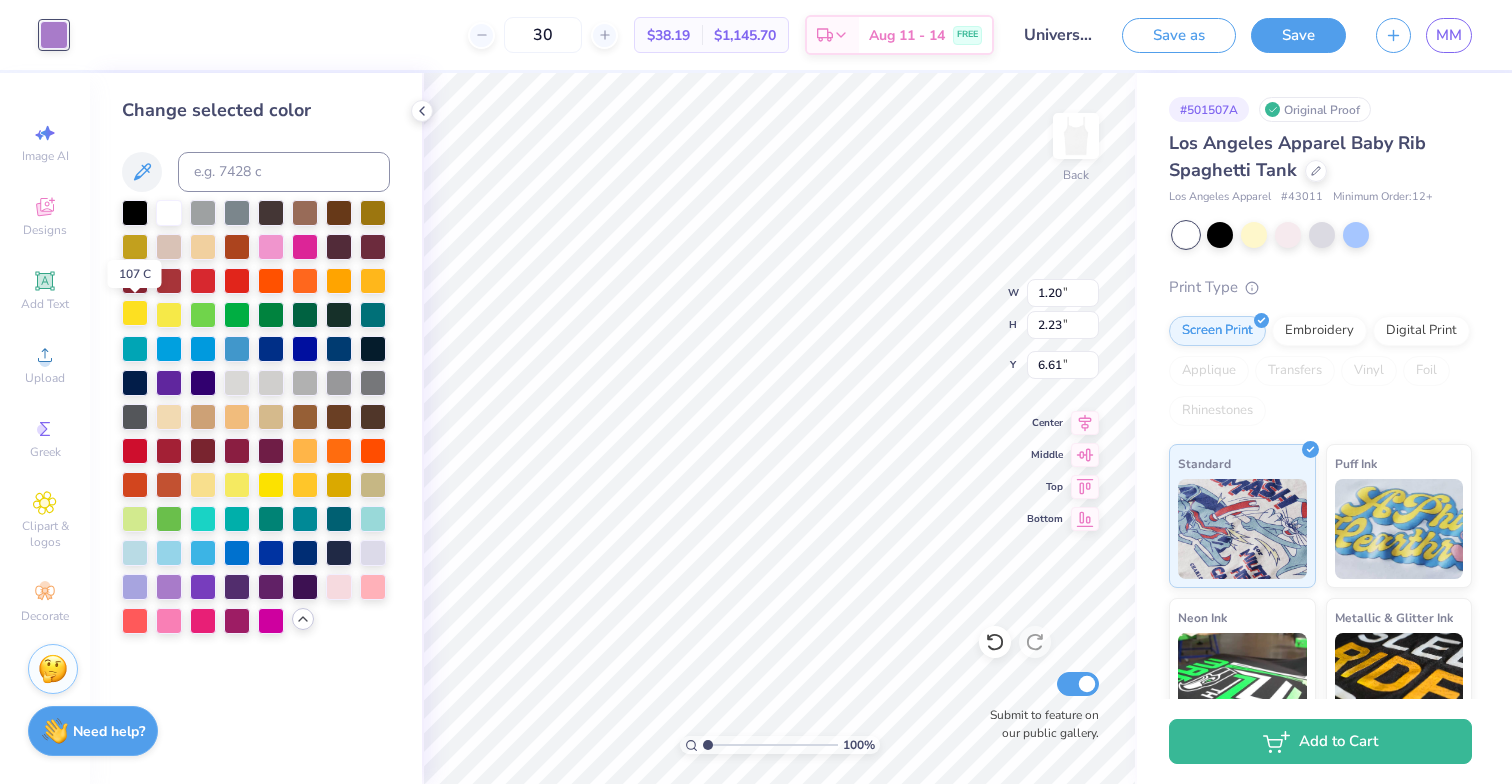 click at bounding box center [135, 313] 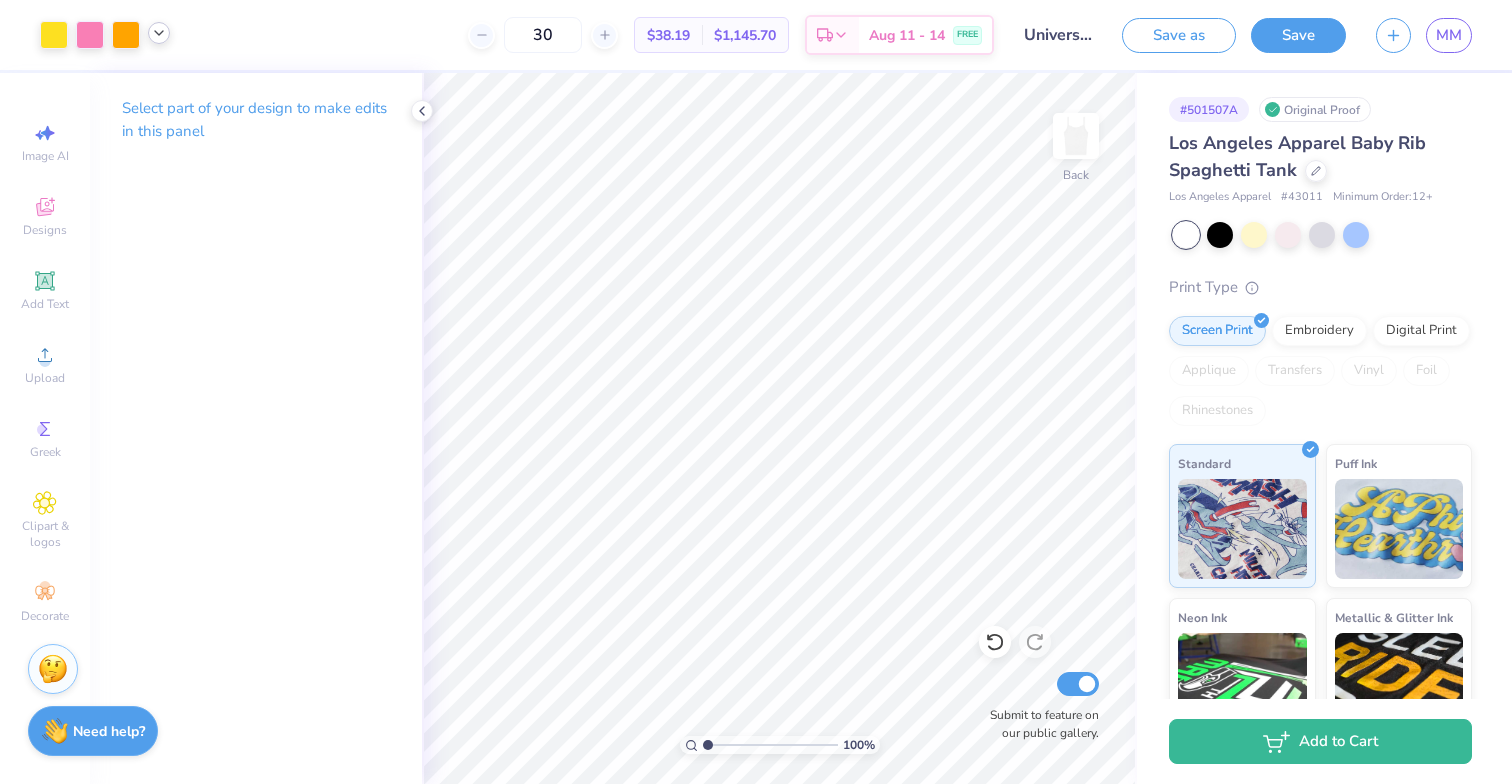 click 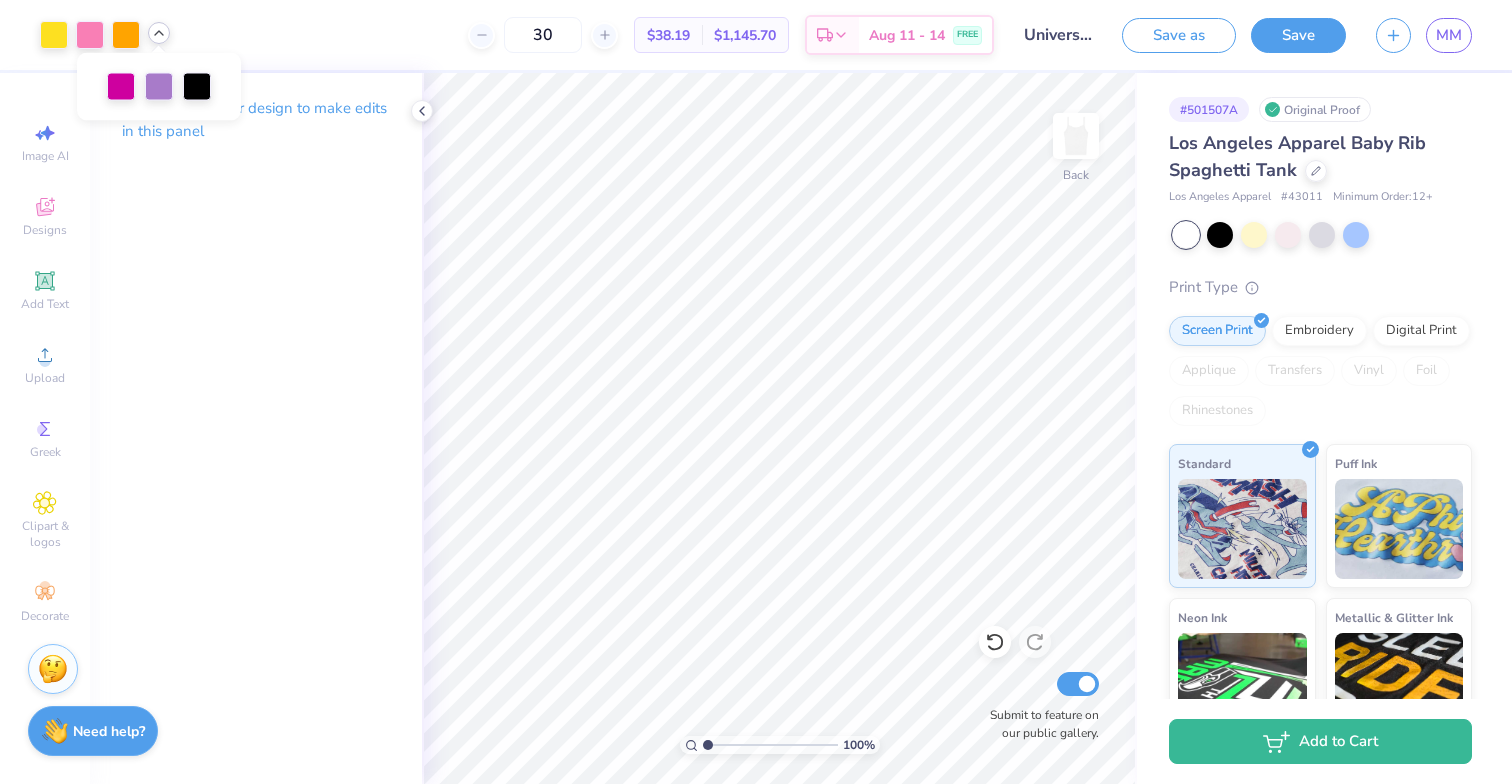 click 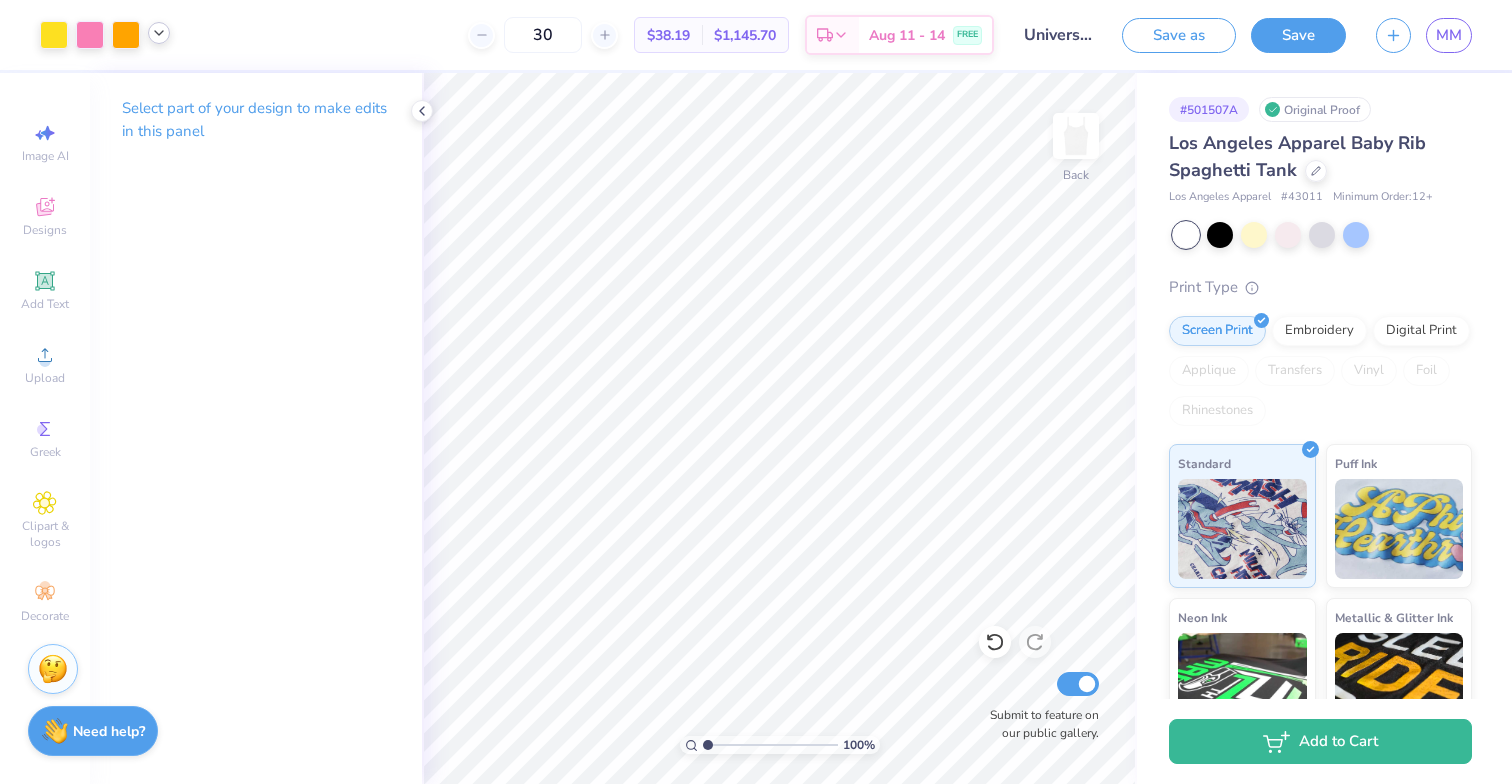 click 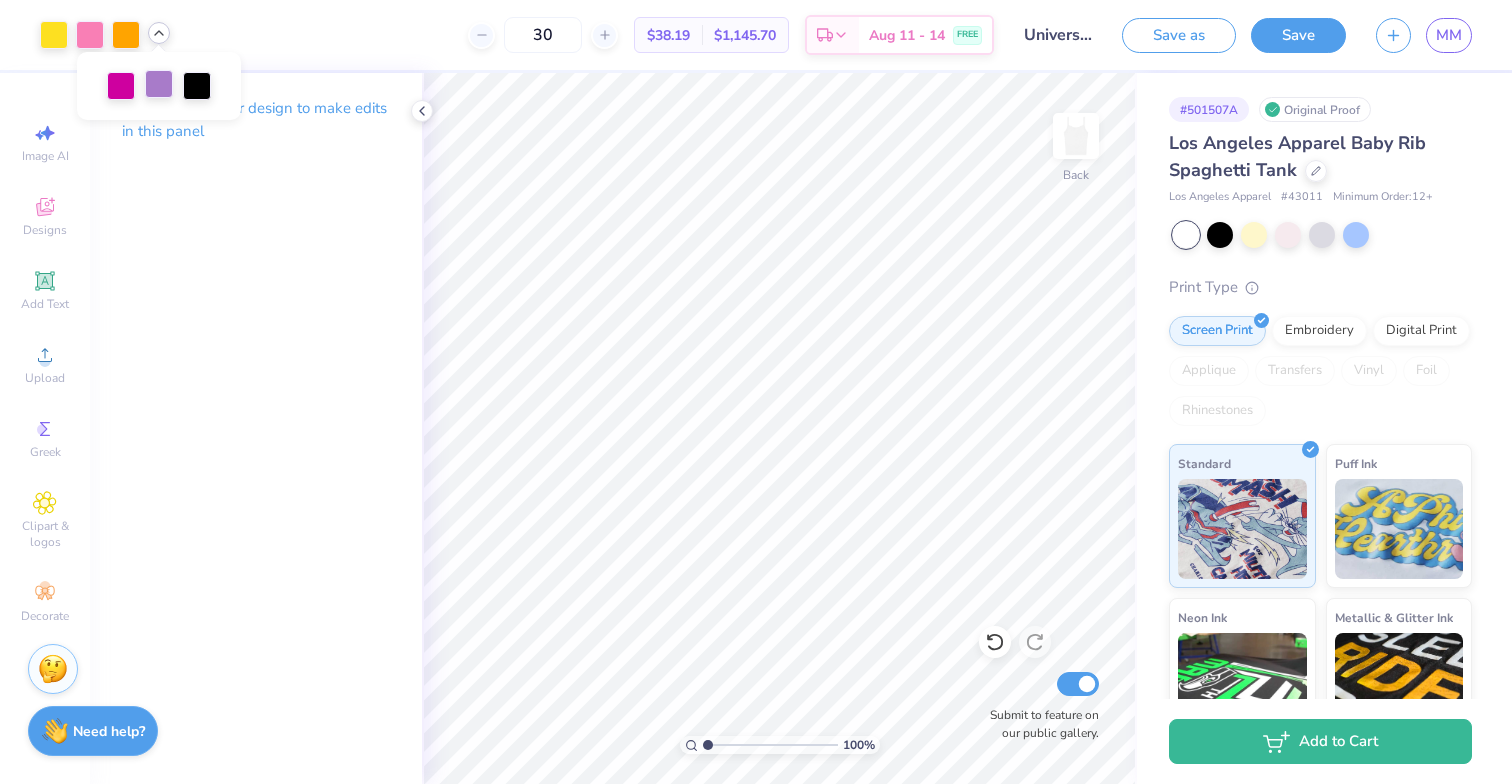 click at bounding box center (159, 84) 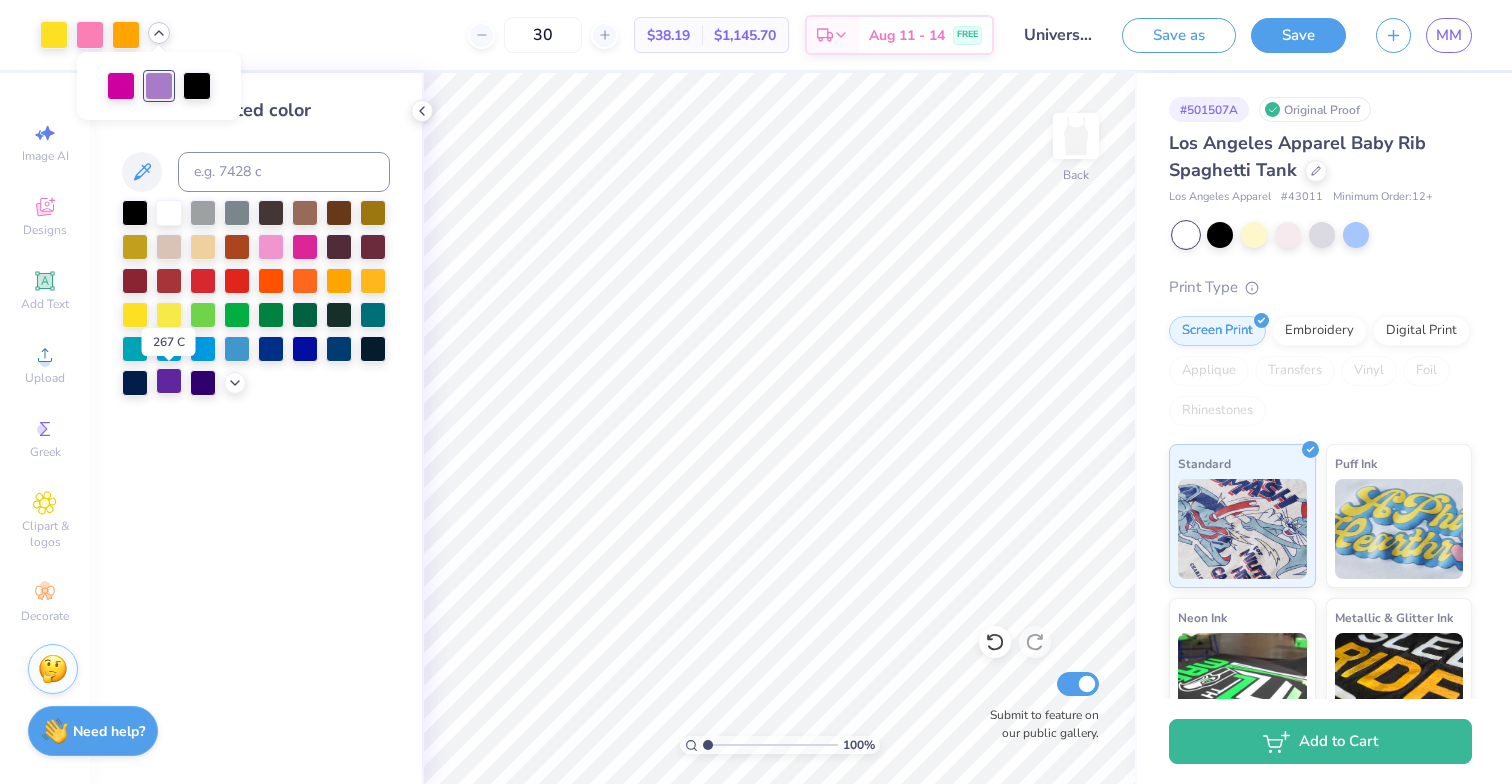 click at bounding box center [169, 381] 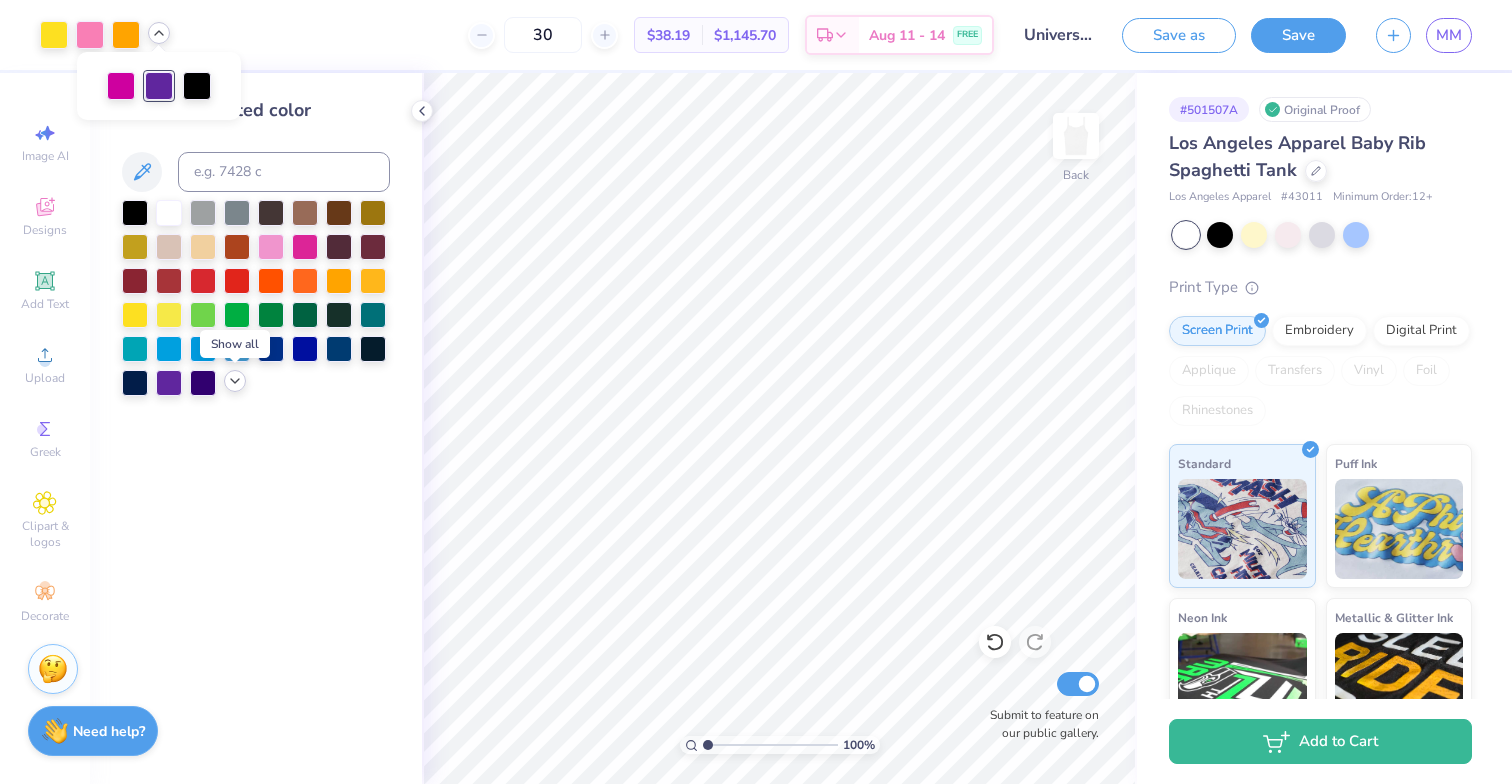click at bounding box center (235, 381) 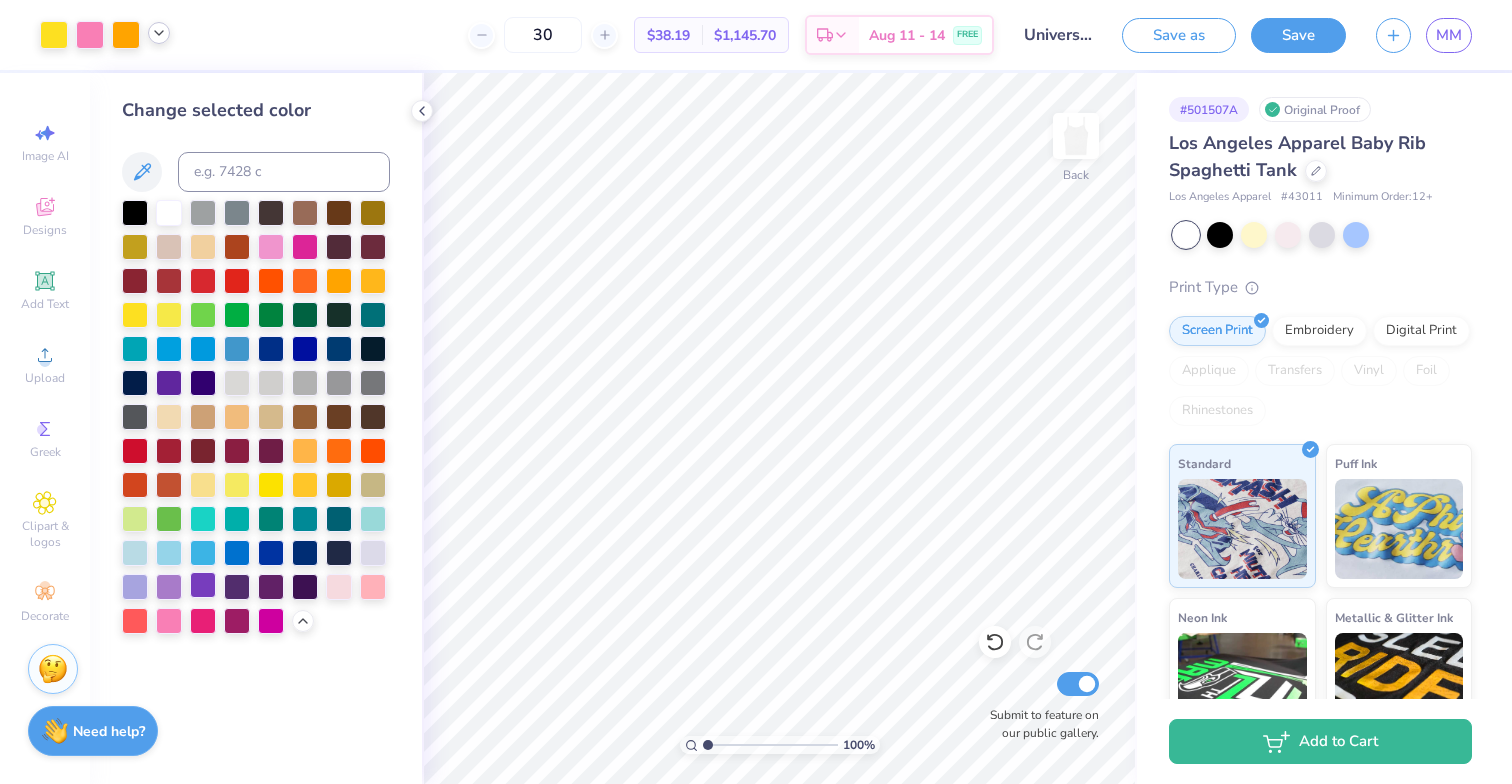 click at bounding box center [203, 585] 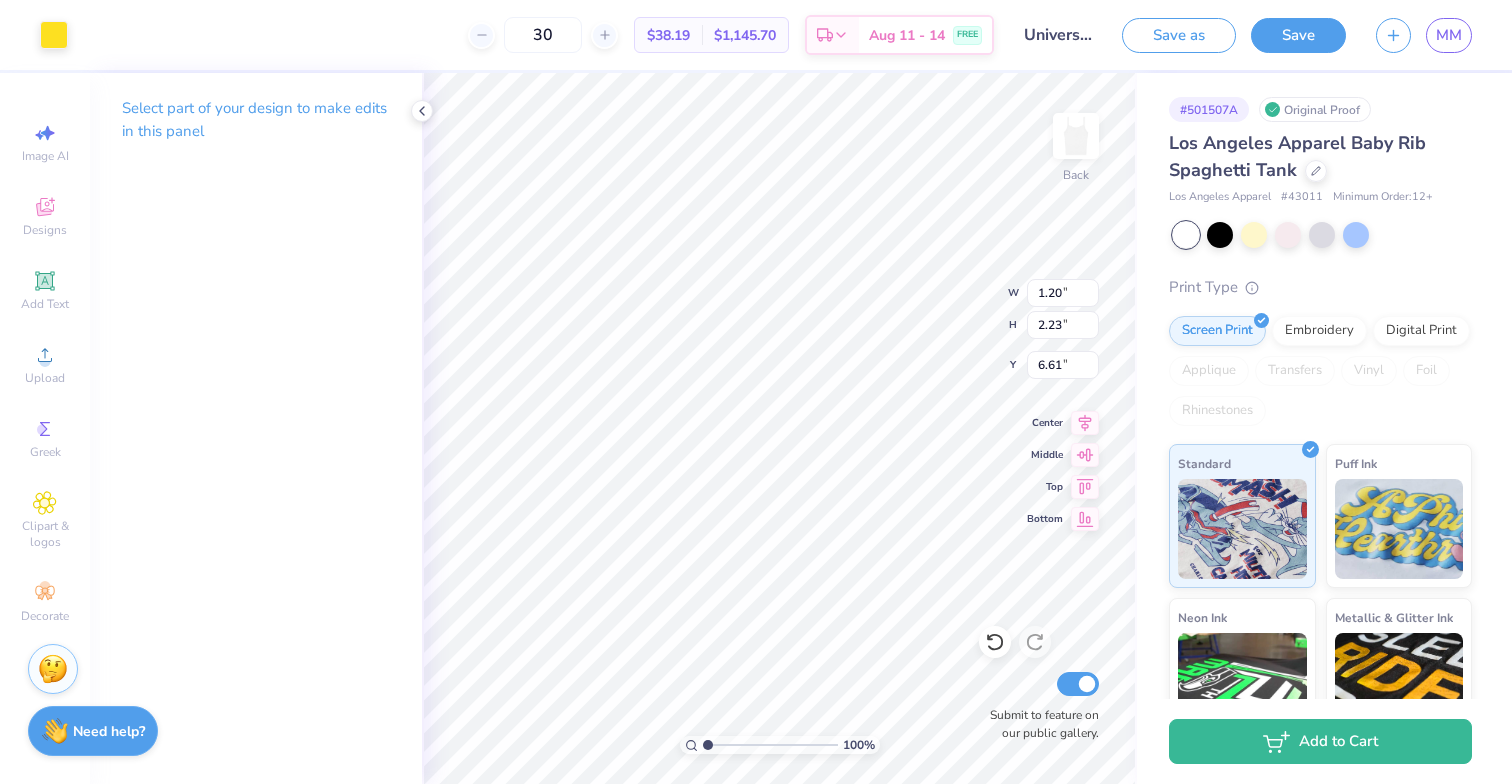 type on "1.26" 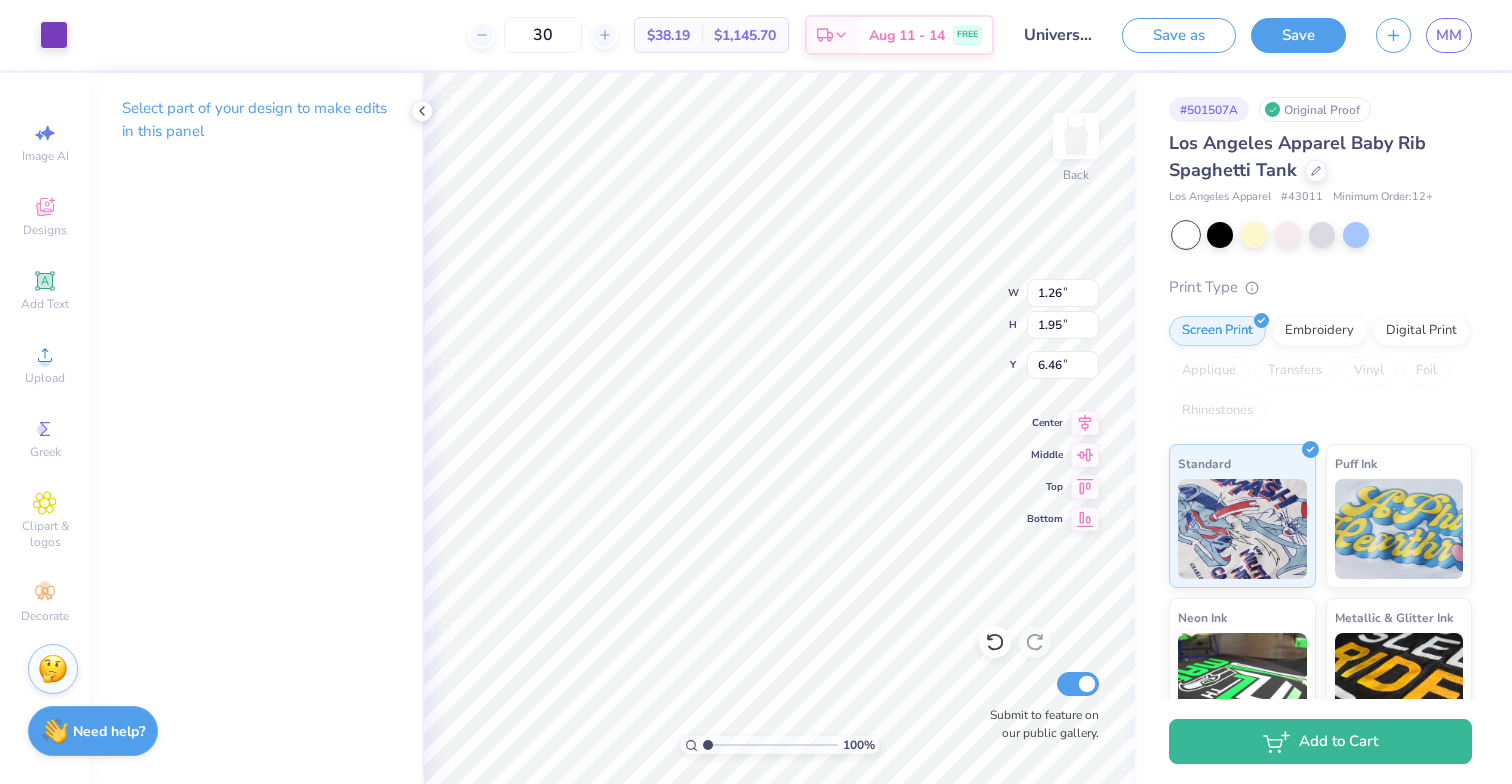 click on "Art colors" at bounding box center [34, 35] 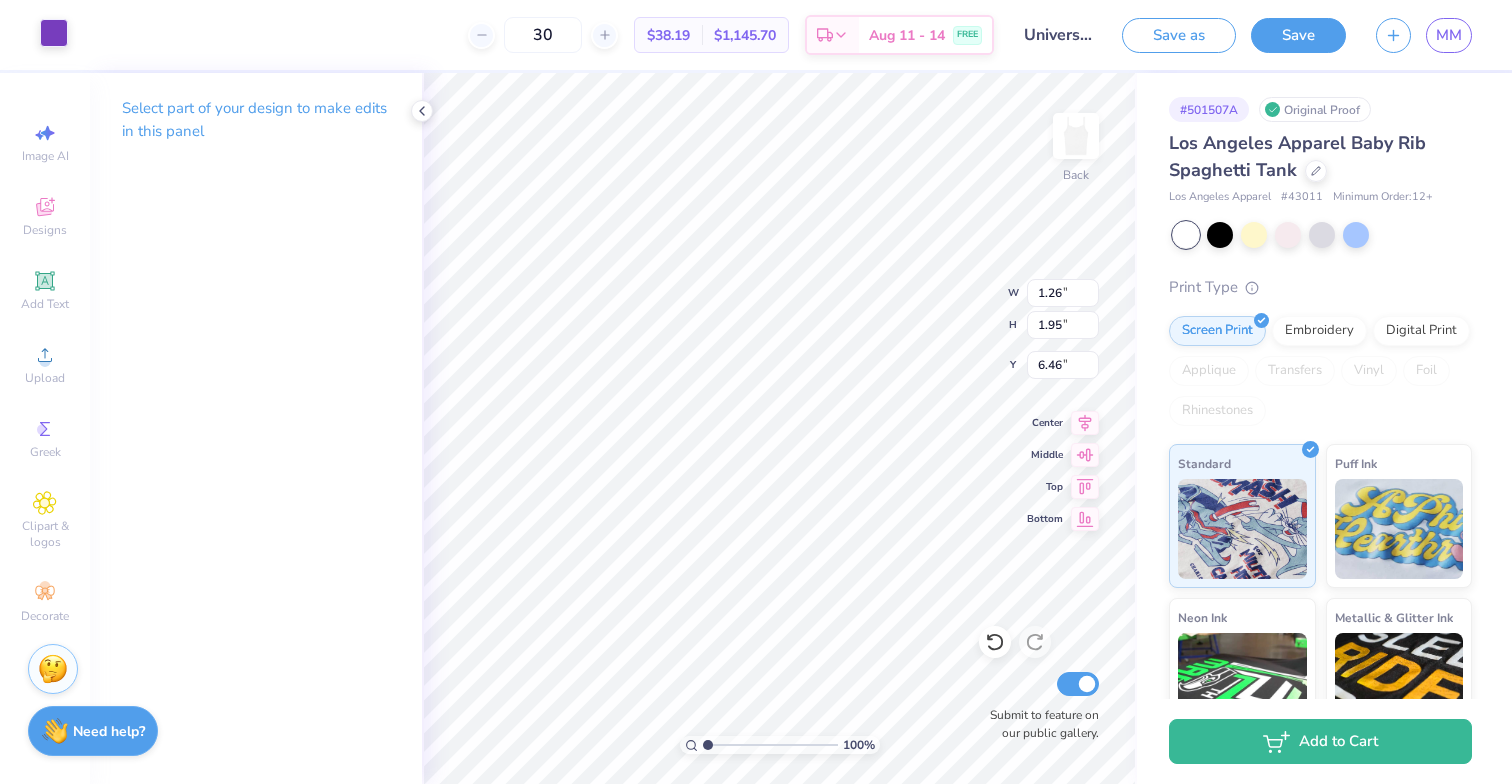 click at bounding box center (54, 33) 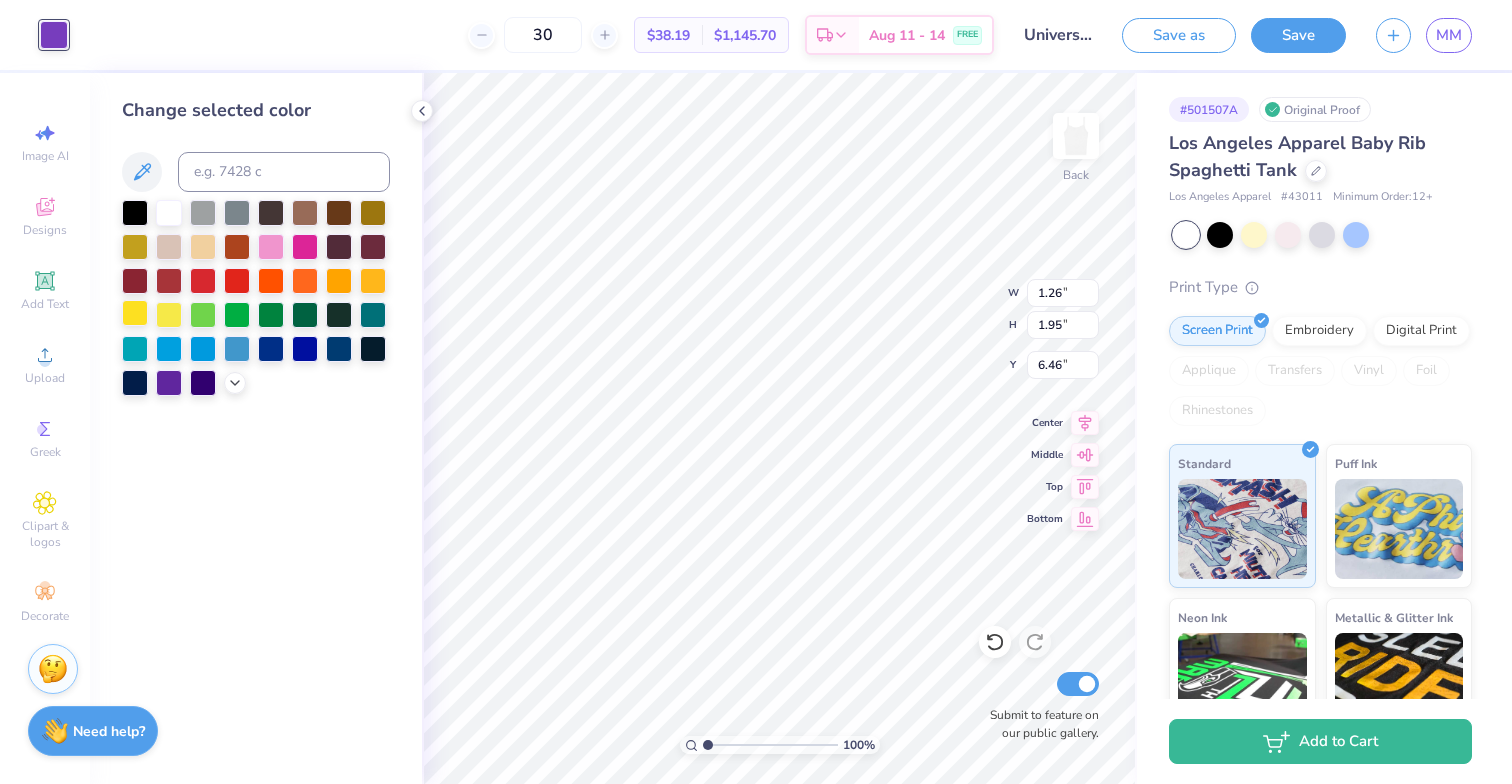 click at bounding box center [135, 313] 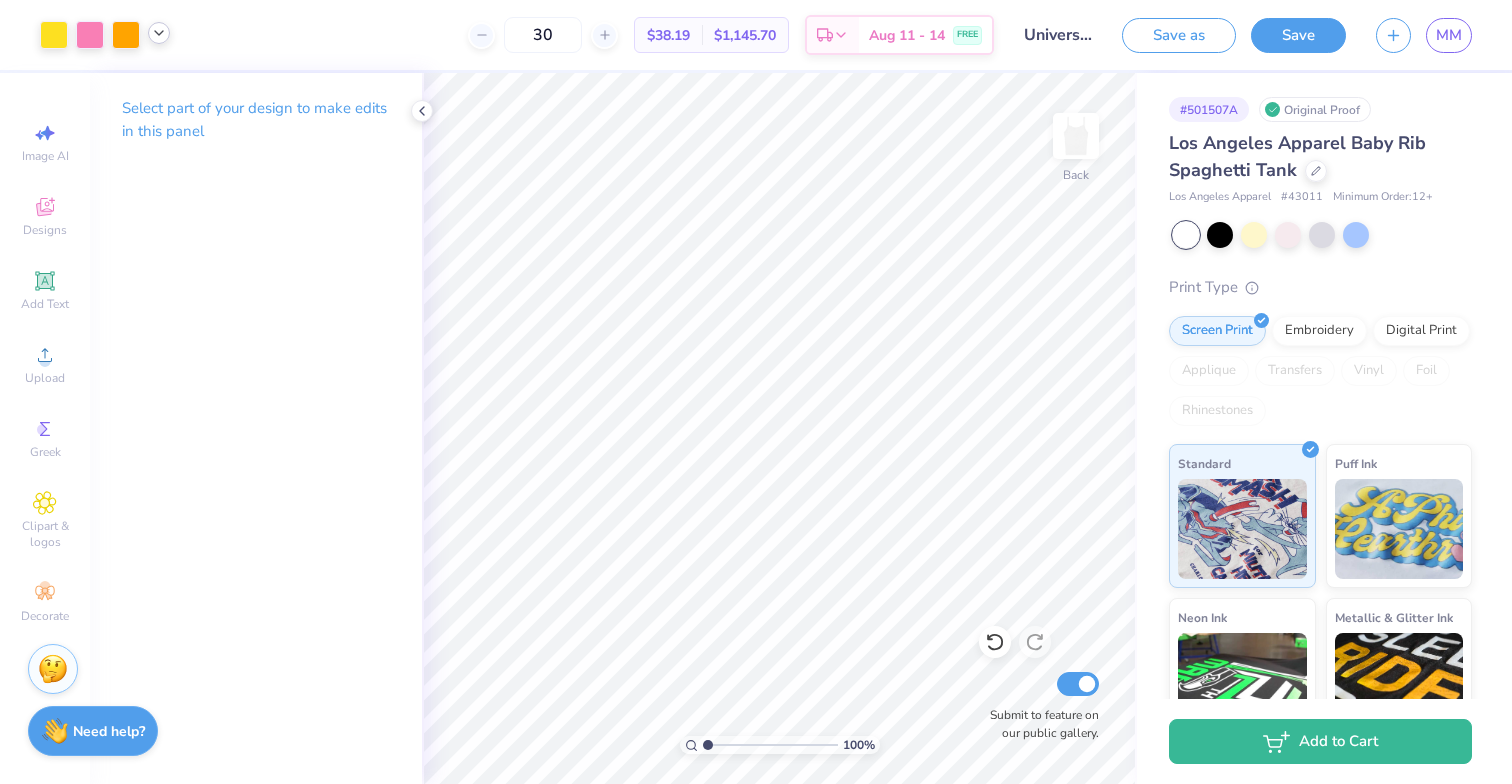 click 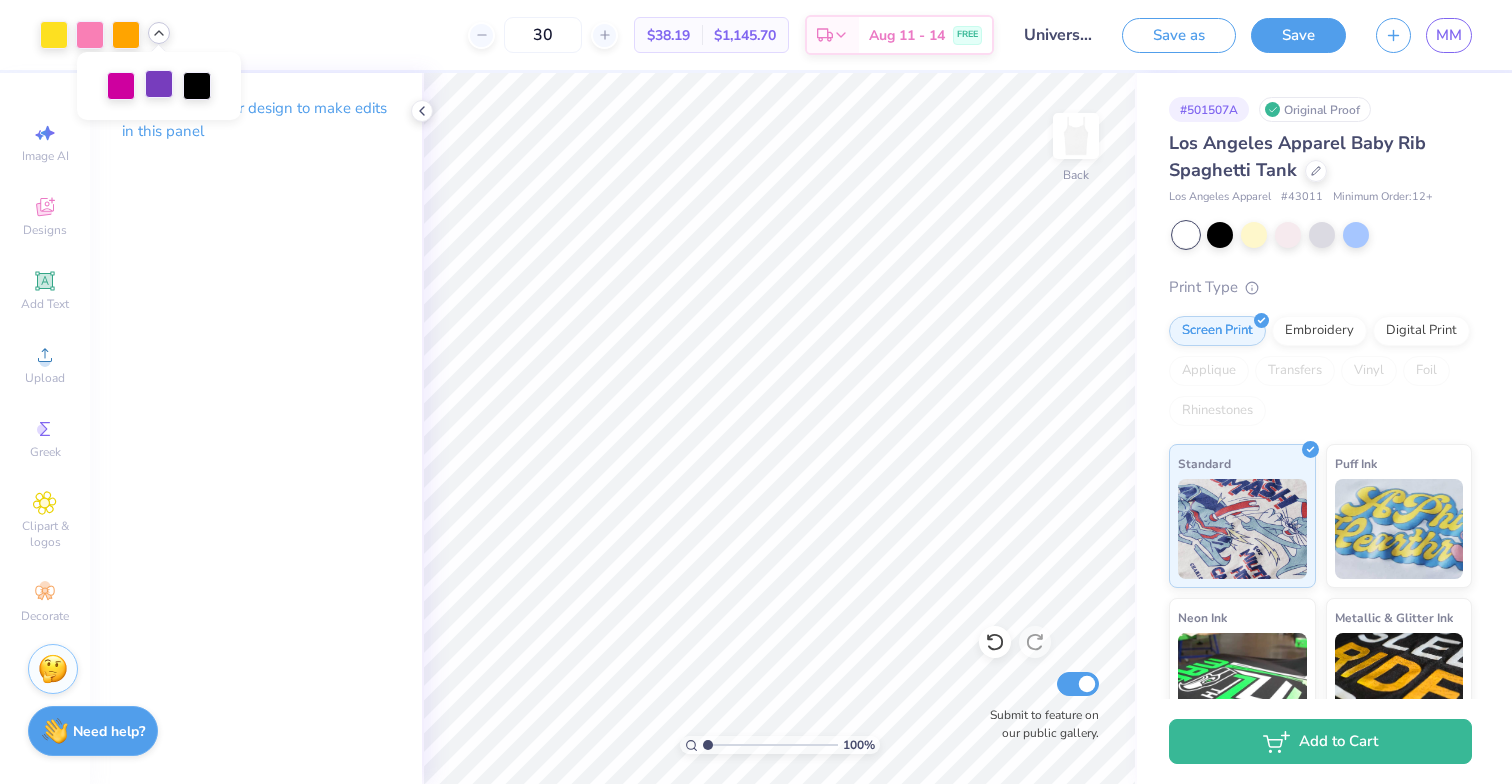 click at bounding box center (159, 84) 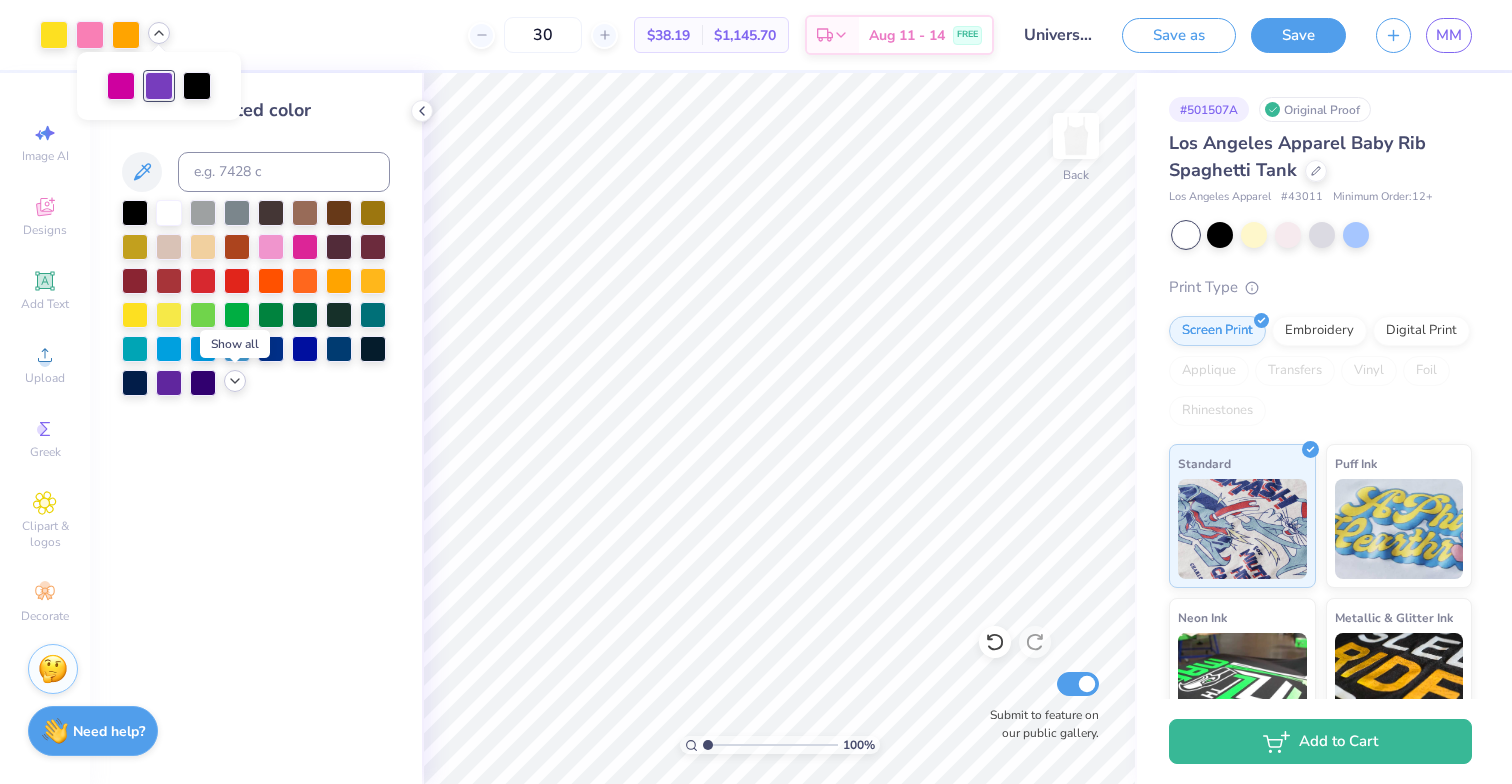 click 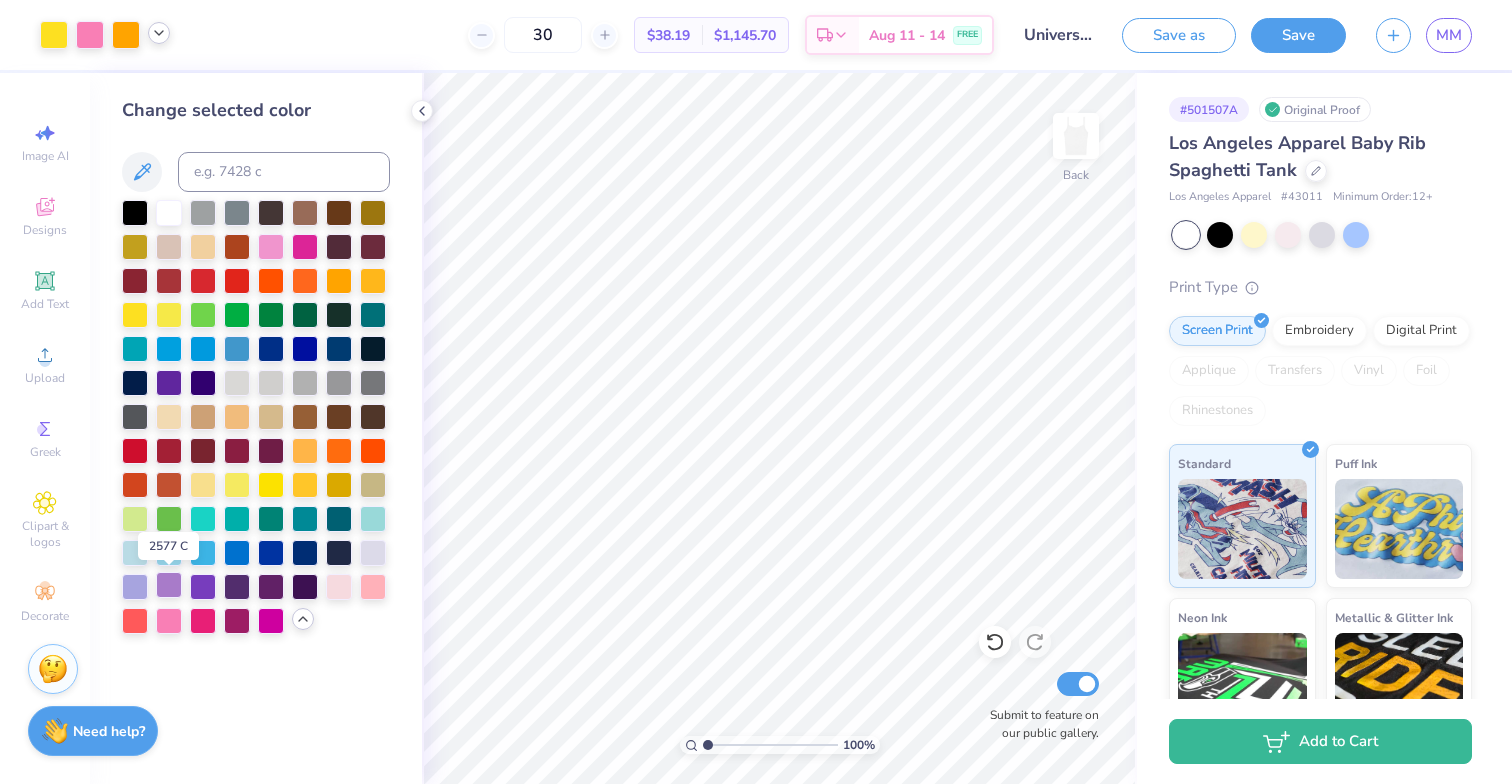 click at bounding box center (169, 585) 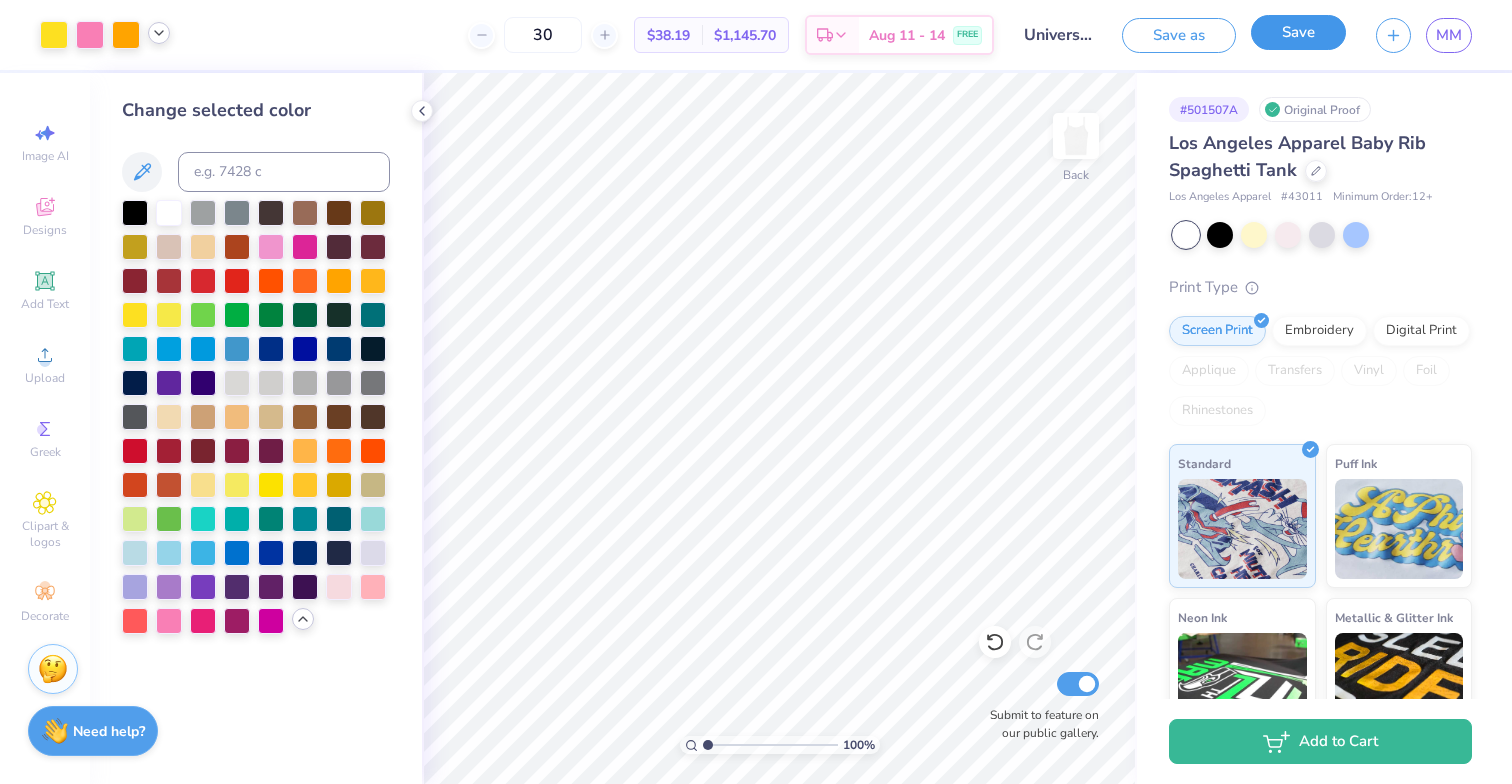 click on "Save" at bounding box center [1298, 32] 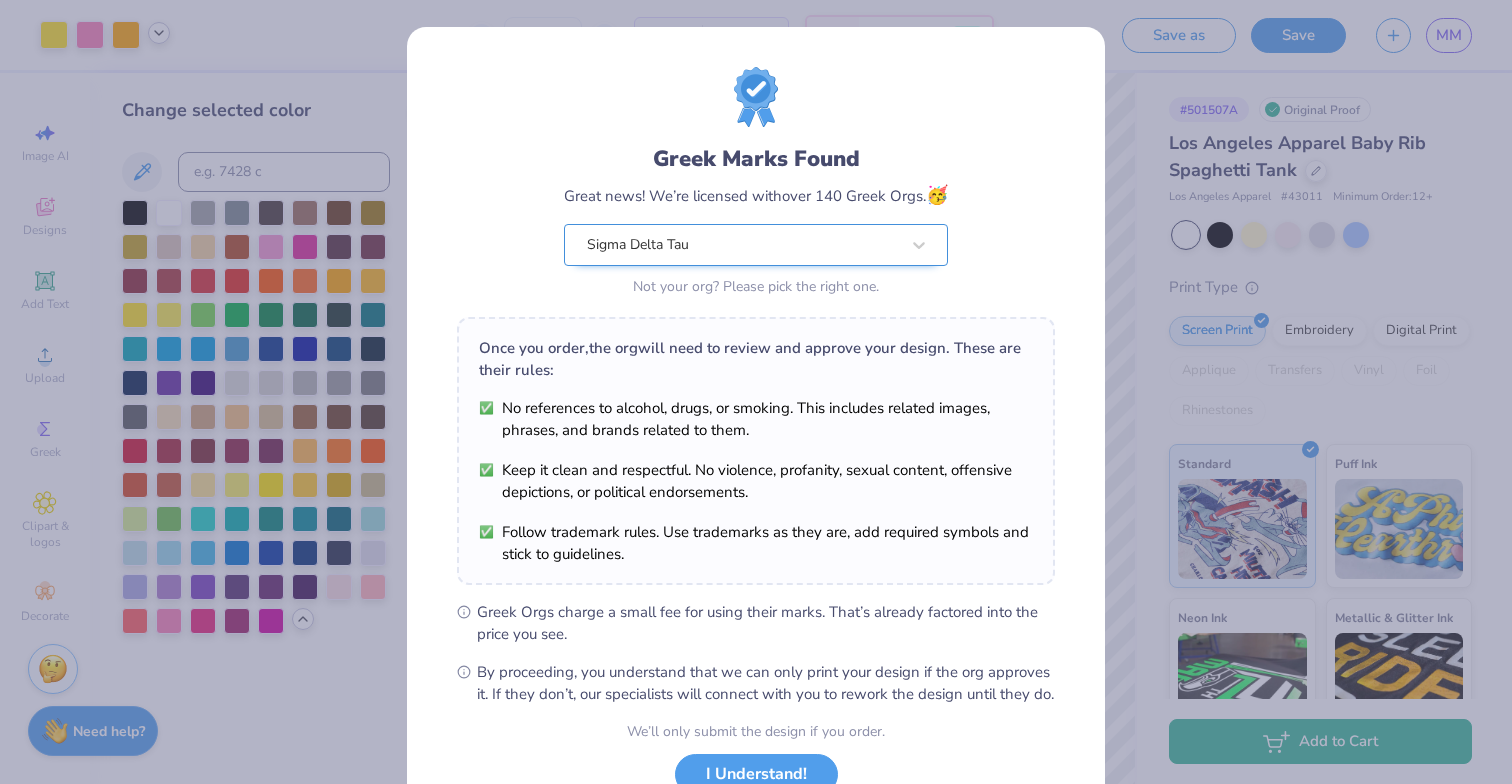 scroll, scrollTop: 152, scrollLeft: 0, axis: vertical 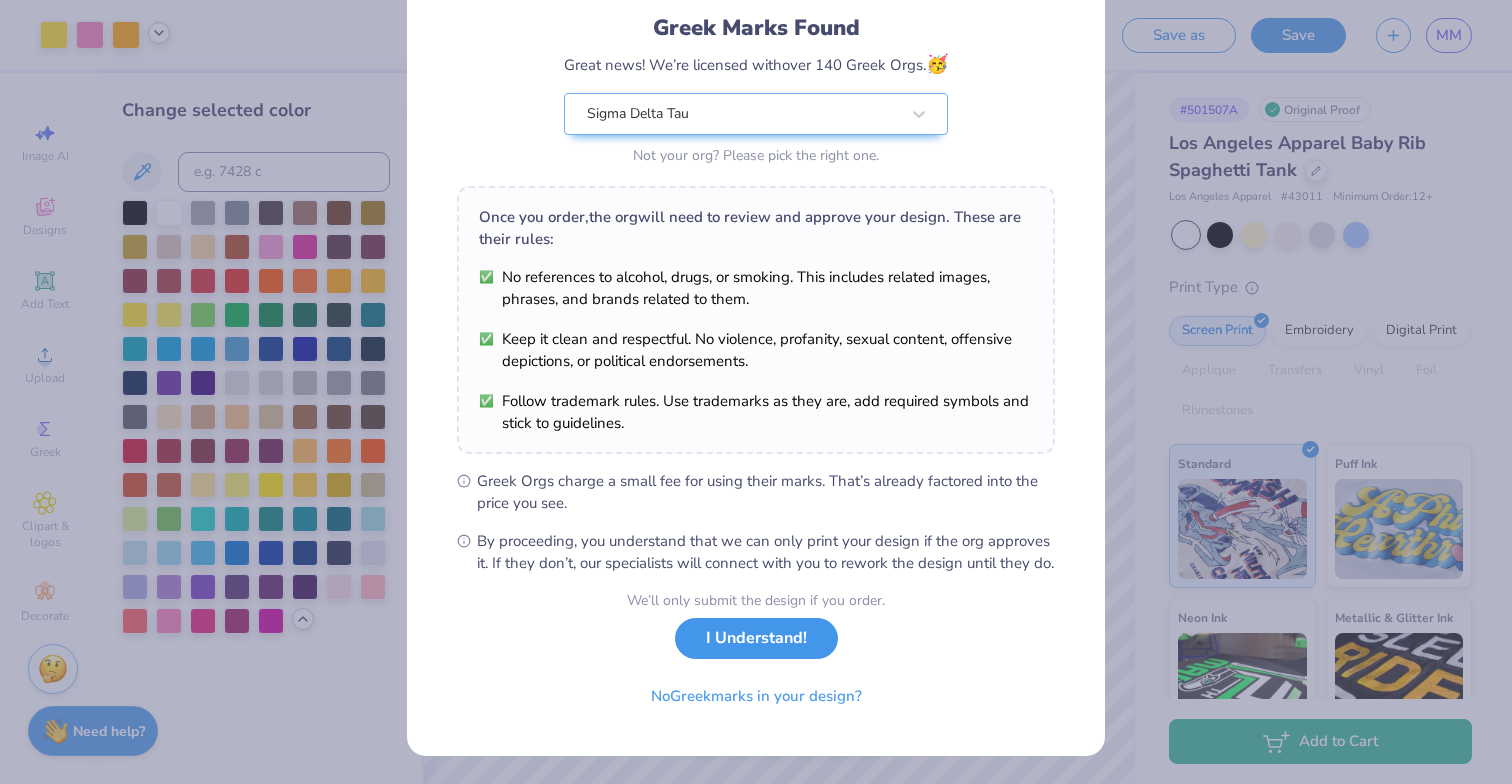click on "I Understand!" at bounding box center [756, 638] 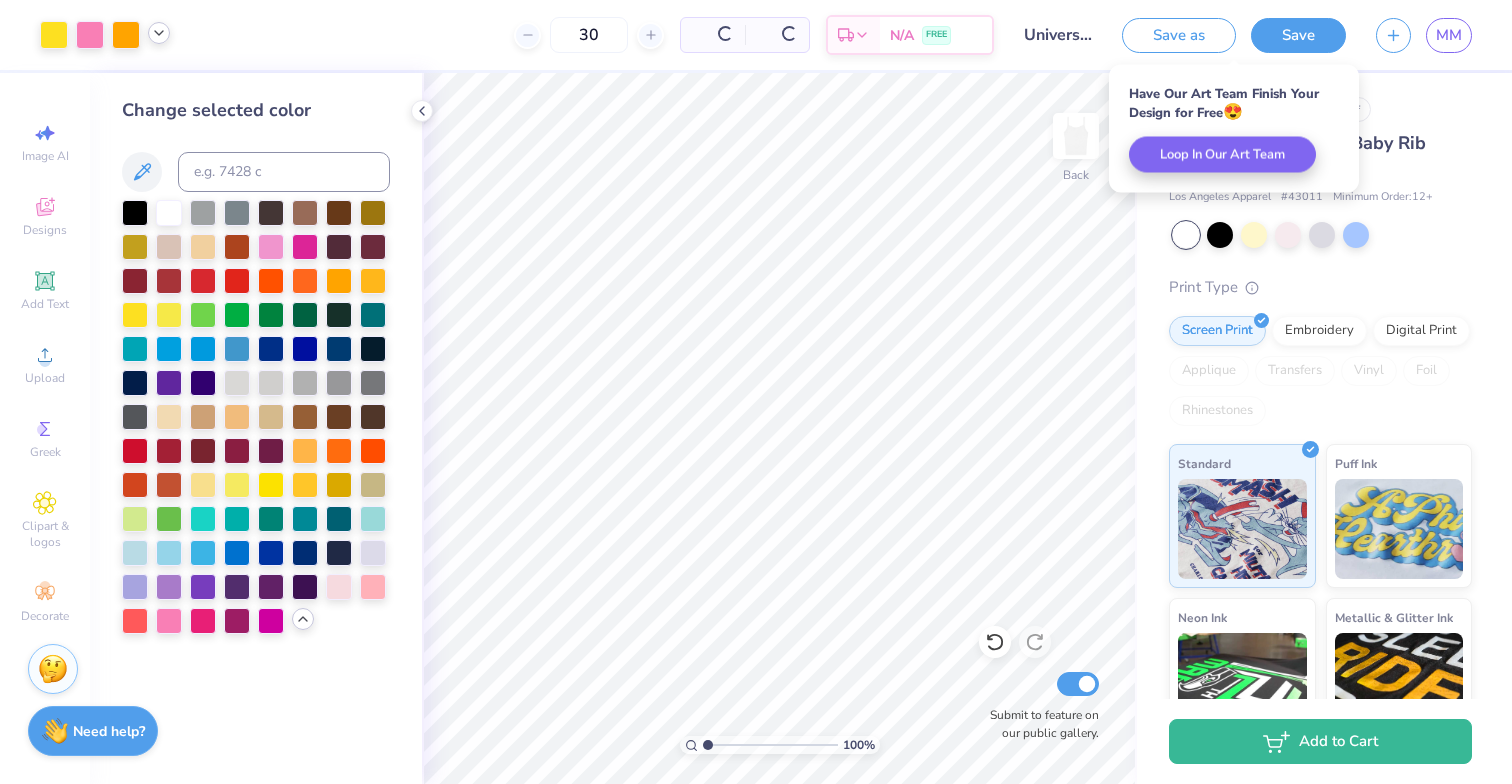scroll, scrollTop: 0, scrollLeft: 0, axis: both 